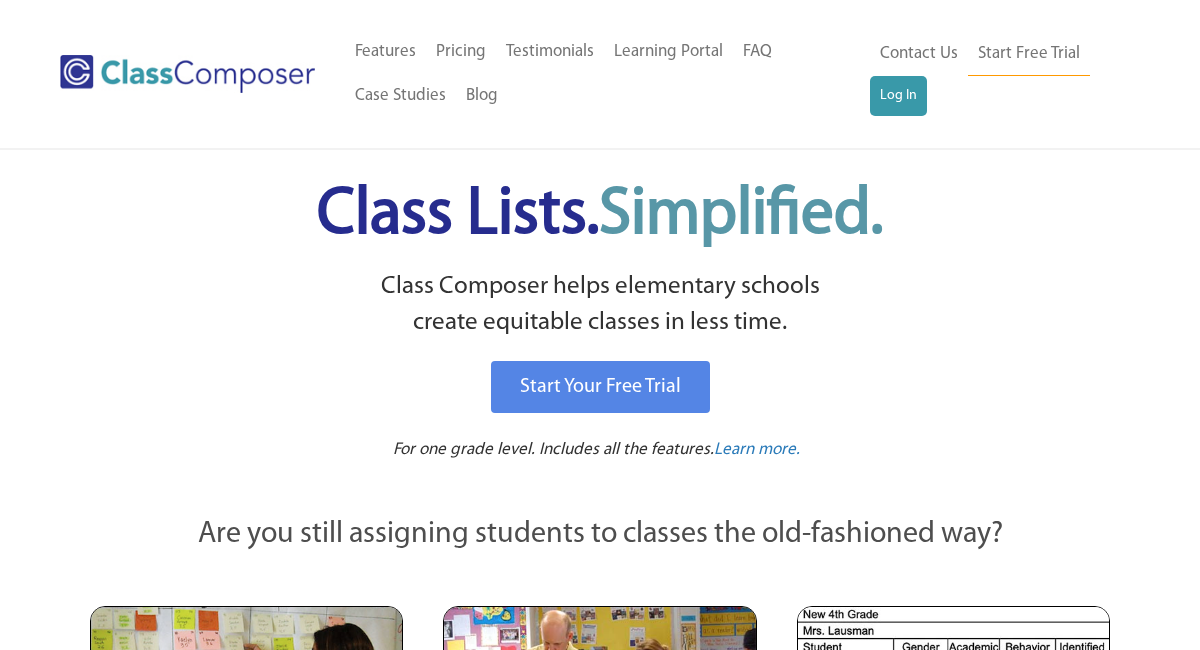 scroll, scrollTop: 0, scrollLeft: 0, axis: both 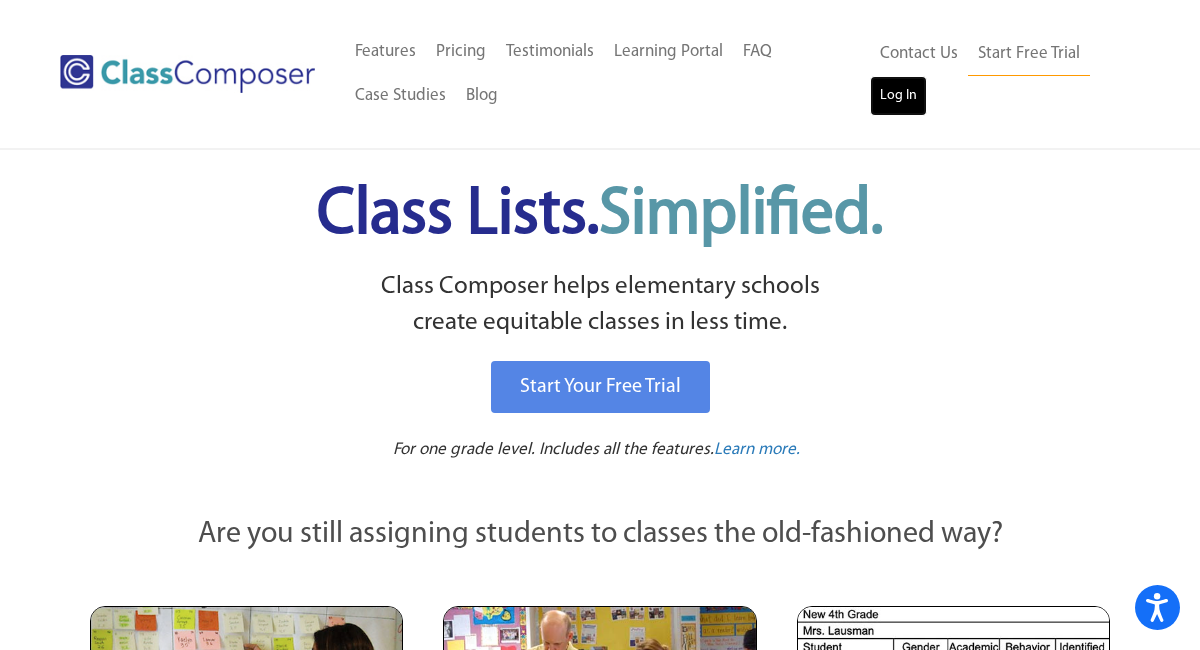 click on "Log In" at bounding box center [898, 96] 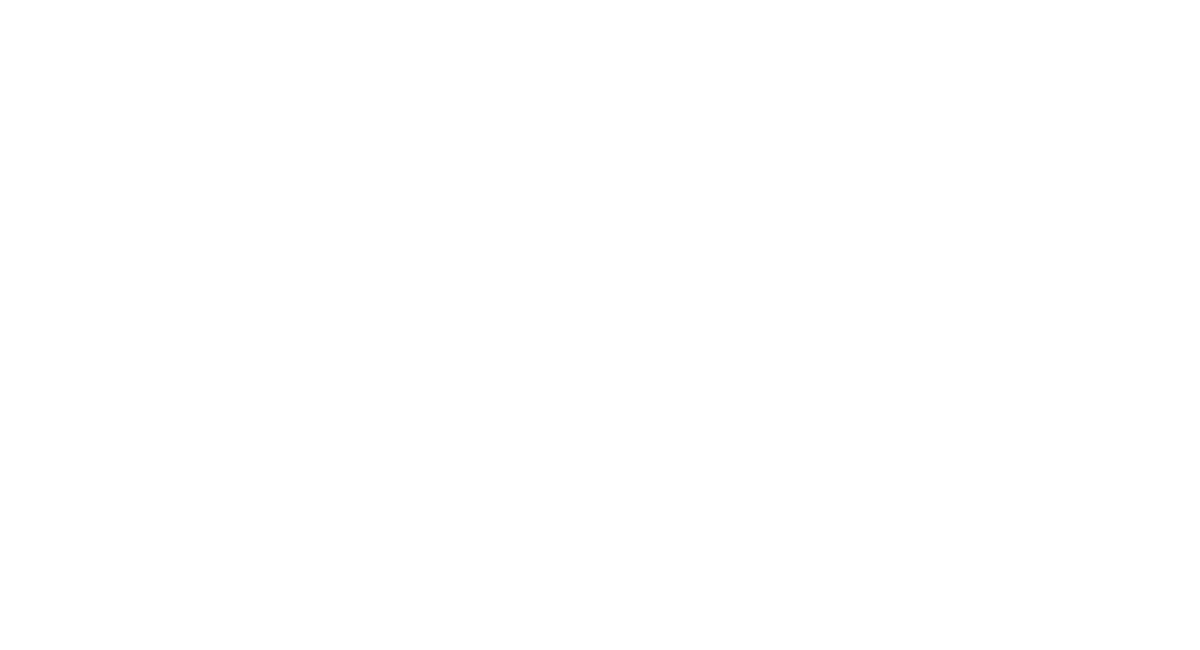 scroll, scrollTop: 0, scrollLeft: 0, axis: both 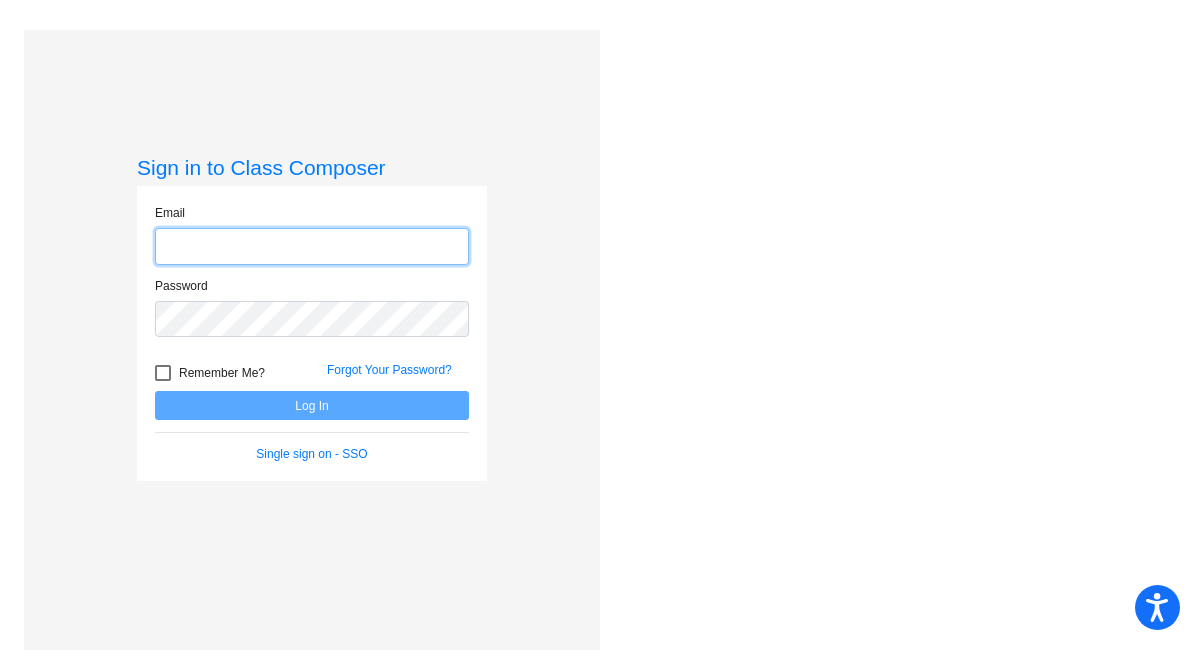 type on "[EMAIL]" 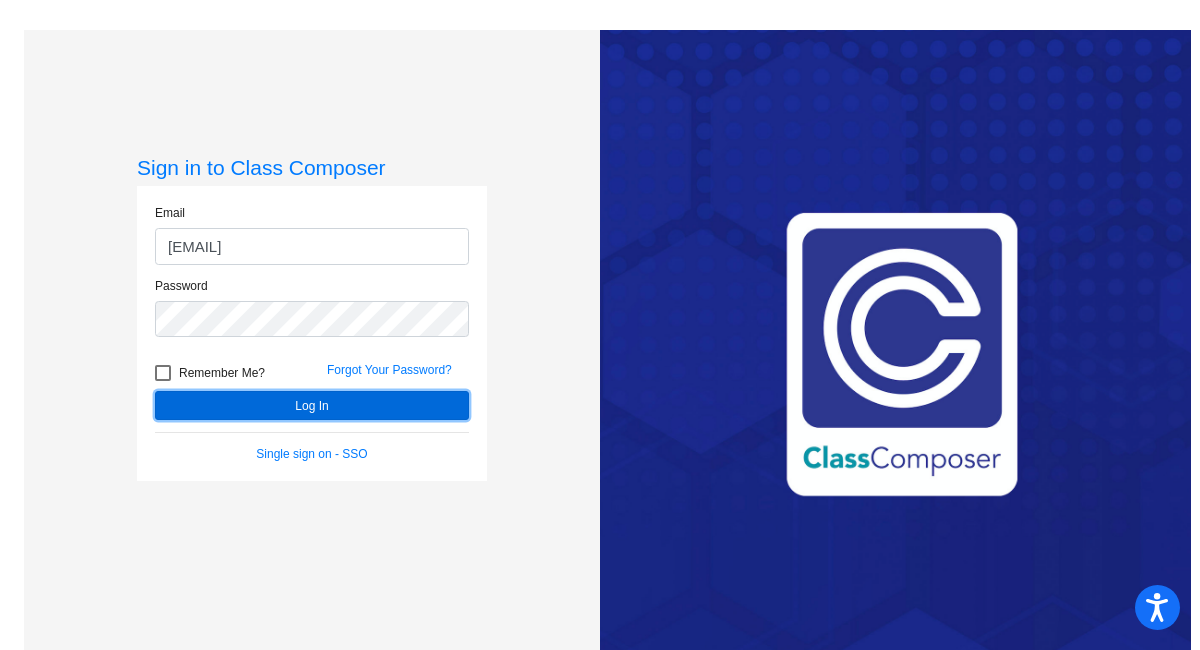 click on "Log In" 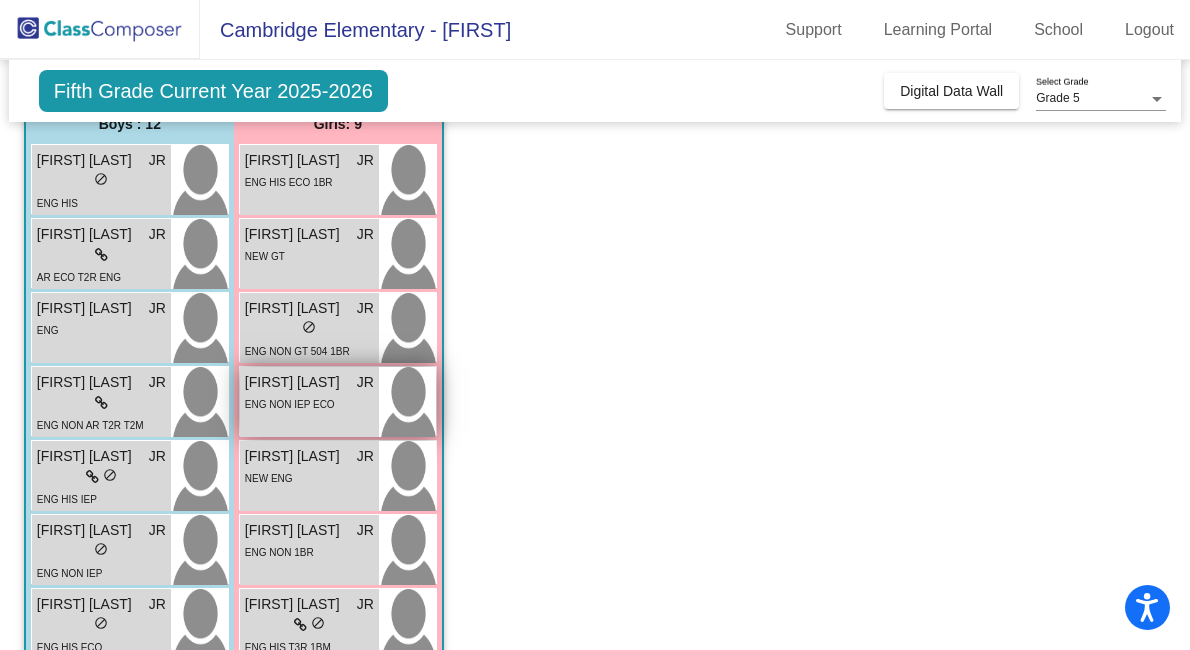 scroll, scrollTop: 199, scrollLeft: 0, axis: vertical 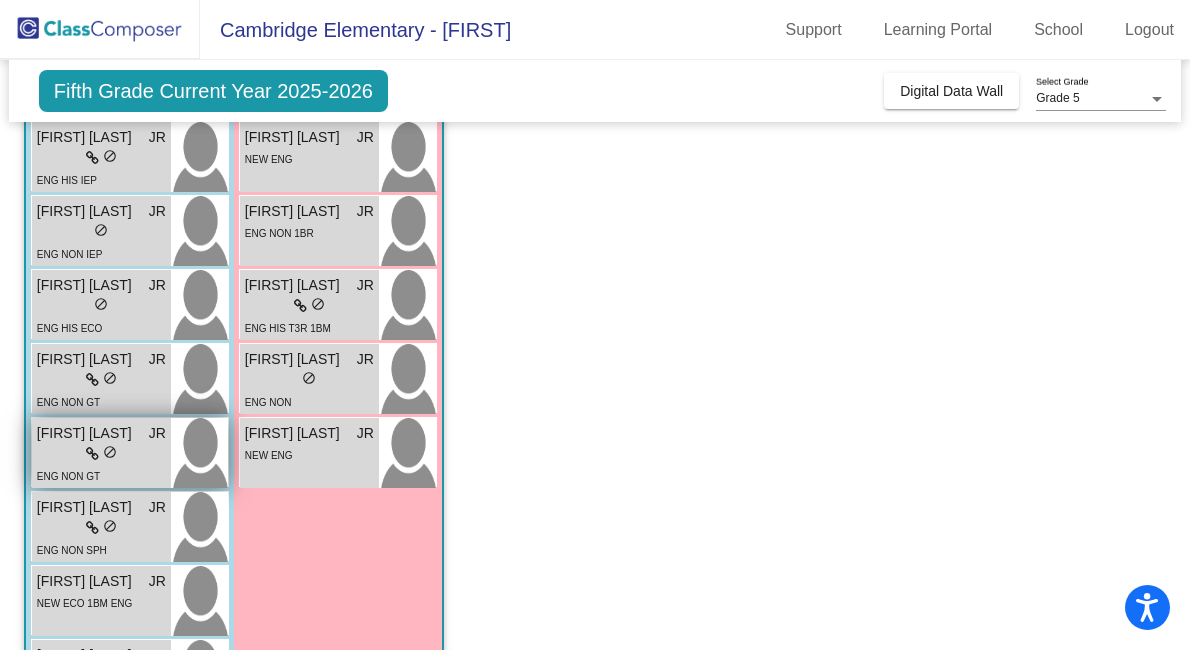 click on "[FIRST] [LAST]" at bounding box center [87, 433] 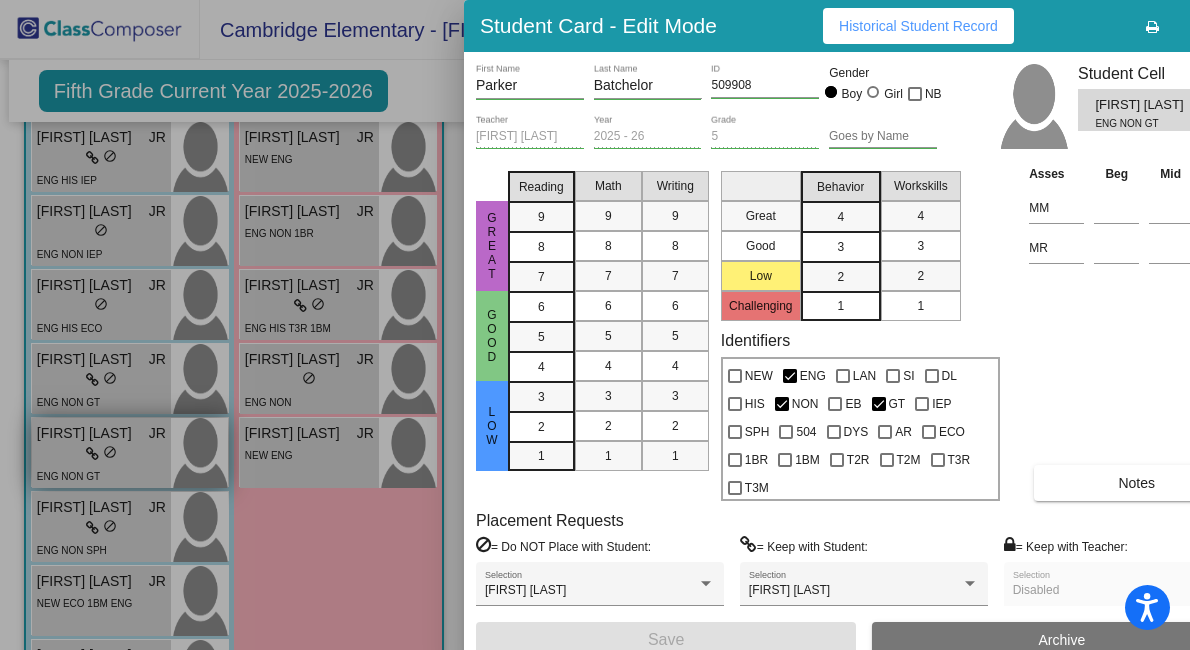 click at bounding box center (595, 325) 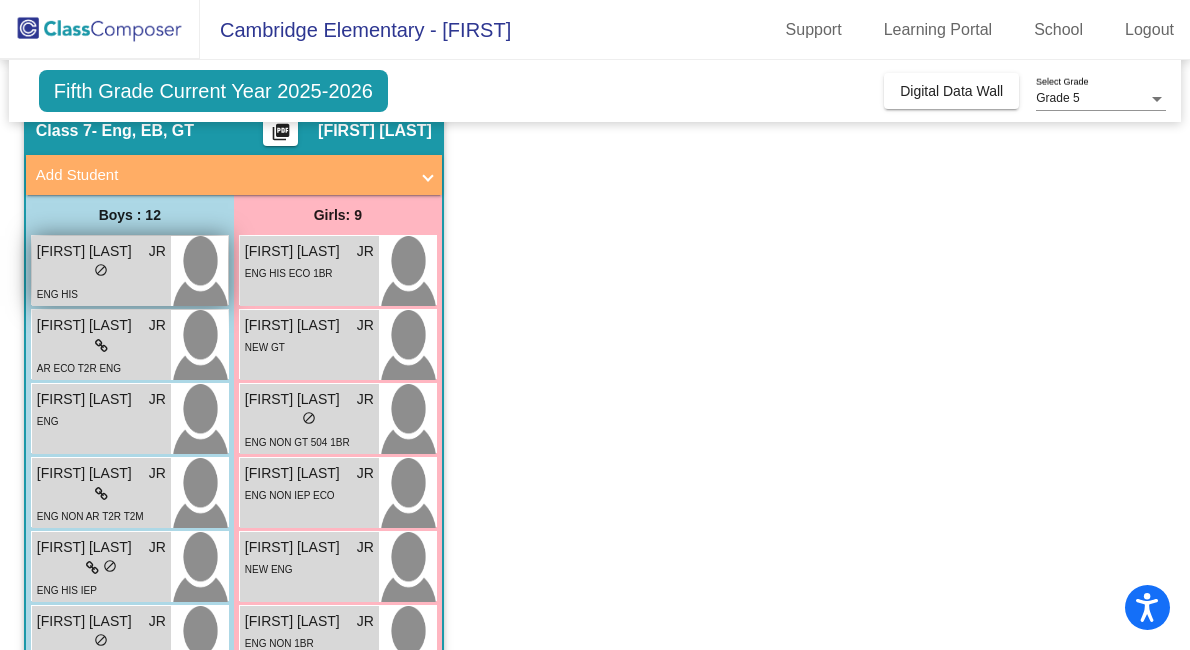 scroll, scrollTop: 88, scrollLeft: 0, axis: vertical 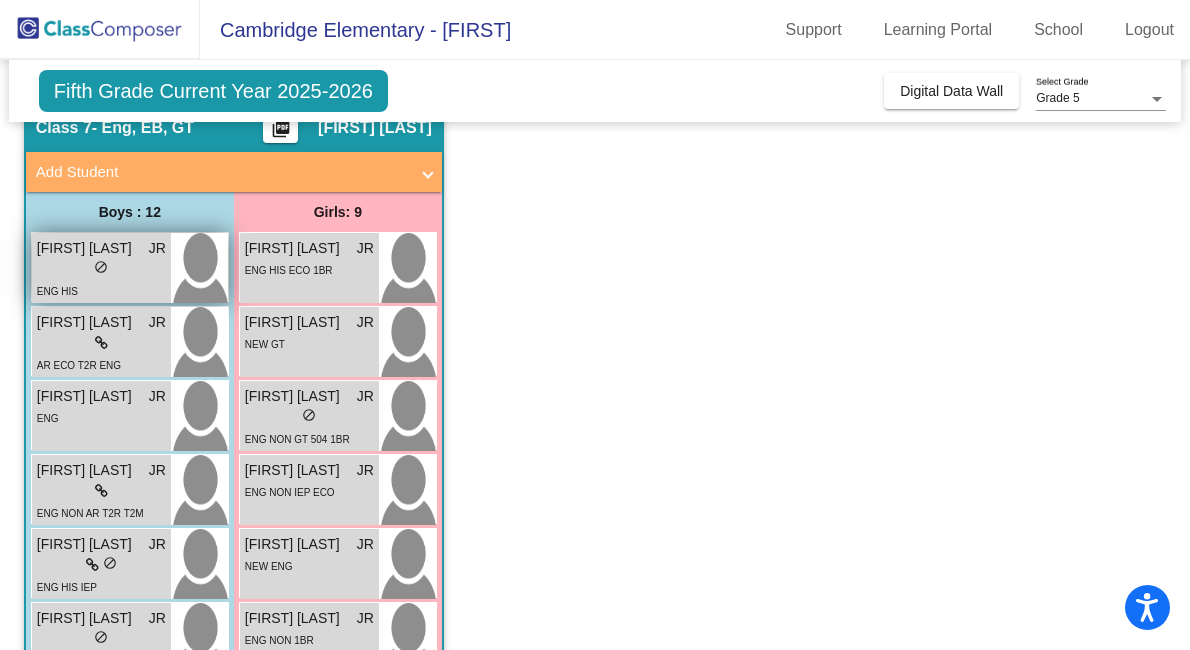 click on "lock do_not_disturb_alt" at bounding box center (101, 269) 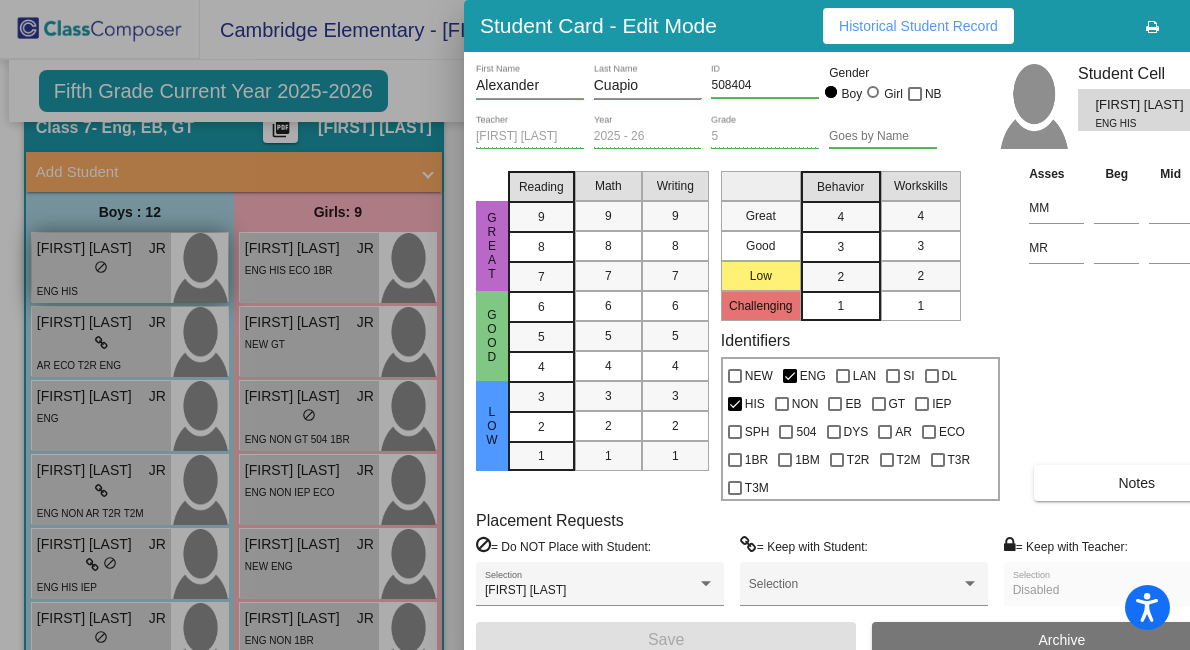 click at bounding box center [595, 325] 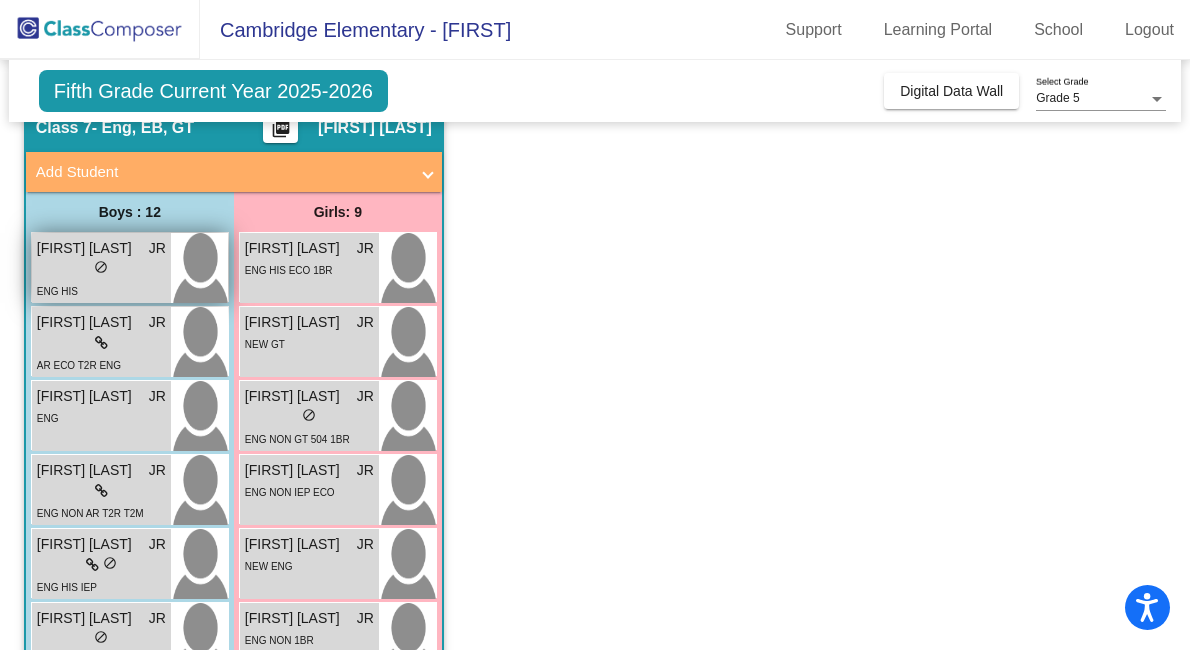 click on "lock do_not_disturb_alt" at bounding box center (101, 269) 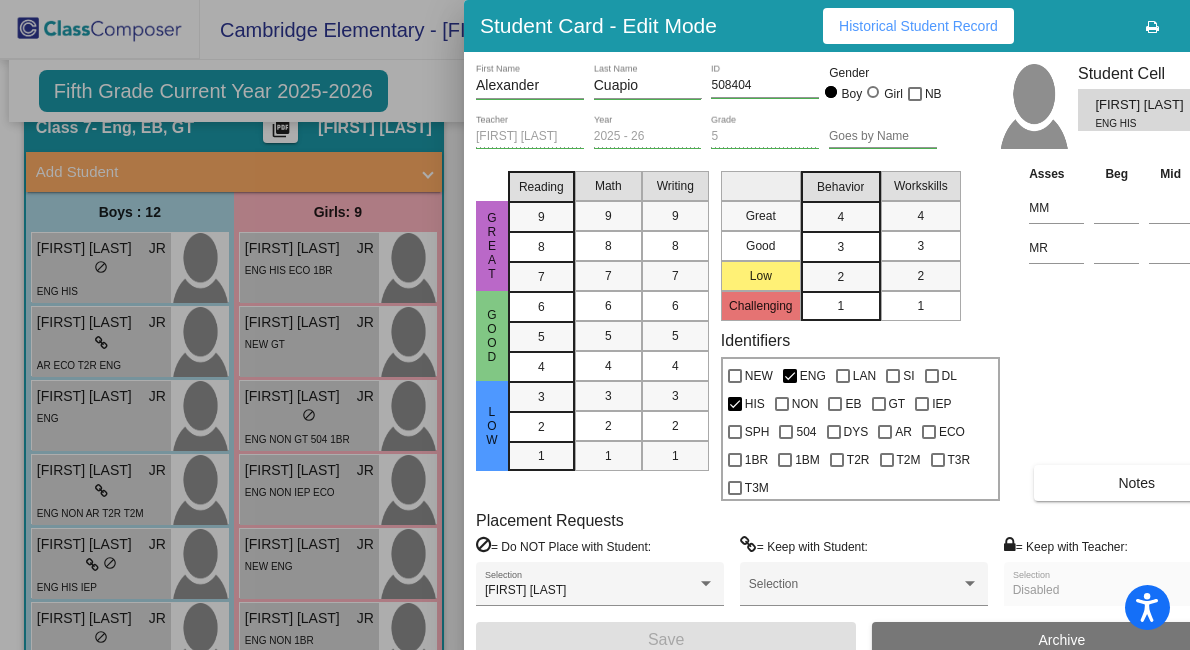 click at bounding box center (595, 325) 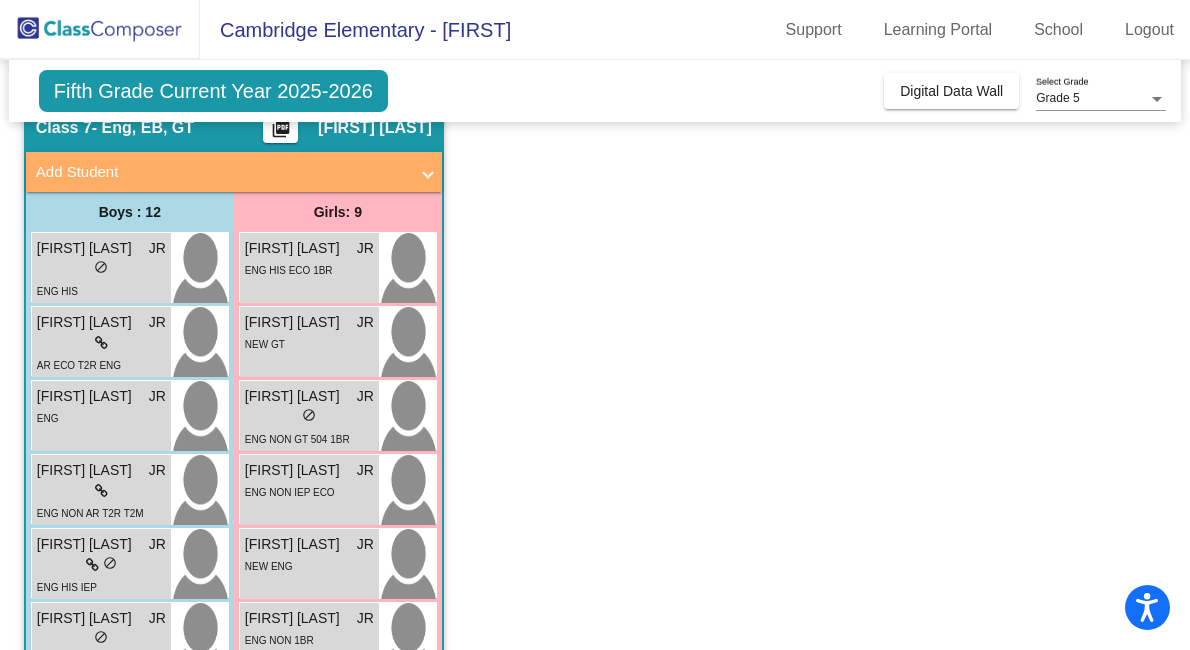 click on "lock do_not_disturb_alt" at bounding box center [101, 343] 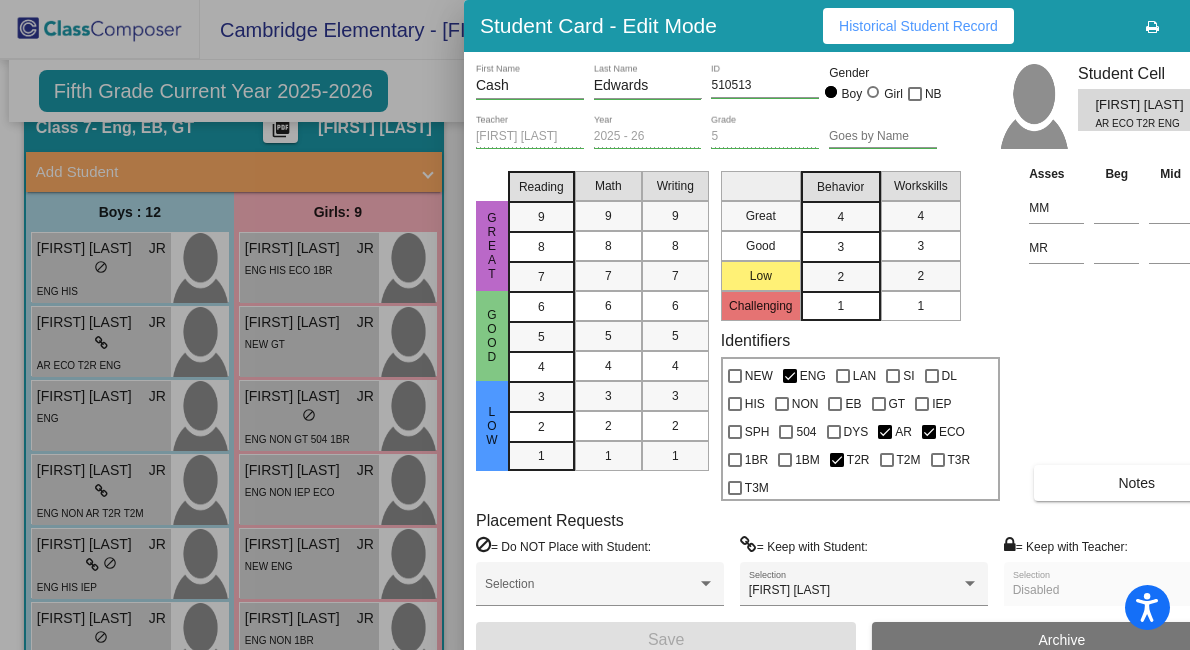 click at bounding box center [595, 325] 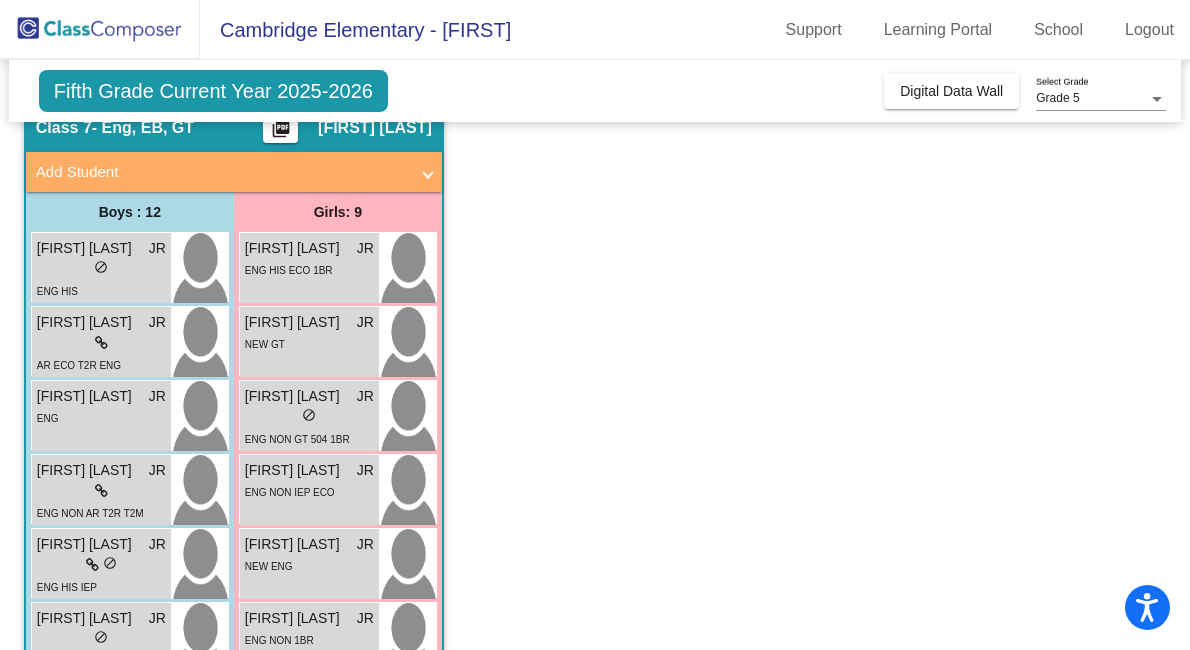 click on "Henry Ross JR lock do_not_disturb_alt ENG" at bounding box center (101, 416) 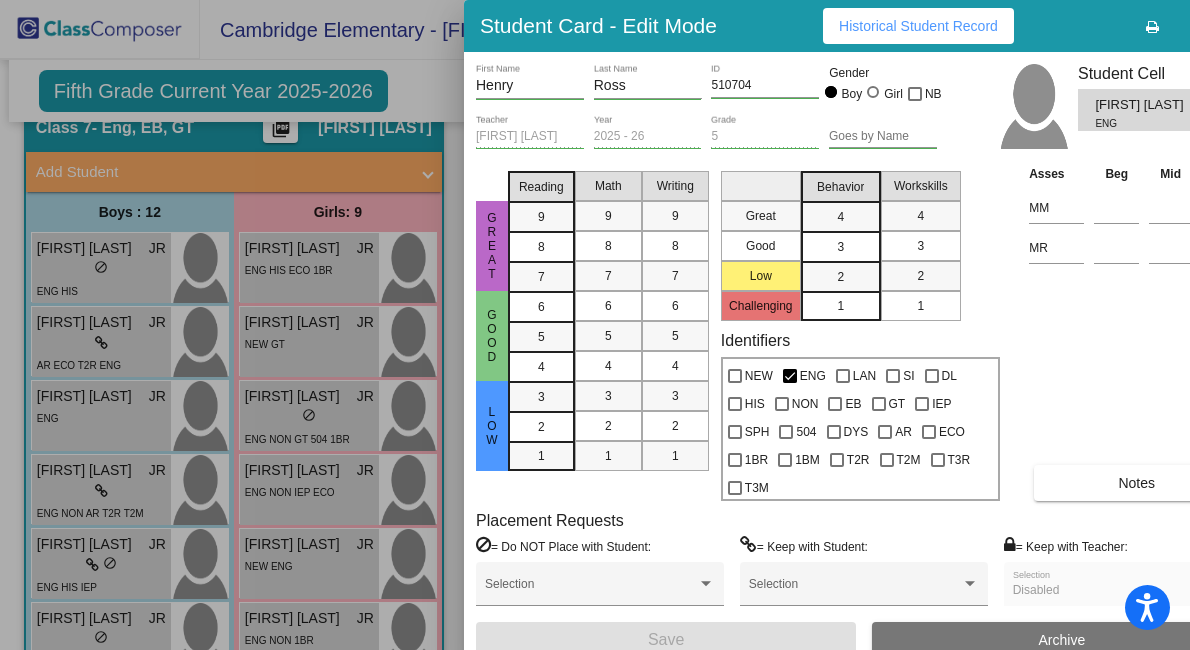 click at bounding box center [595, 325] 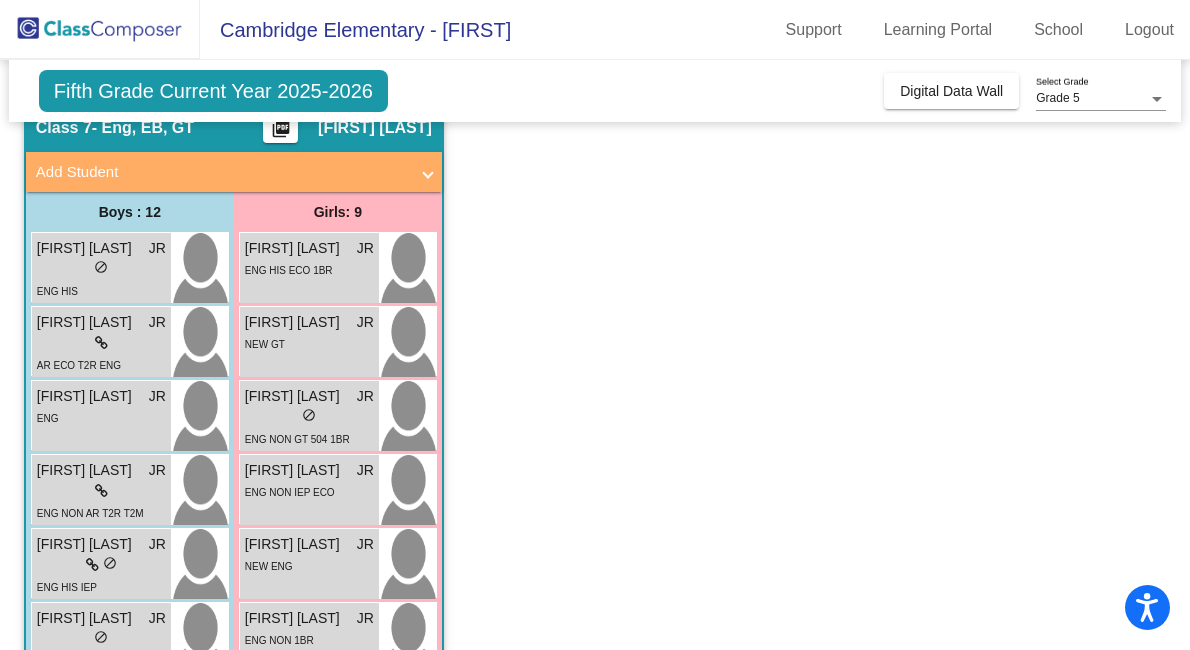 click on "lock do_not_disturb_alt" at bounding box center (101, 491) 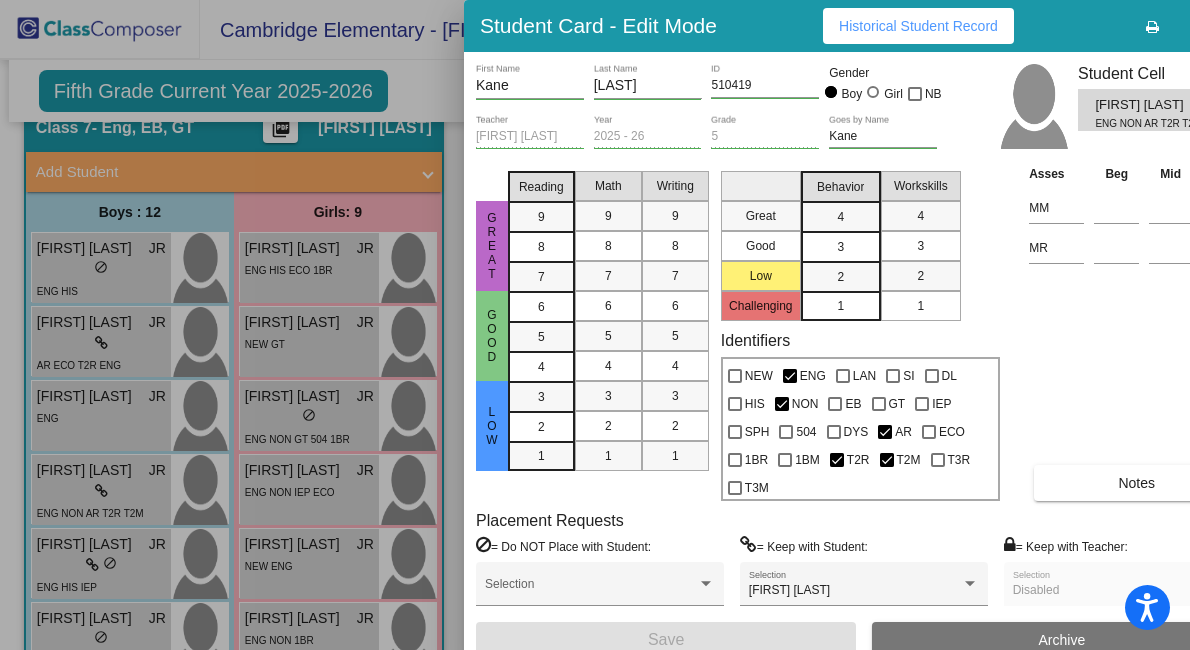 click at bounding box center (595, 325) 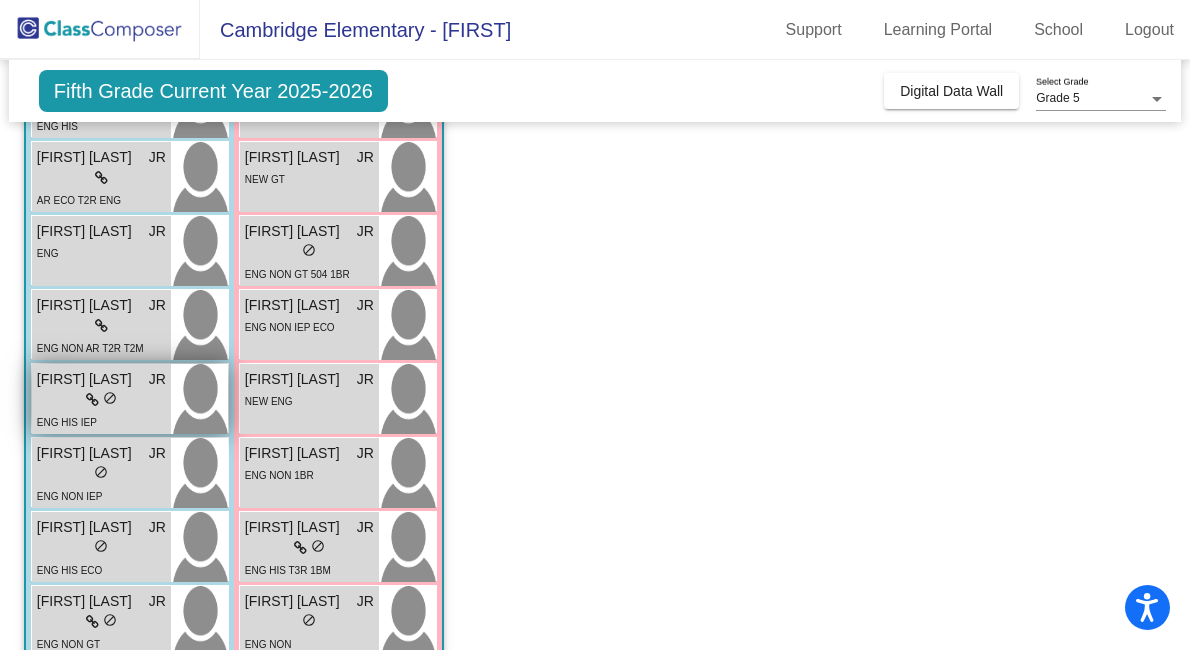 scroll, scrollTop: 269, scrollLeft: 0, axis: vertical 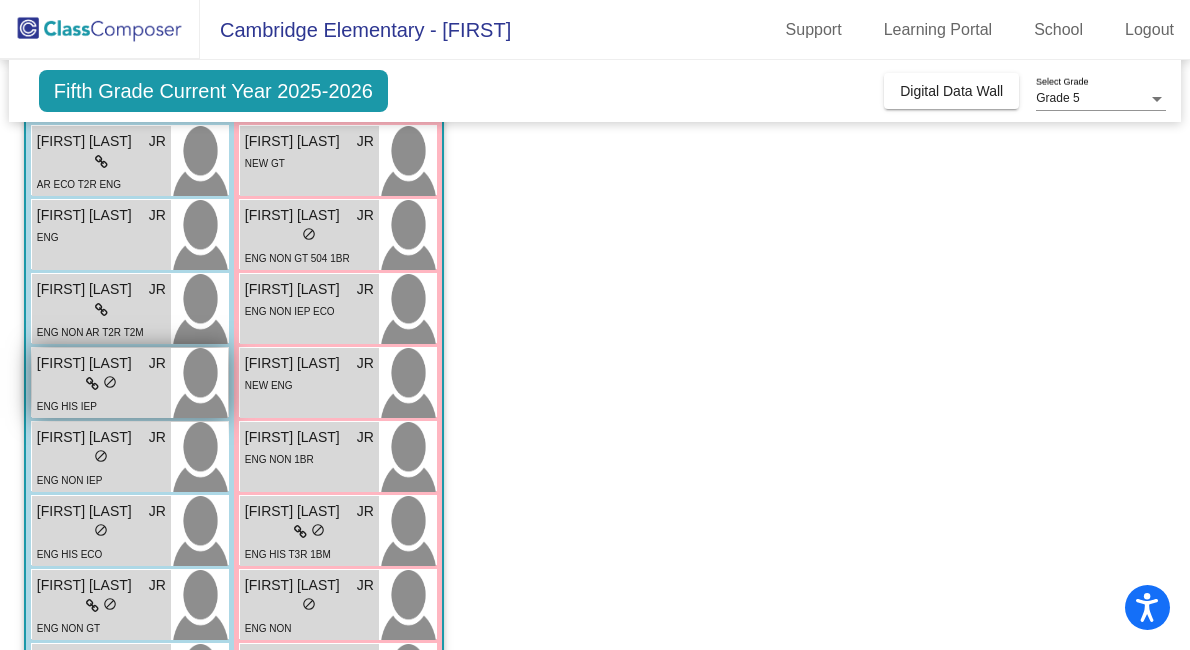 click on "lock do_not_disturb_alt" at bounding box center [101, 384] 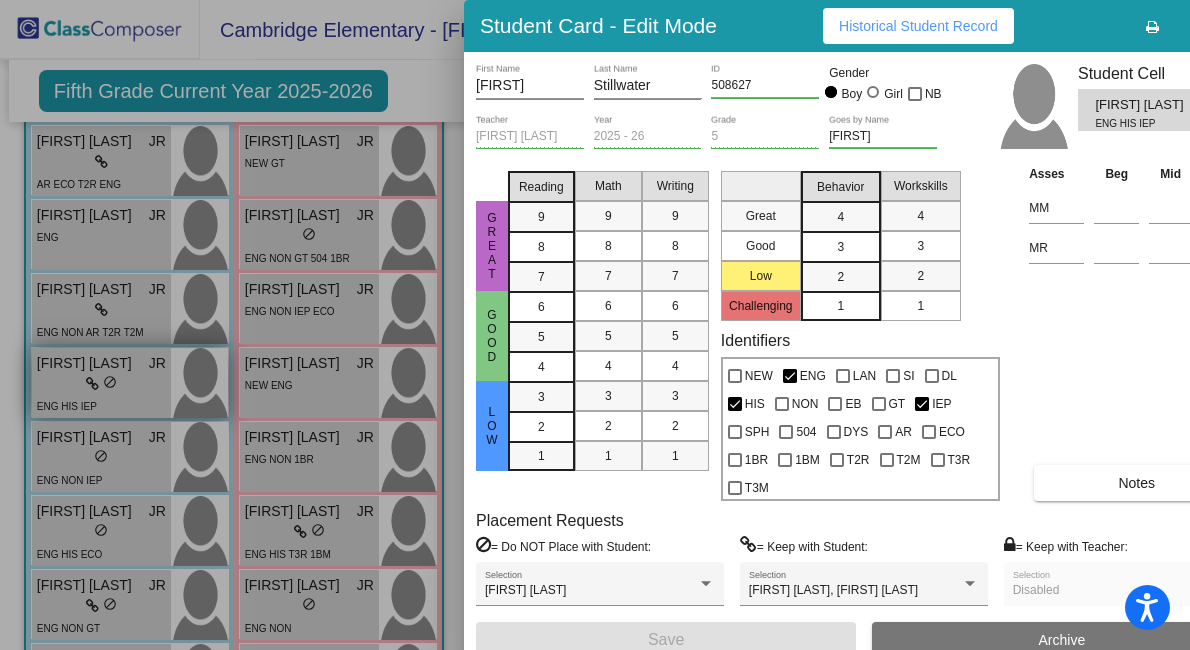 click at bounding box center (595, 325) 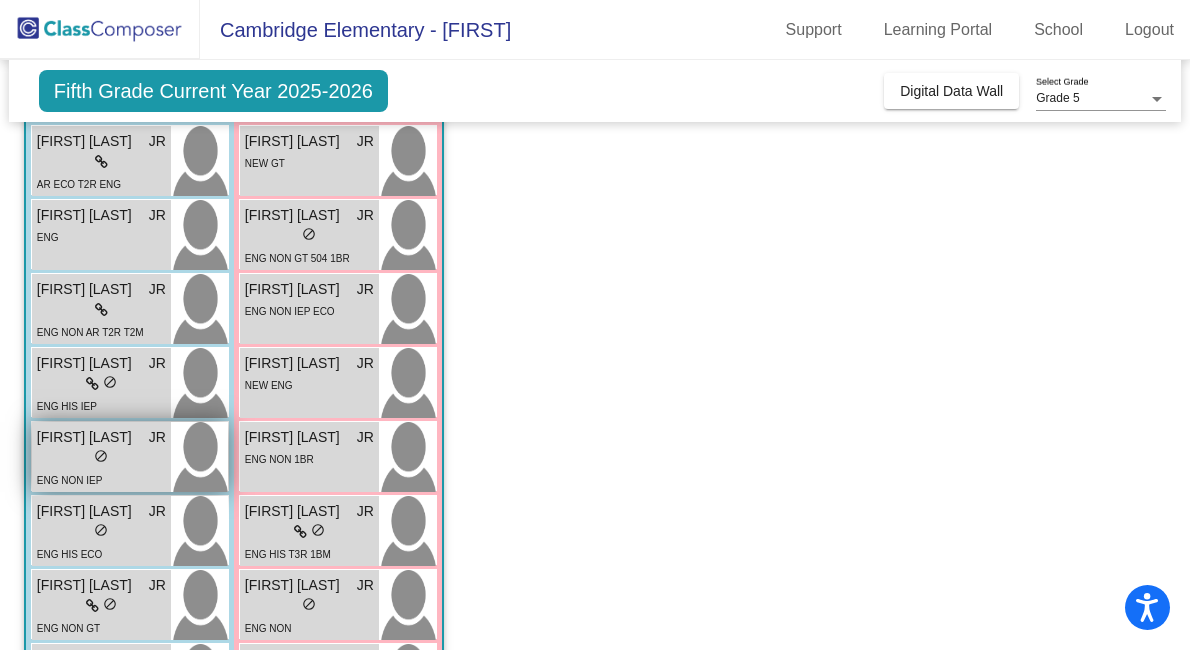 click on "lock do_not_disturb_alt" at bounding box center (101, 458) 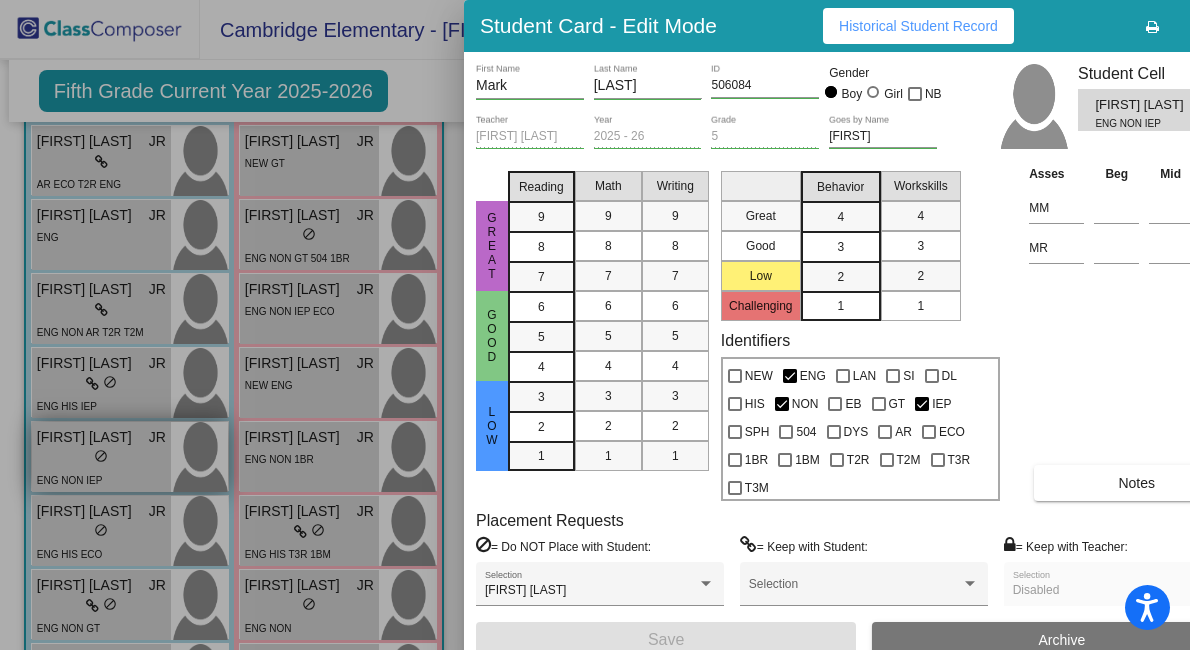 click at bounding box center (595, 325) 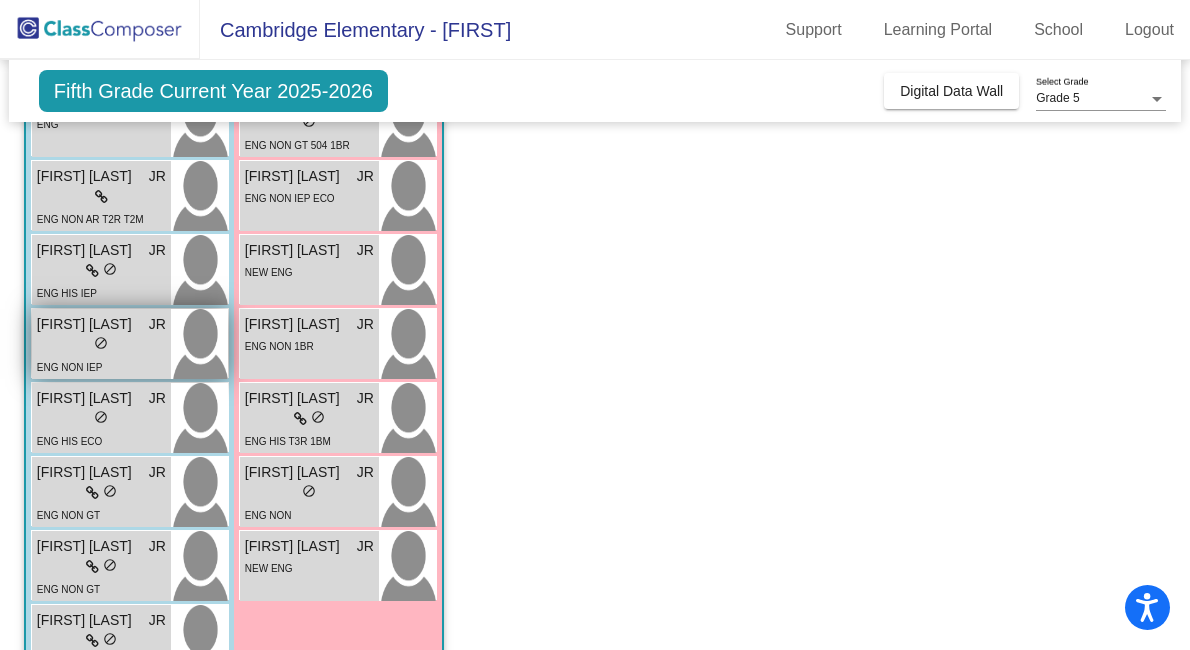 scroll, scrollTop: 449, scrollLeft: 0, axis: vertical 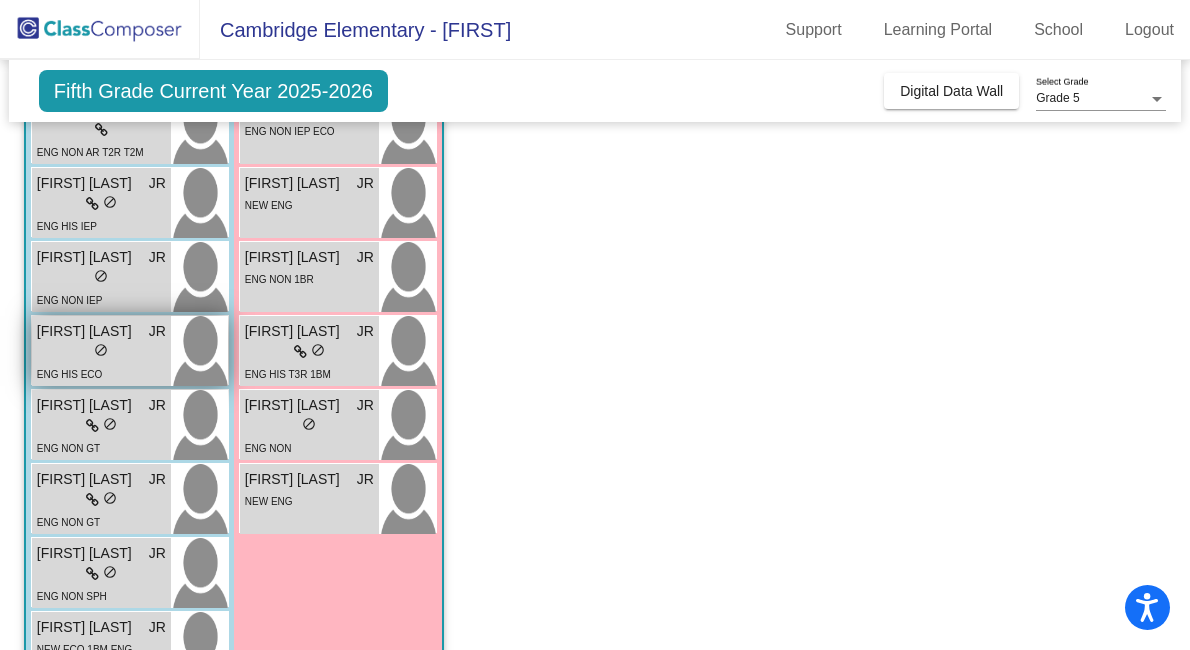 click on "lock do_not_disturb_alt" at bounding box center [101, 352] 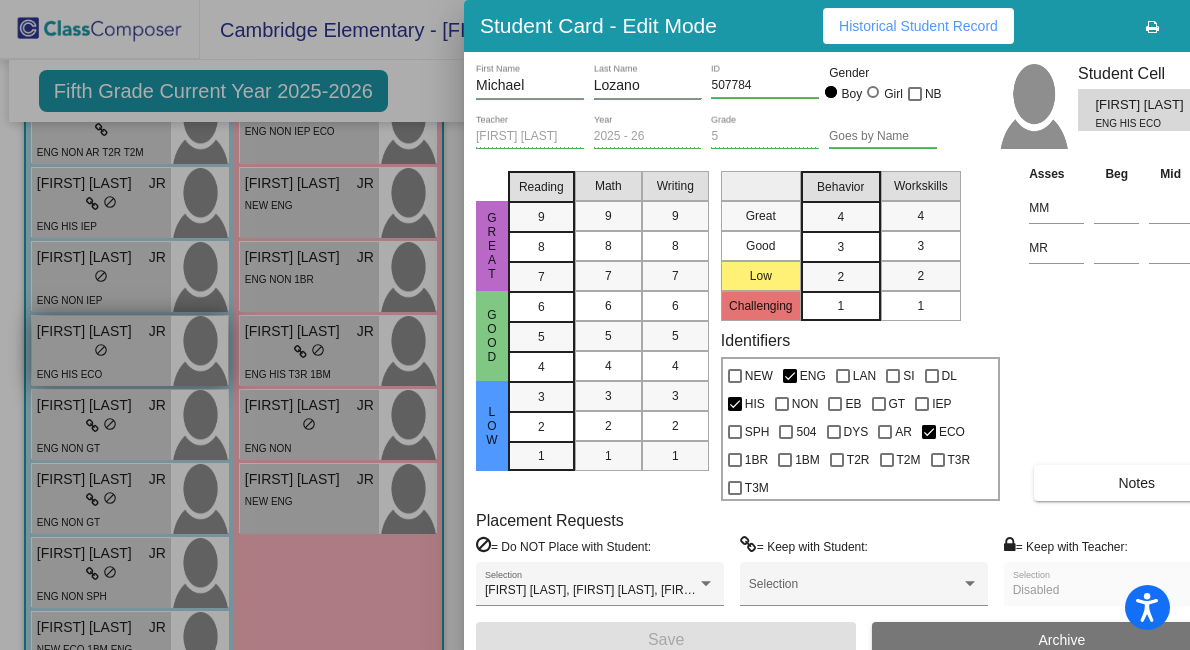 click at bounding box center (595, 325) 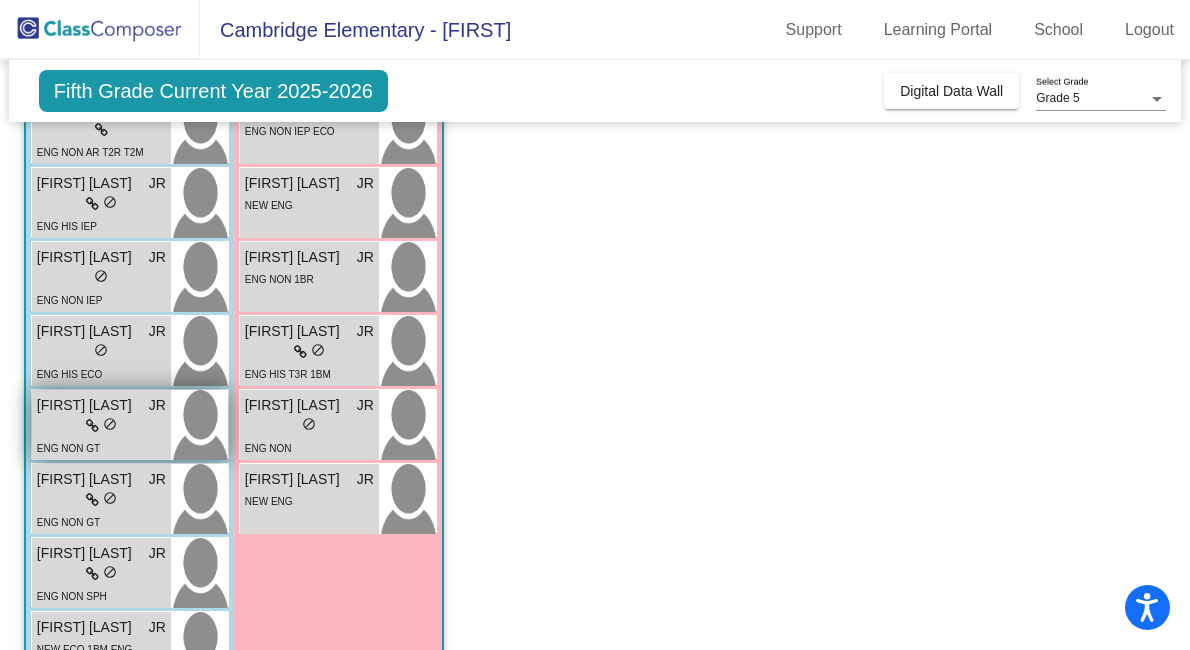 click on "lock do_not_disturb_alt" at bounding box center [101, 426] 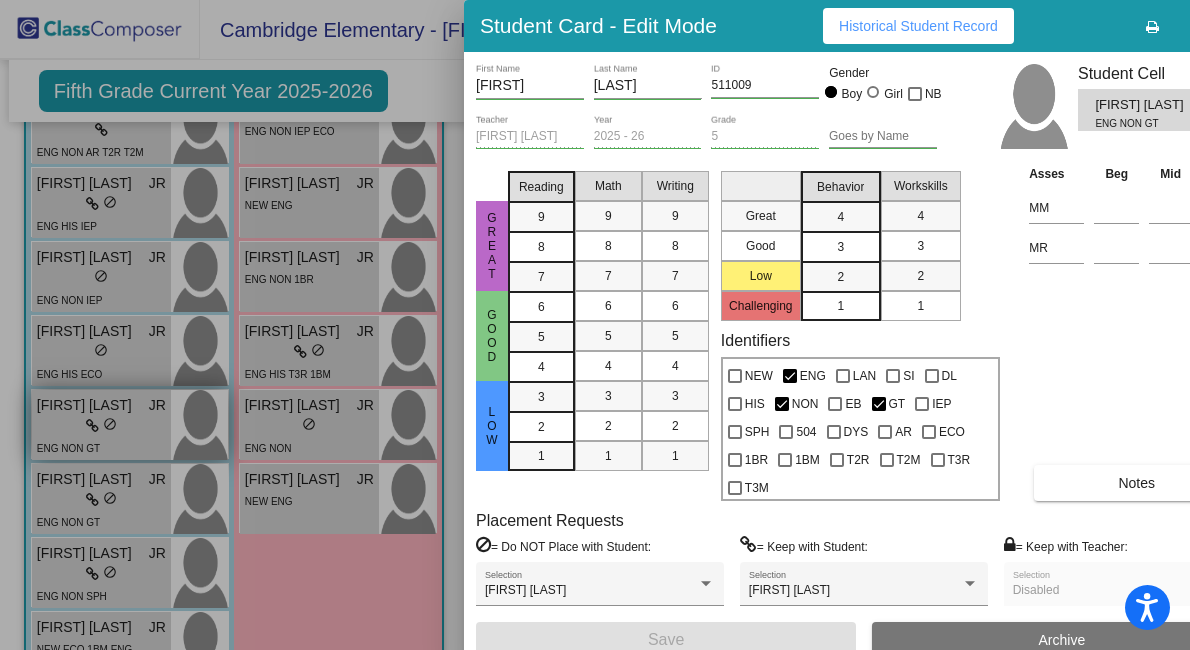 click at bounding box center [595, 325] 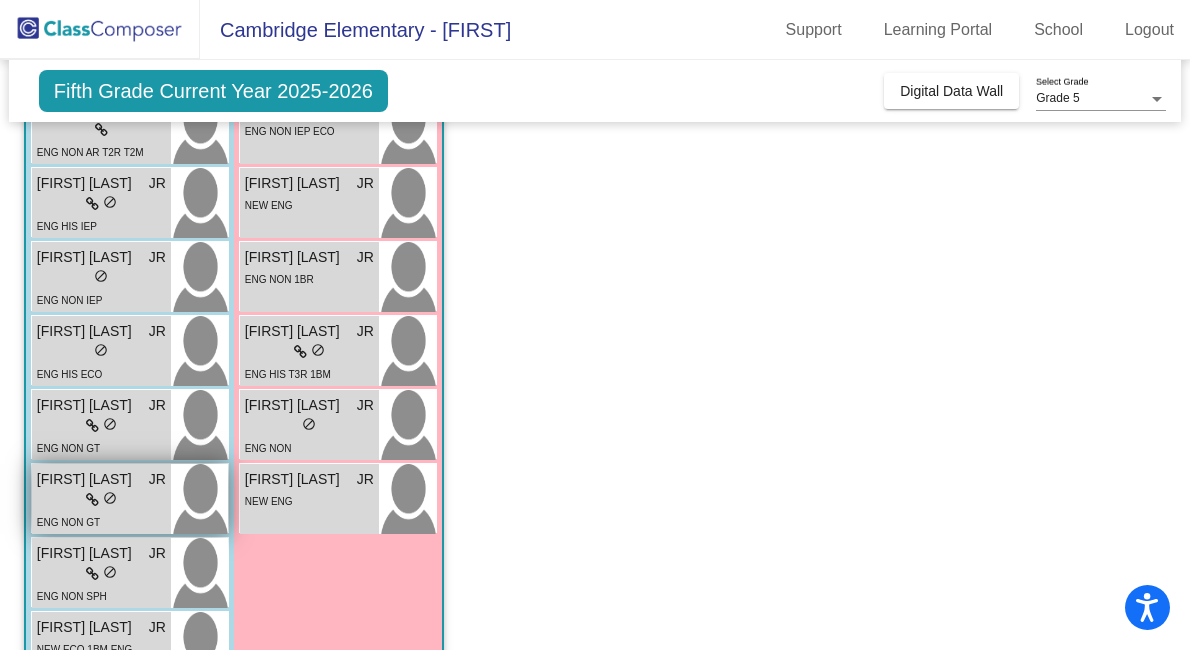click on "lock do_not_disturb_alt" at bounding box center [101, 500] 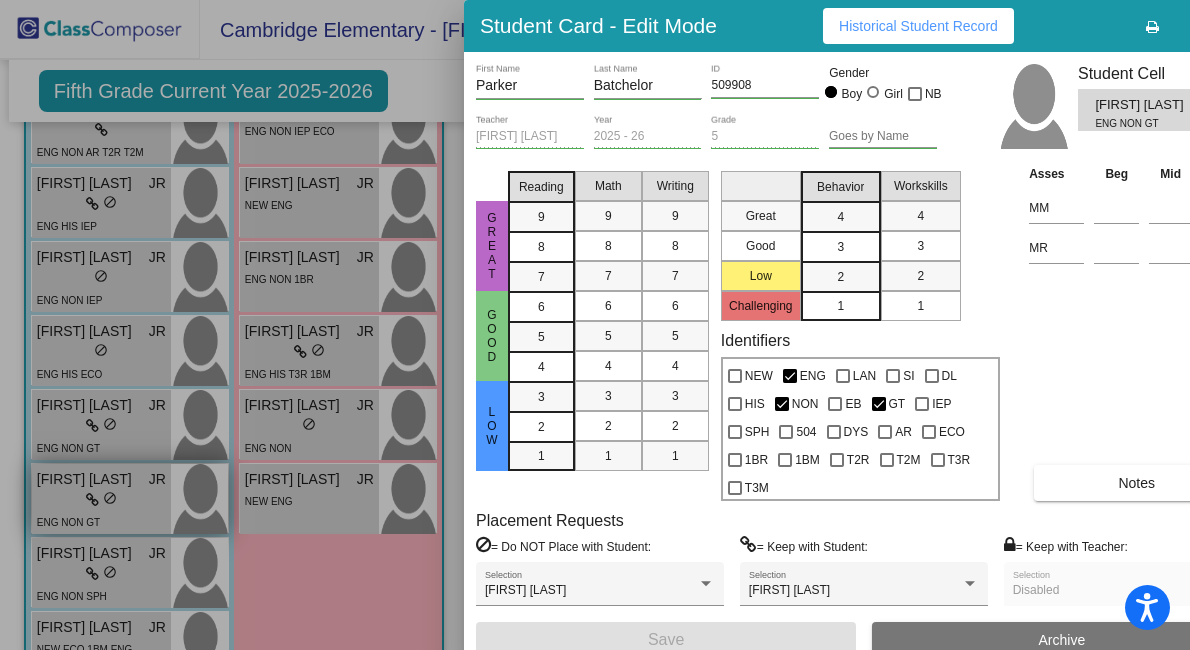 click at bounding box center [595, 325] 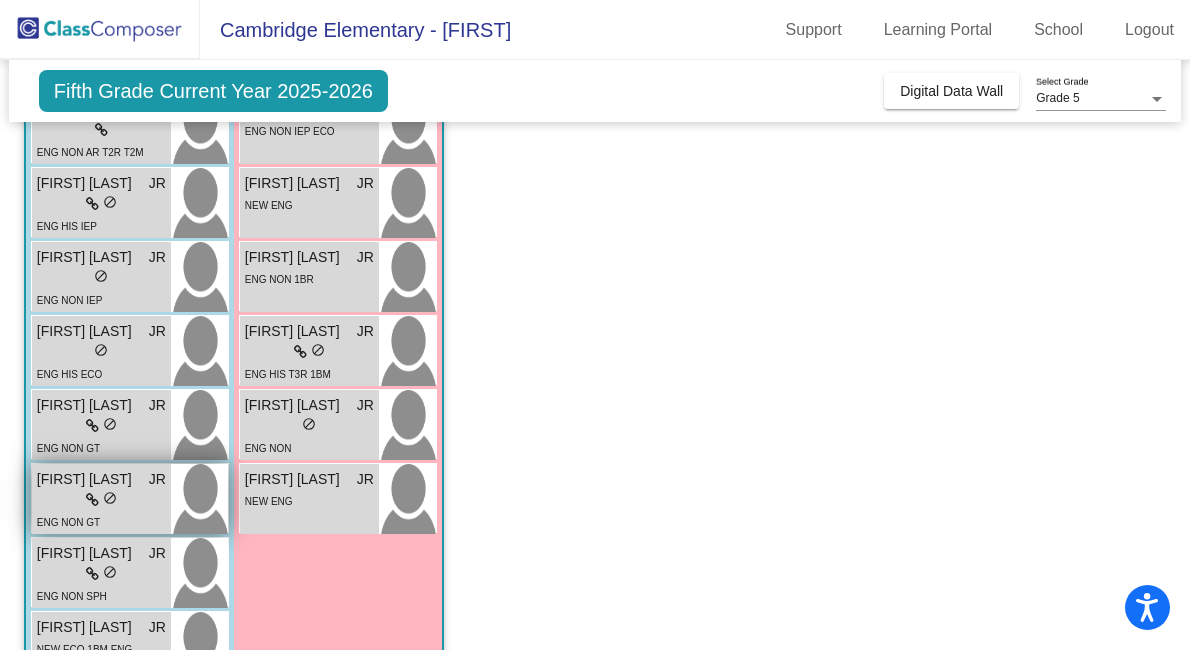 scroll, scrollTop: 590, scrollLeft: 0, axis: vertical 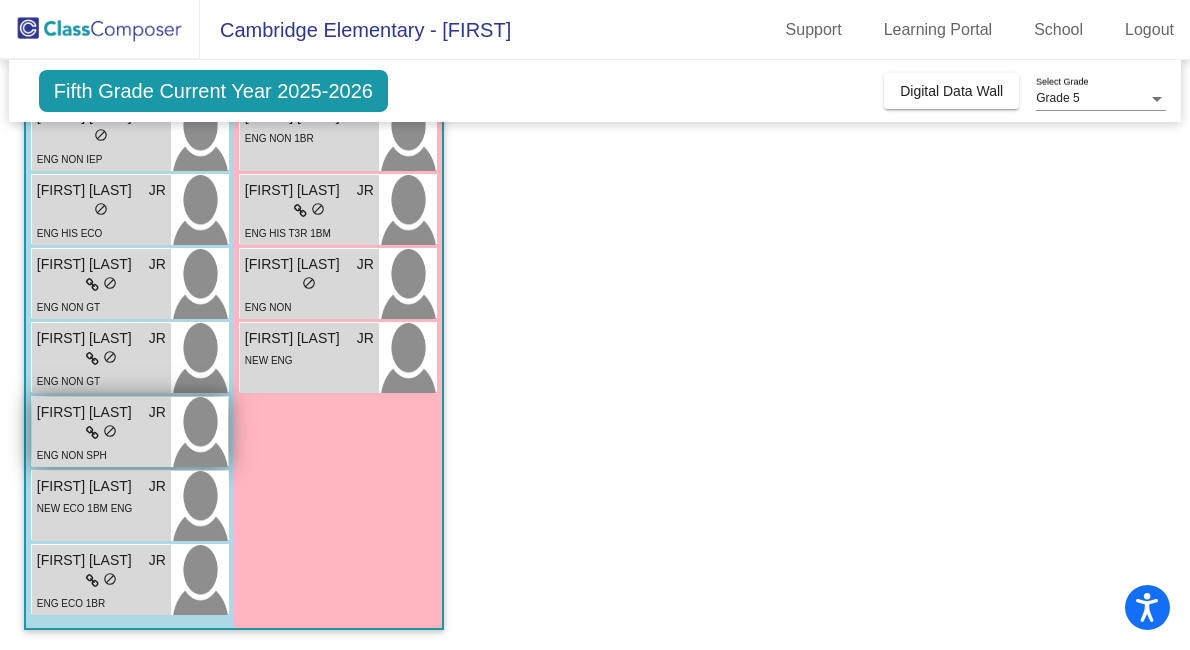 click on "lock do_not_disturb_alt" at bounding box center (101, 433) 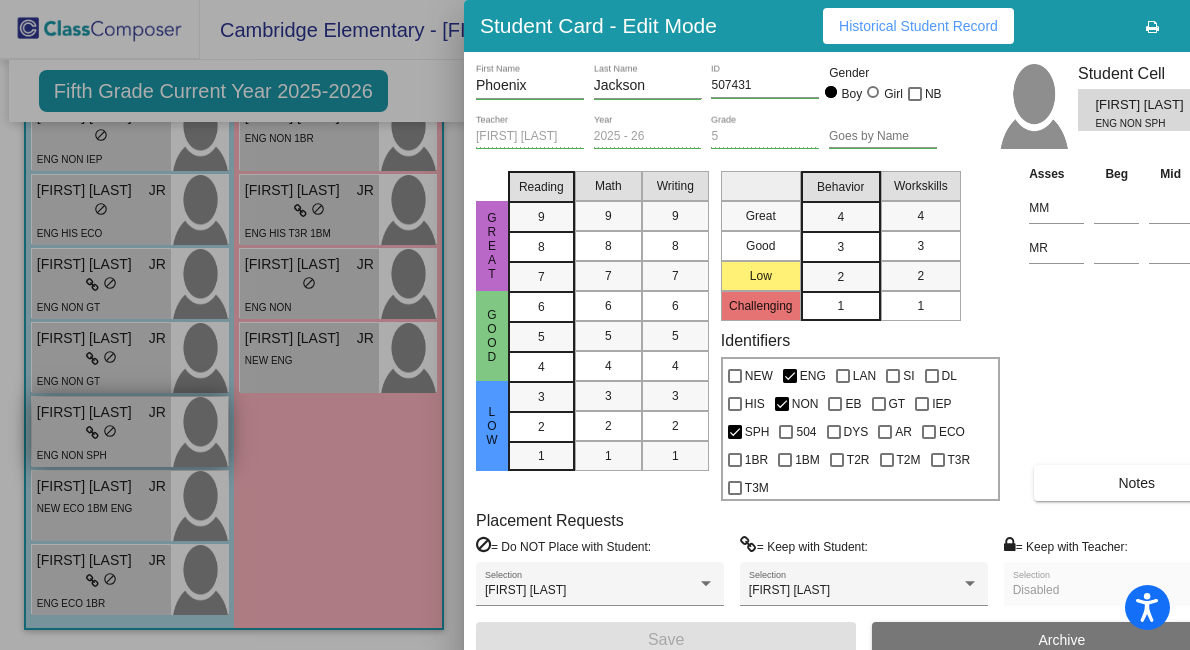 click at bounding box center [595, 325] 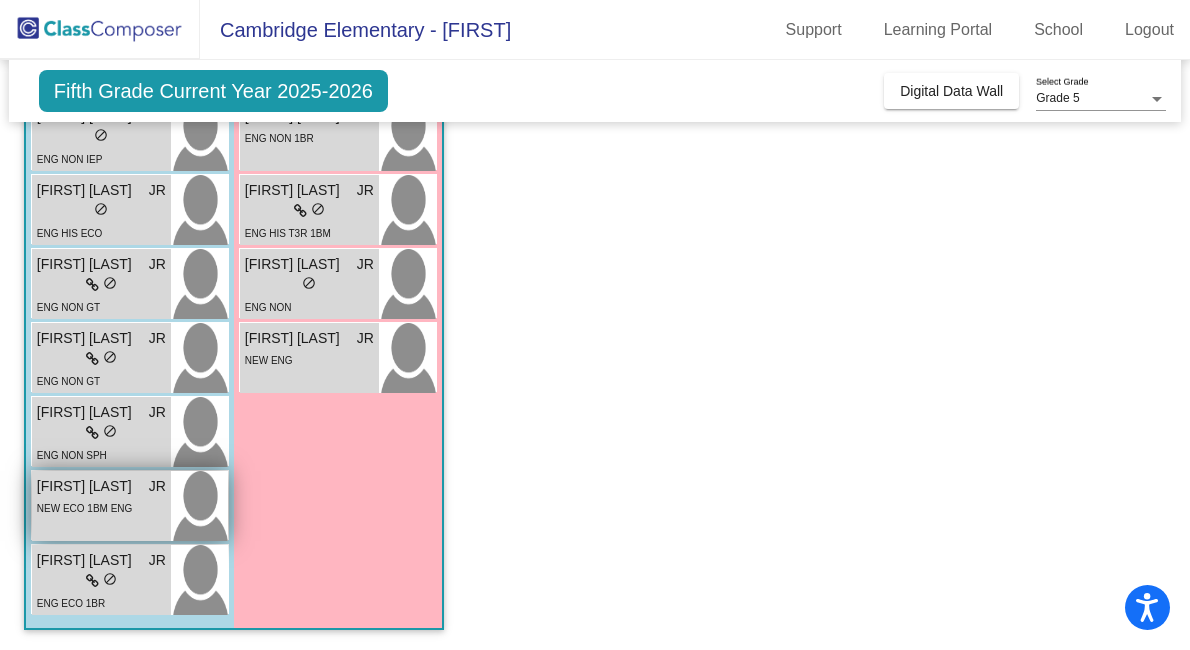 click on "NEW ECO 1BM ENG" at bounding box center (85, 508) 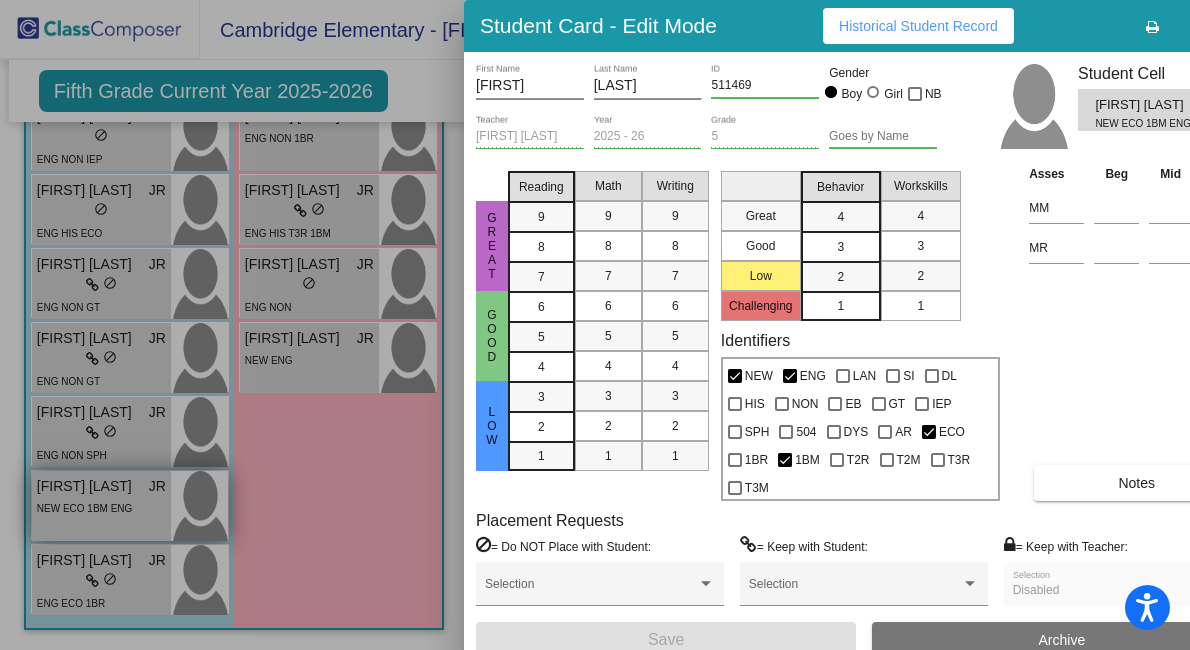 click at bounding box center [595, 325] 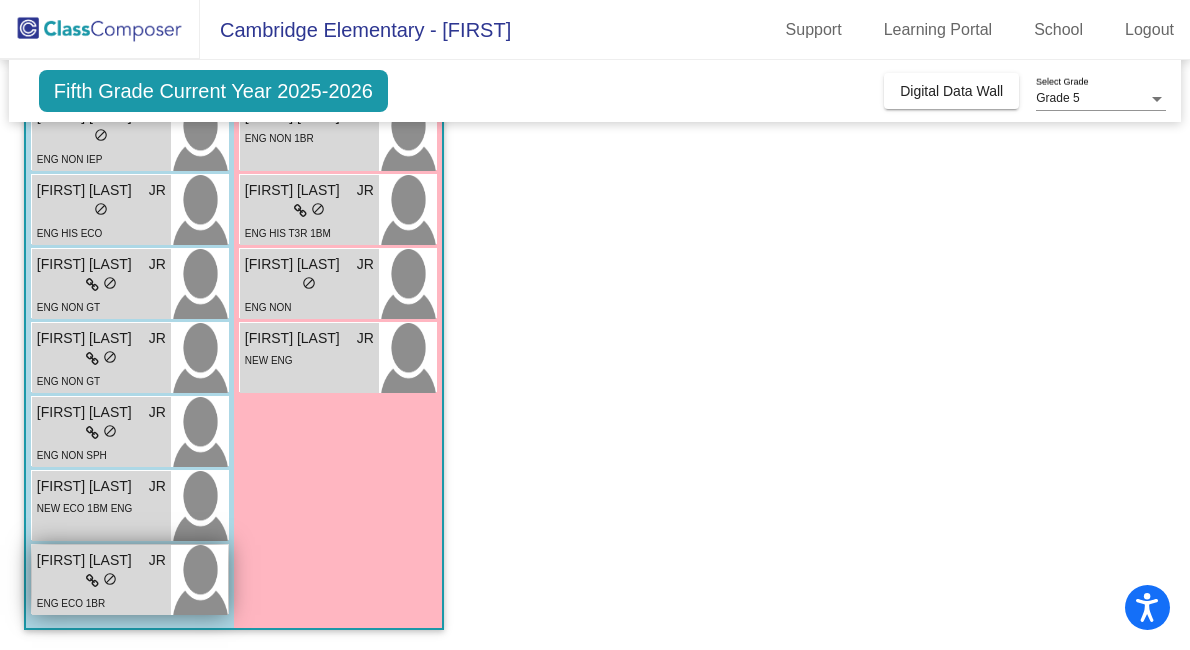 click on "lock do_not_disturb_alt" at bounding box center [101, 581] 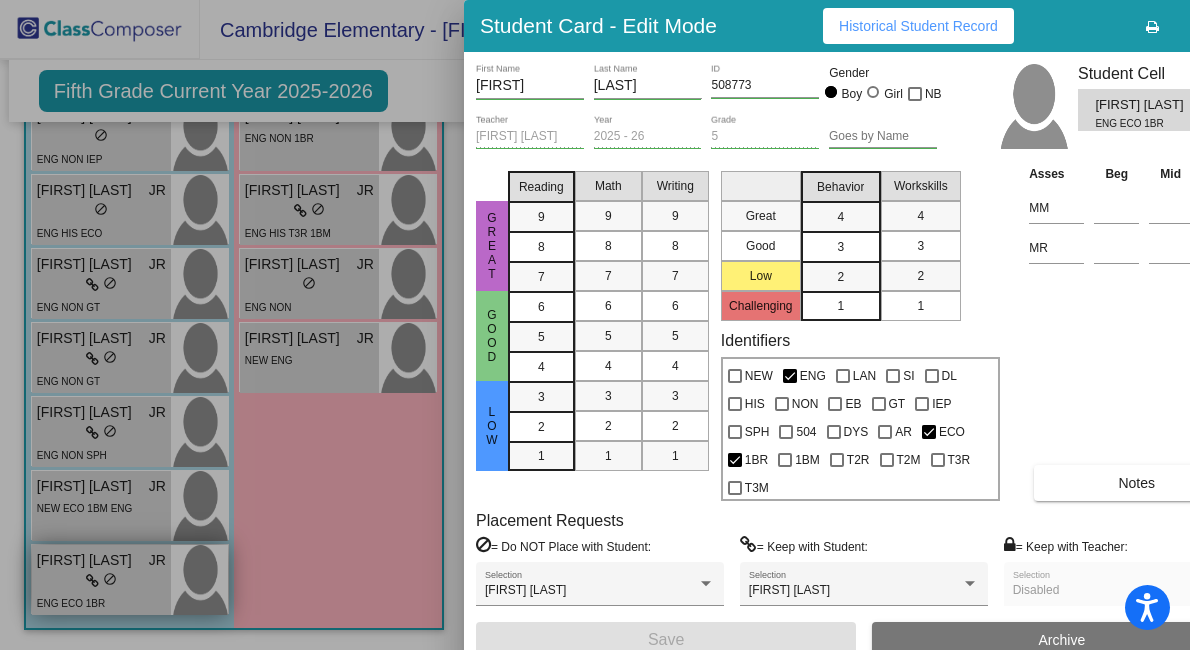 click at bounding box center (595, 325) 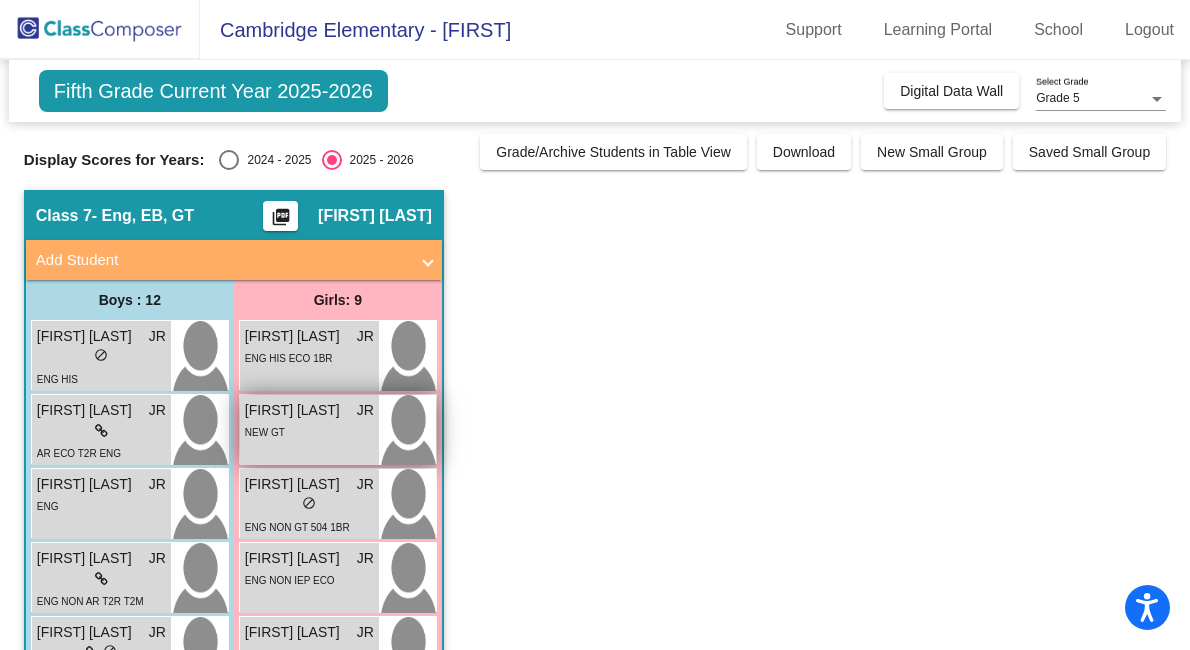 scroll, scrollTop: 111, scrollLeft: 0, axis: vertical 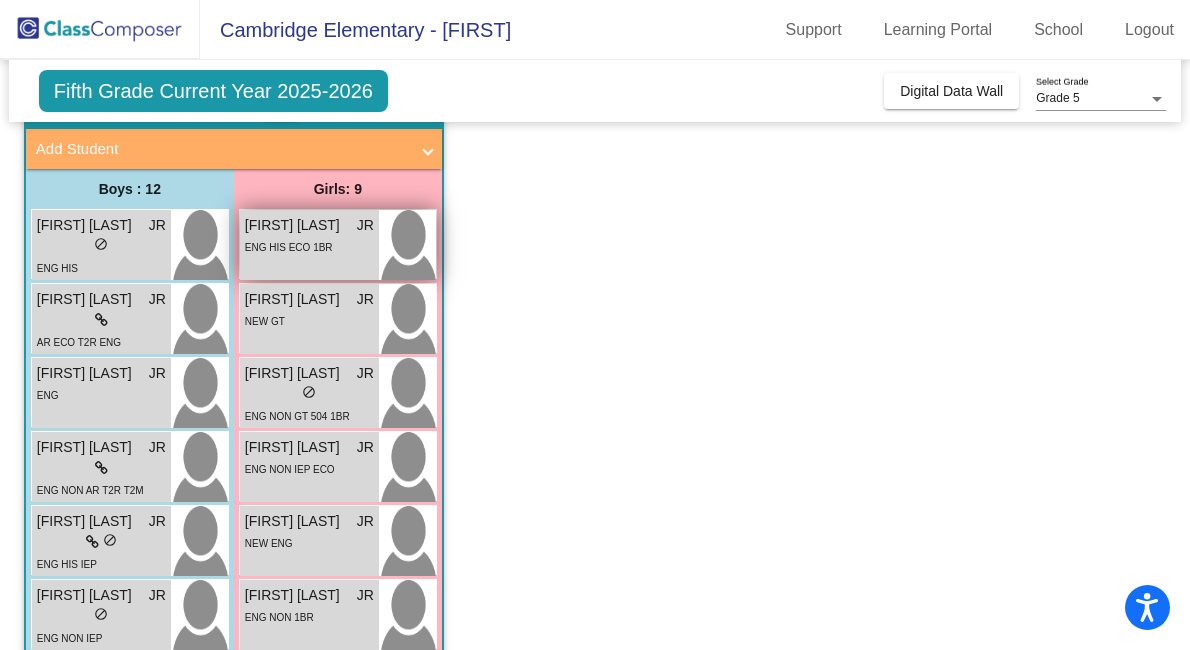 click on "ENG HIS ECO 1BR" at bounding box center (289, 247) 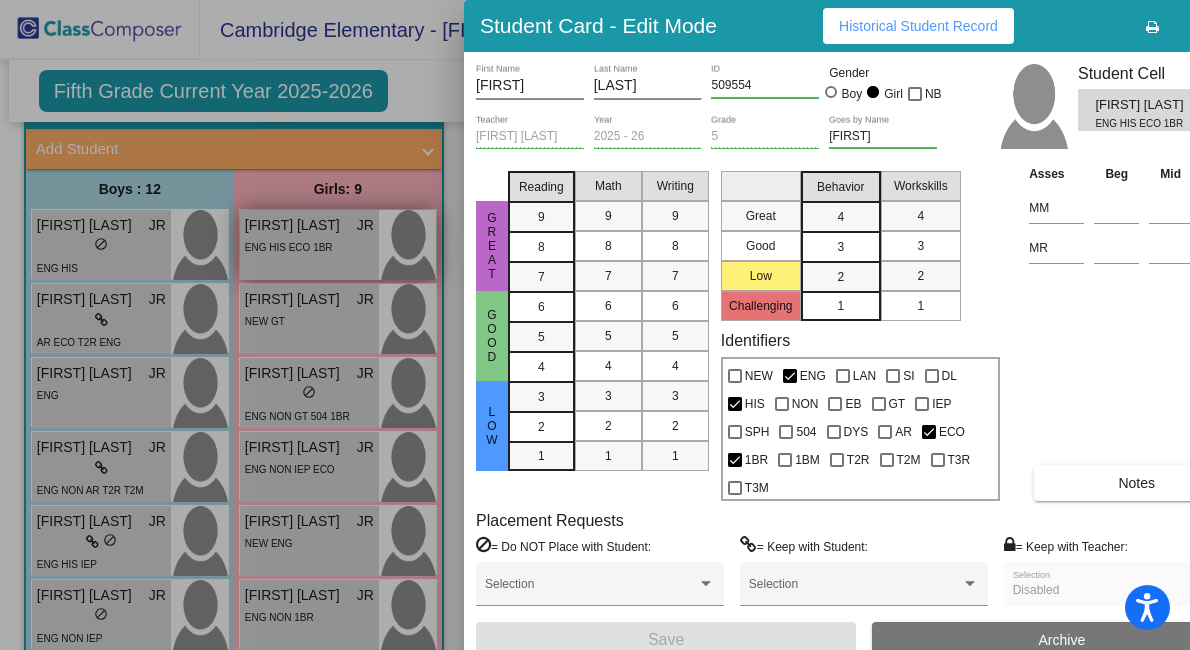 click at bounding box center (595, 325) 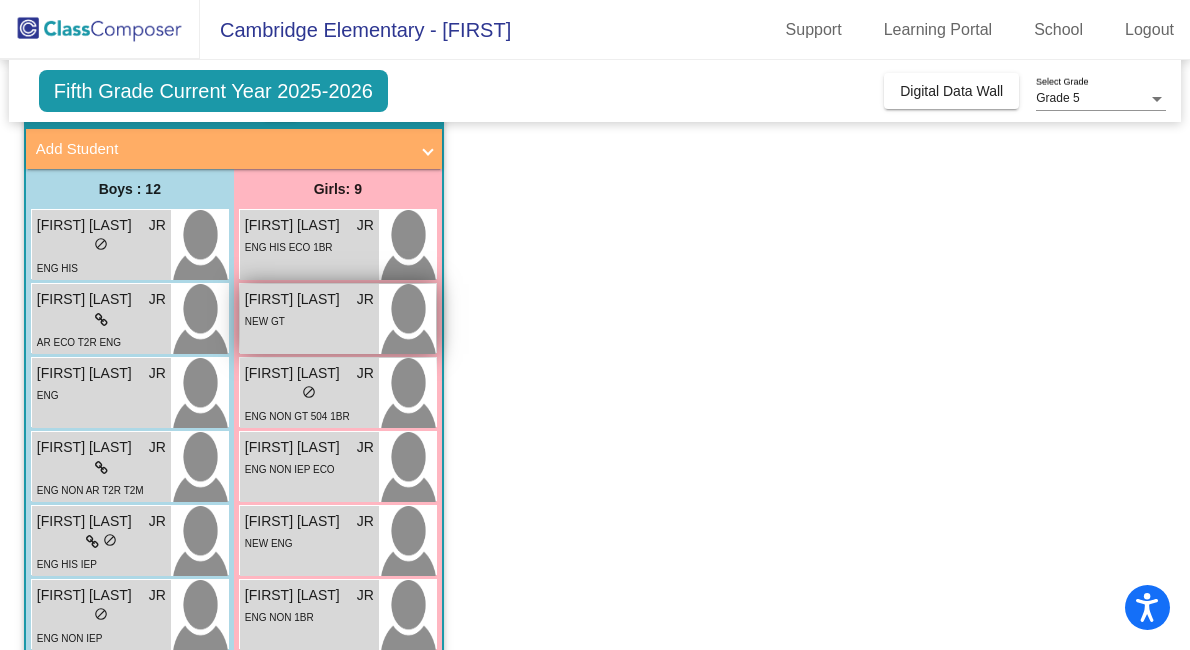 click on "Cora Dady" at bounding box center (295, 299) 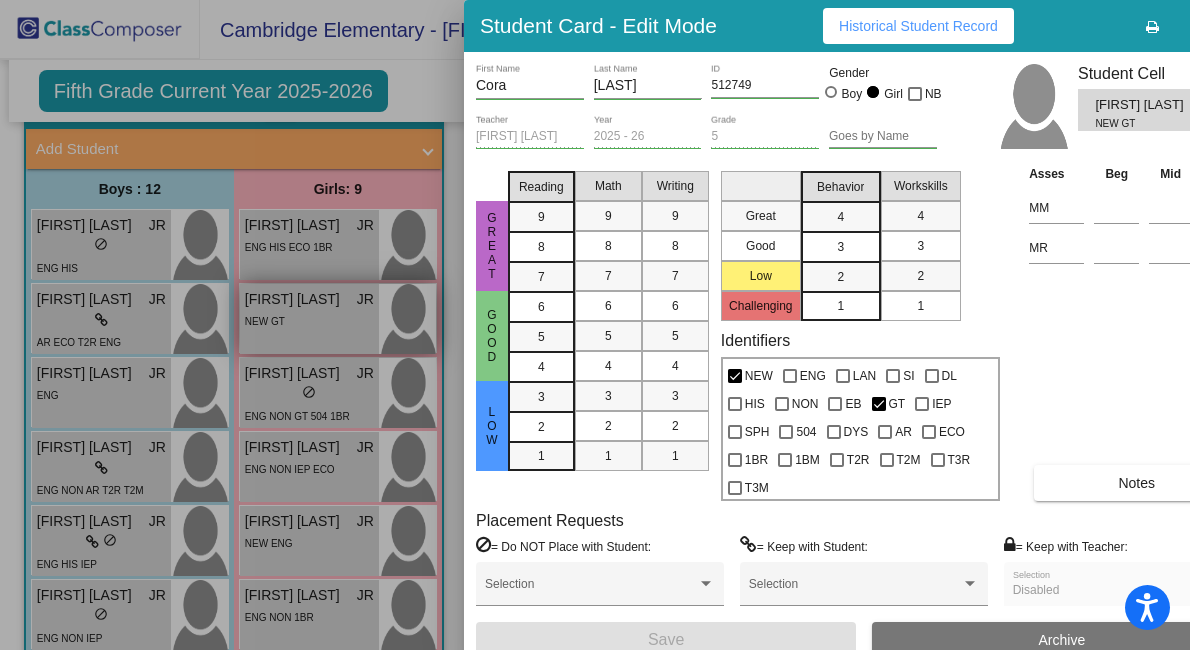 click at bounding box center (595, 325) 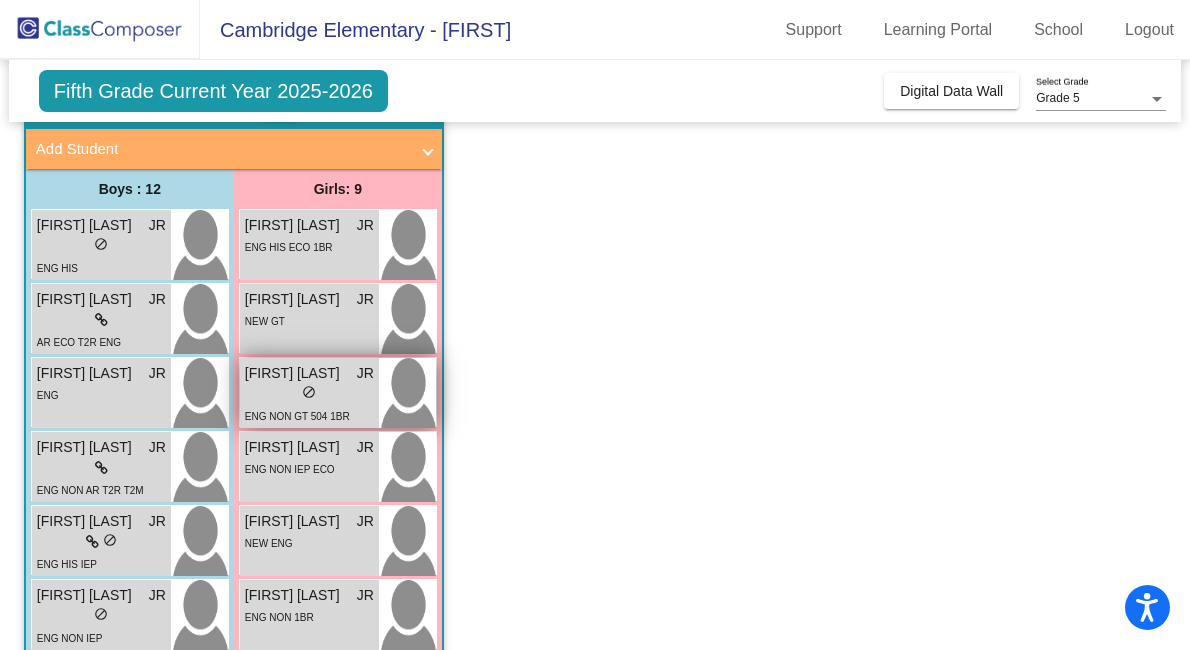 click on "lock do_not_disturb_alt" at bounding box center [309, 394] 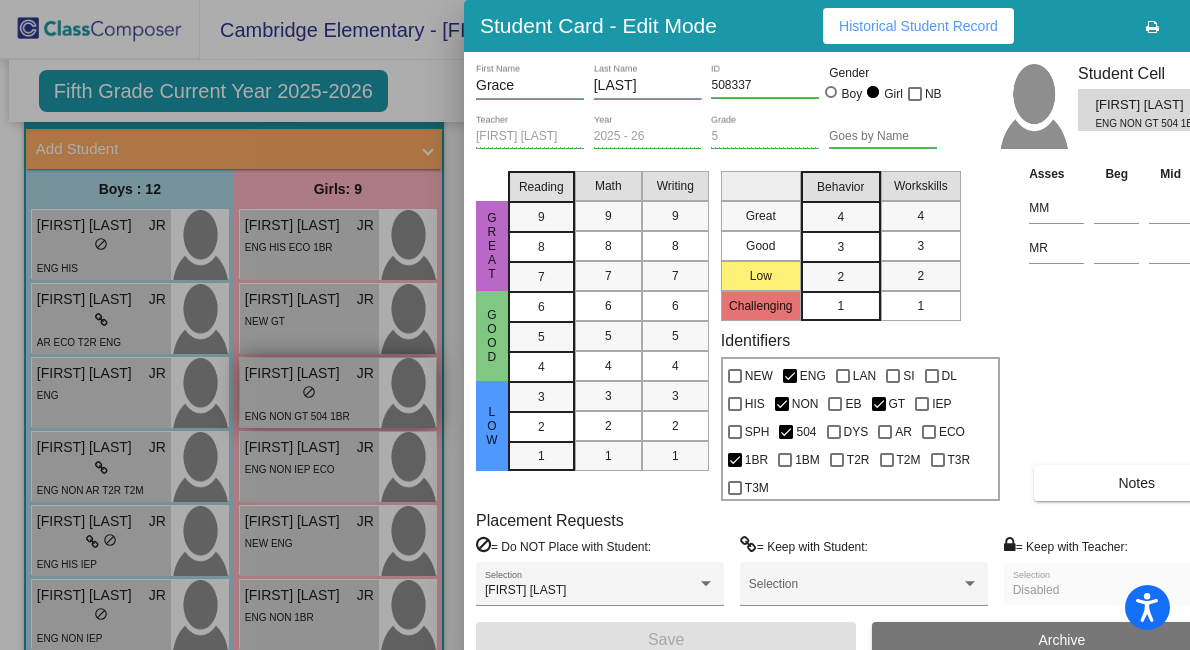 click at bounding box center [595, 325] 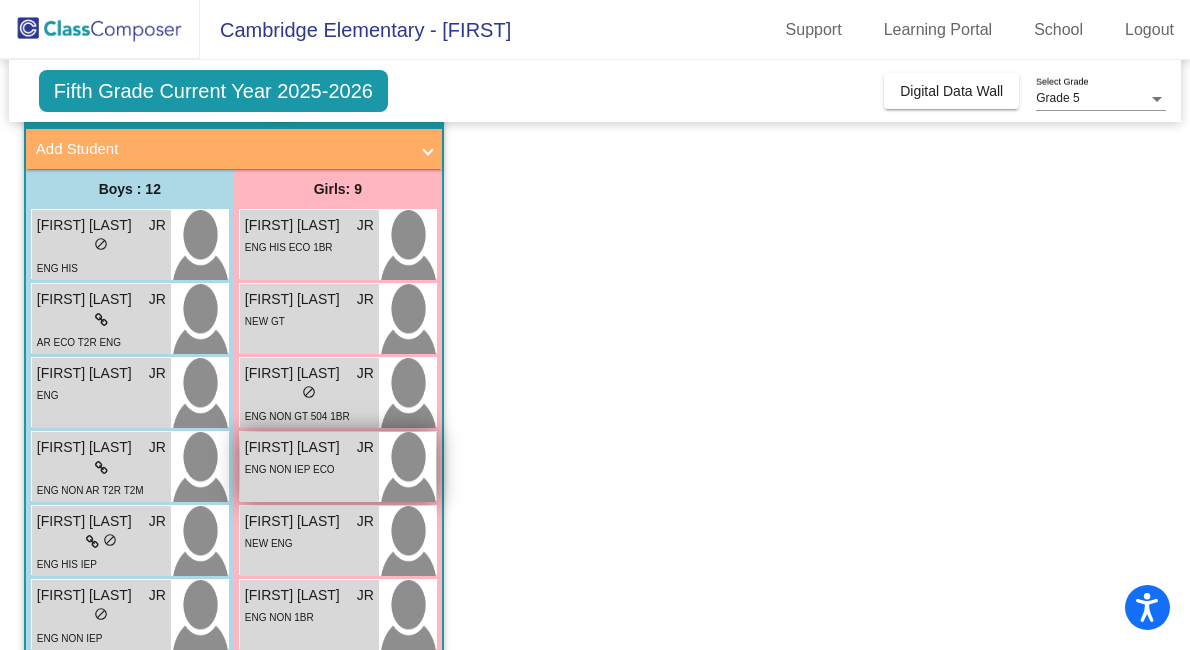 click on "ENG NON IEP ECO" at bounding box center (290, 468) 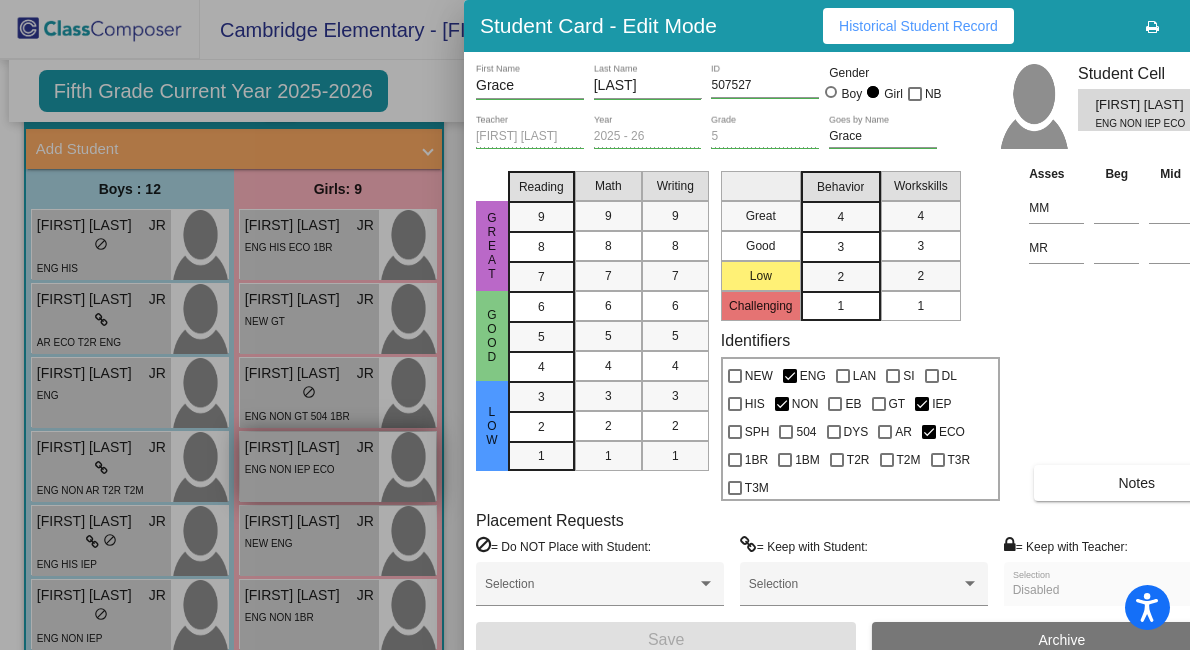 click at bounding box center [595, 325] 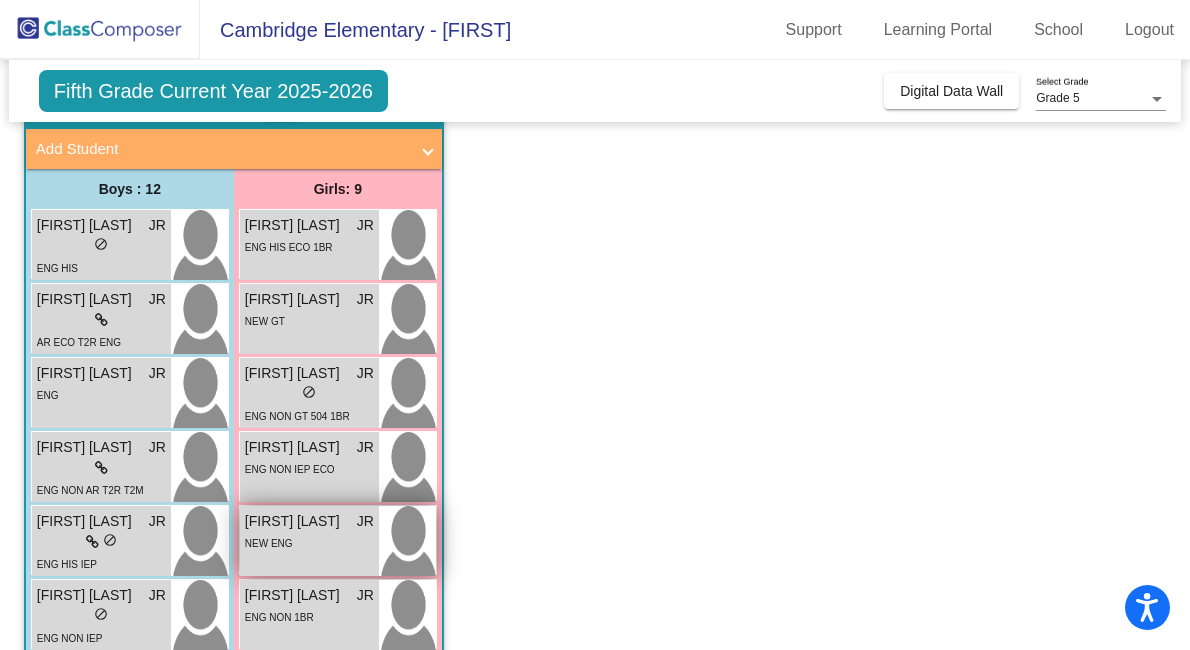 click on "Juliana Nunez" at bounding box center (295, 521) 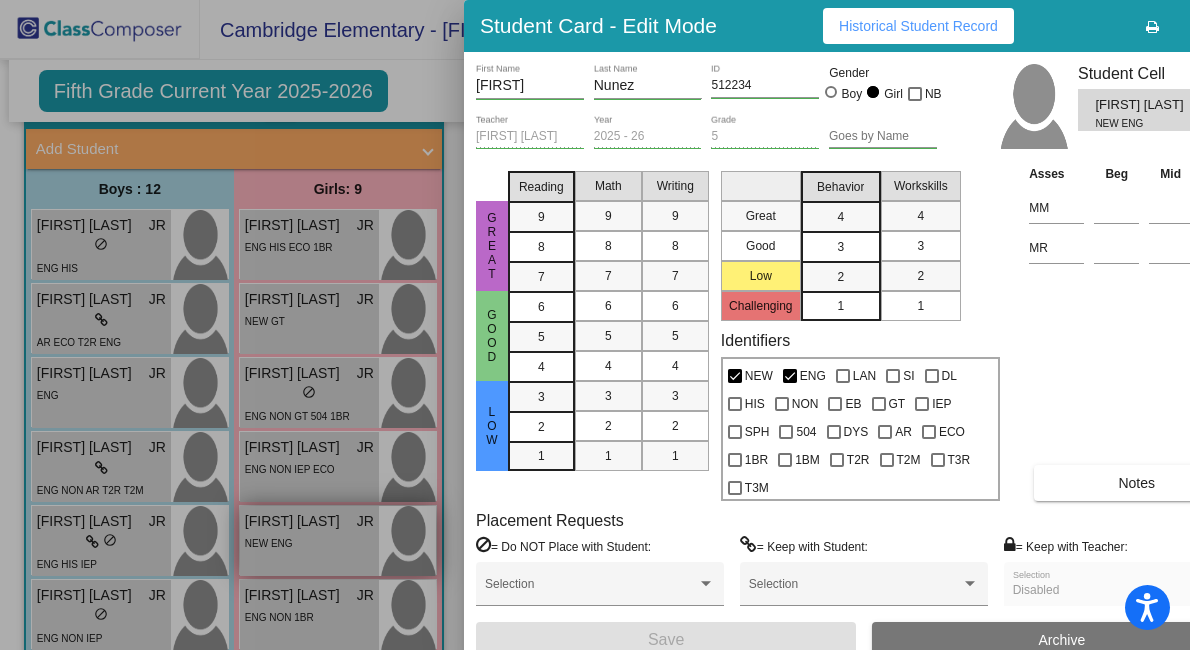 click at bounding box center [595, 325] 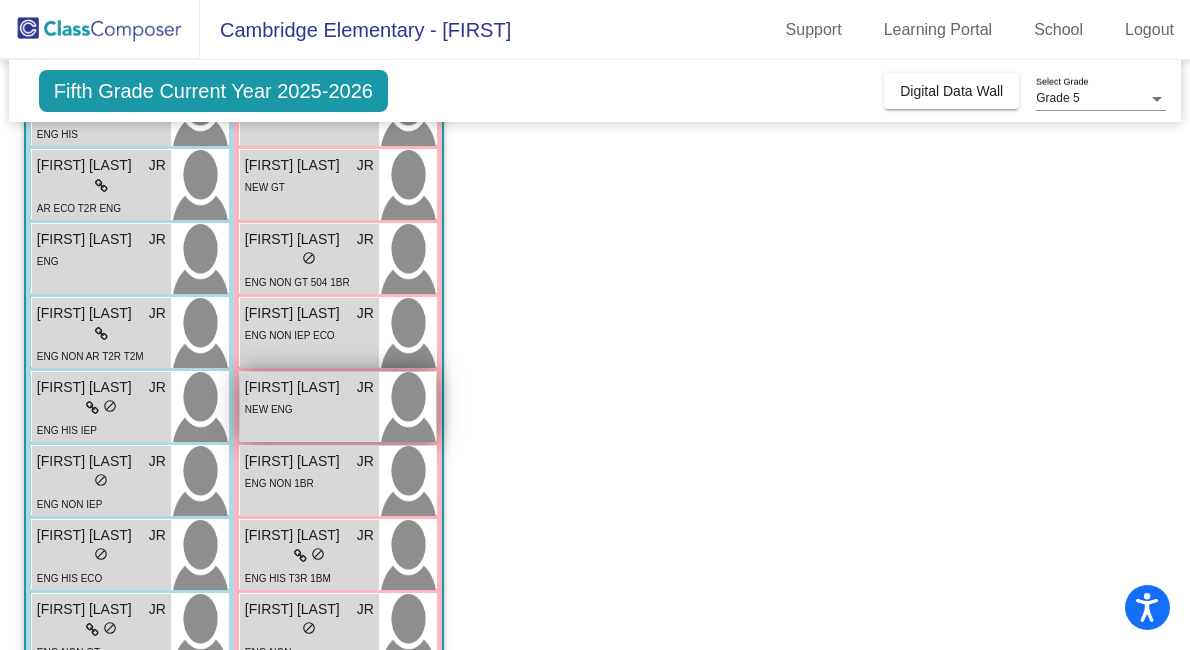 scroll, scrollTop: 263, scrollLeft: 0, axis: vertical 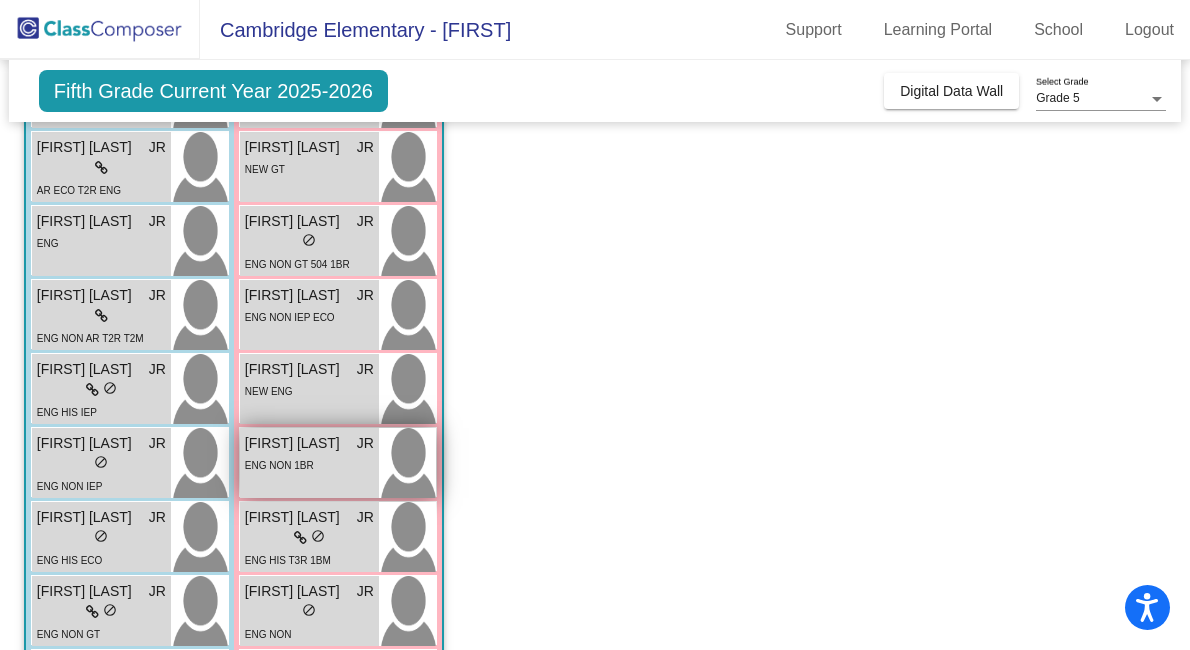 click on "ENG NON 1BR" at bounding box center (279, 464) 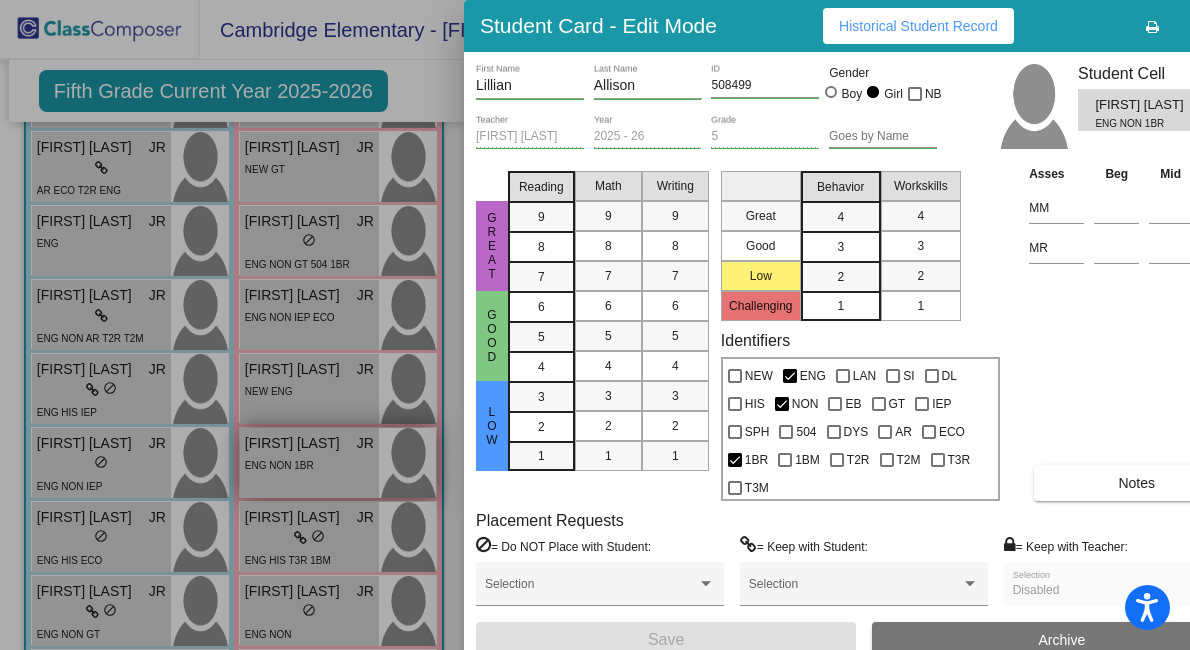 click at bounding box center [595, 325] 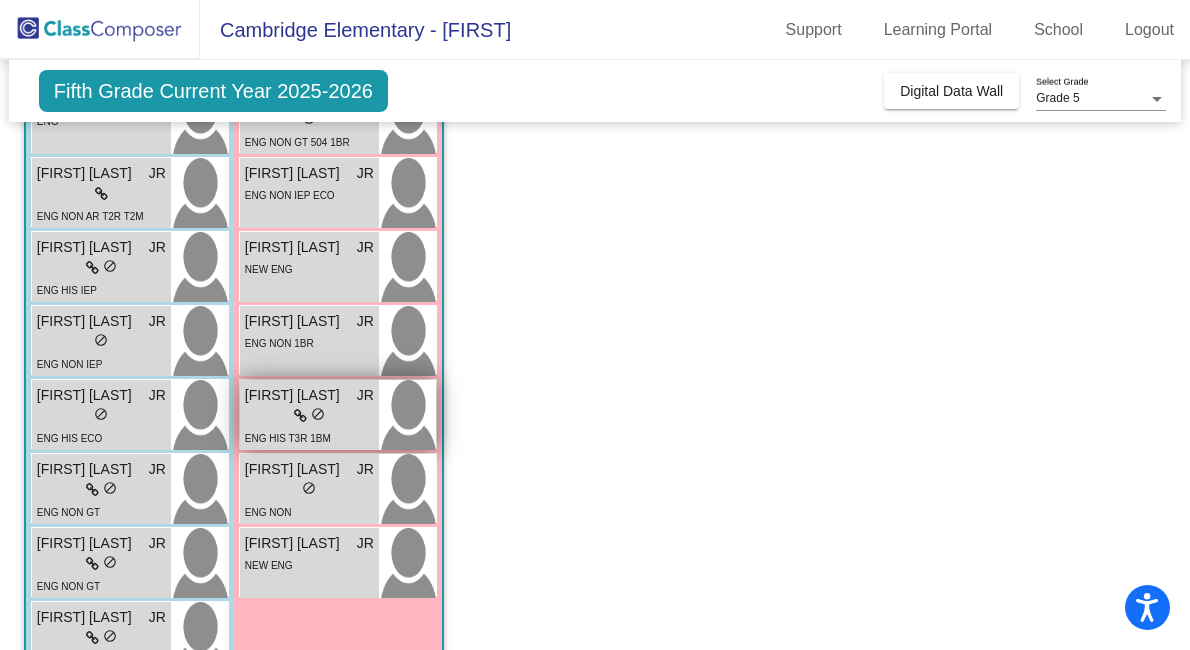 scroll, scrollTop: 391, scrollLeft: 0, axis: vertical 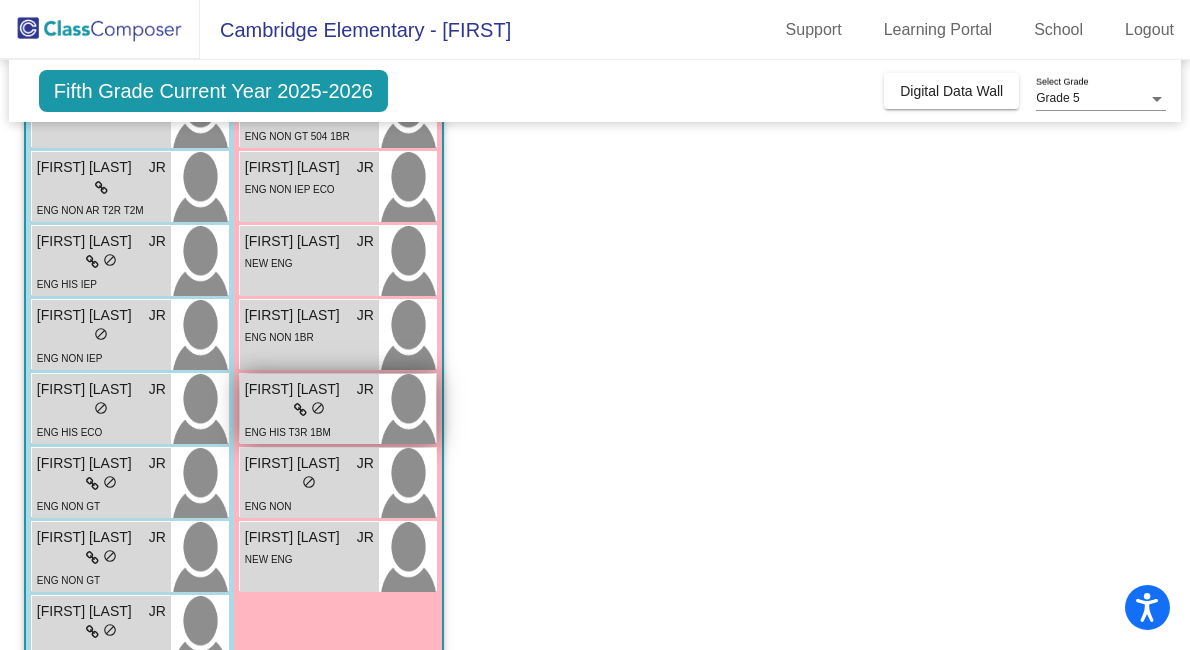 click on "ENG HIS T3R 1BM" at bounding box center (288, 432) 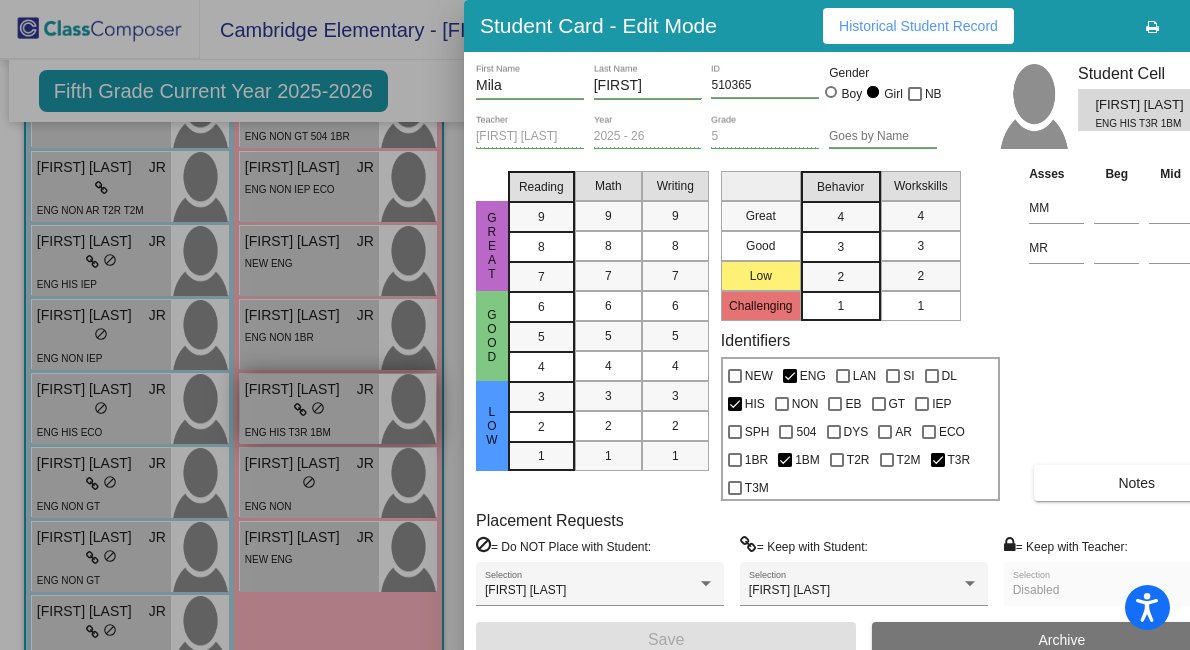 click at bounding box center (595, 325) 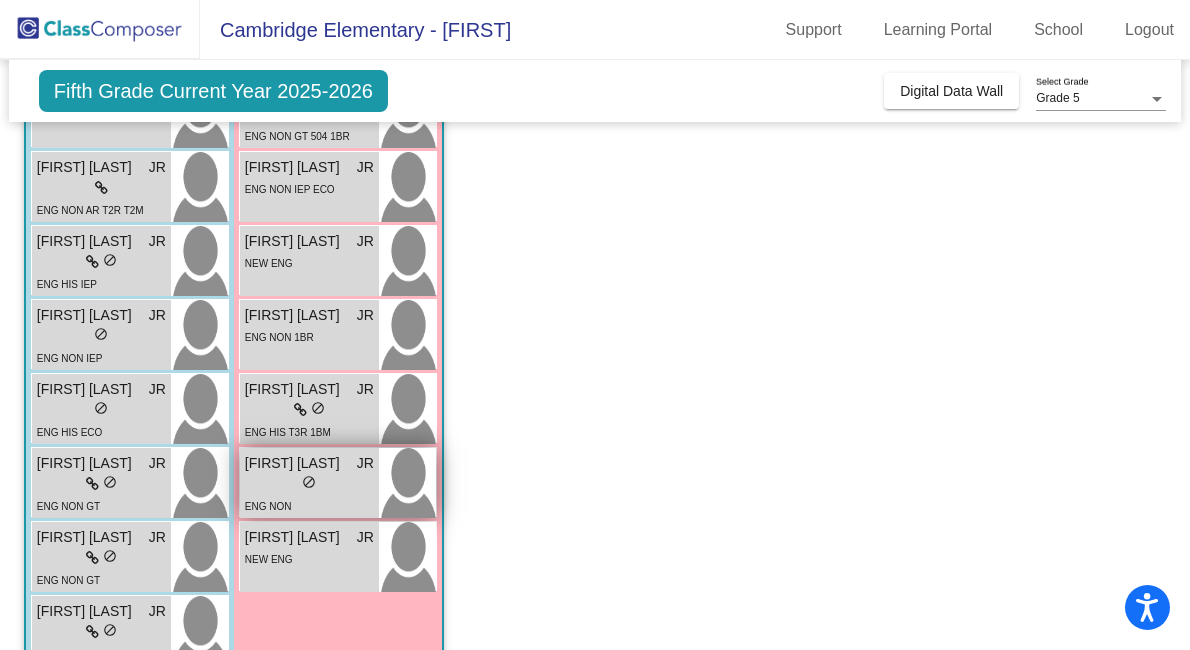 click on "lock do_not_disturb_alt" at bounding box center [309, 484] 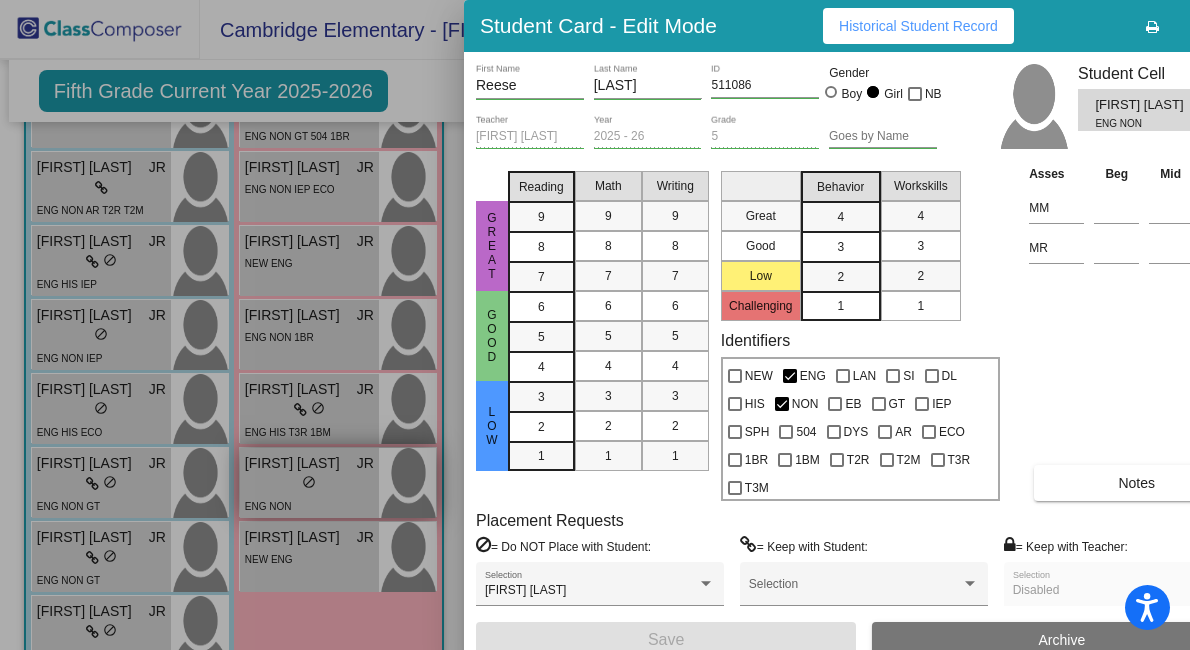 click at bounding box center (595, 325) 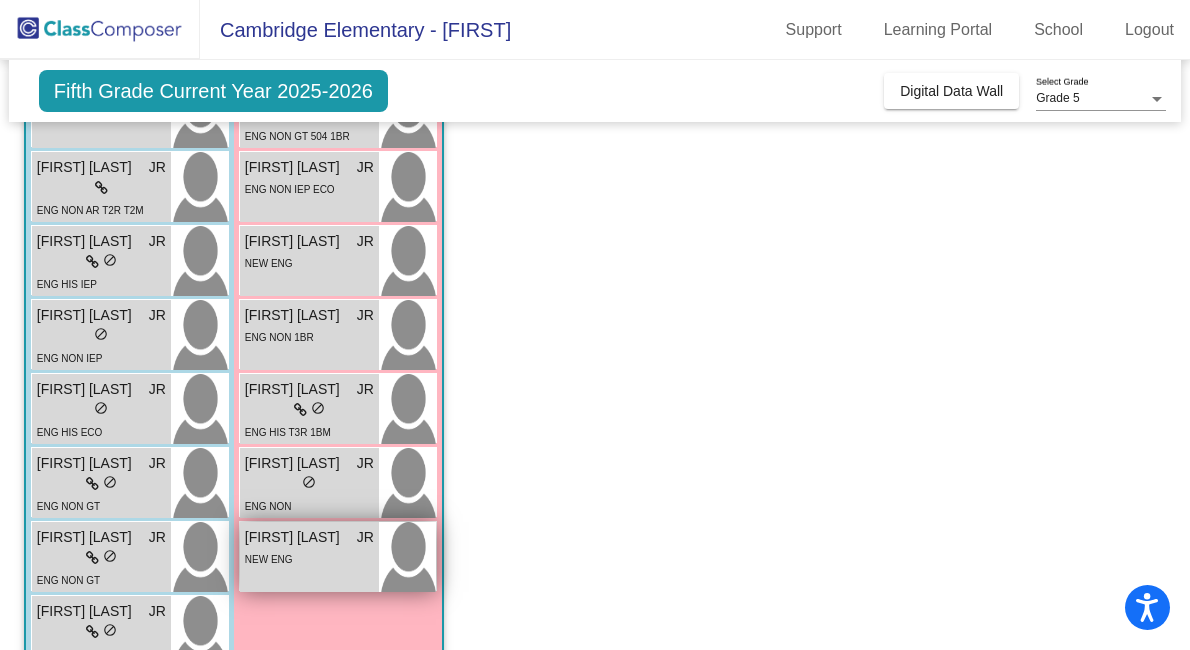 click on "NEW ENG" at bounding box center [269, 559] 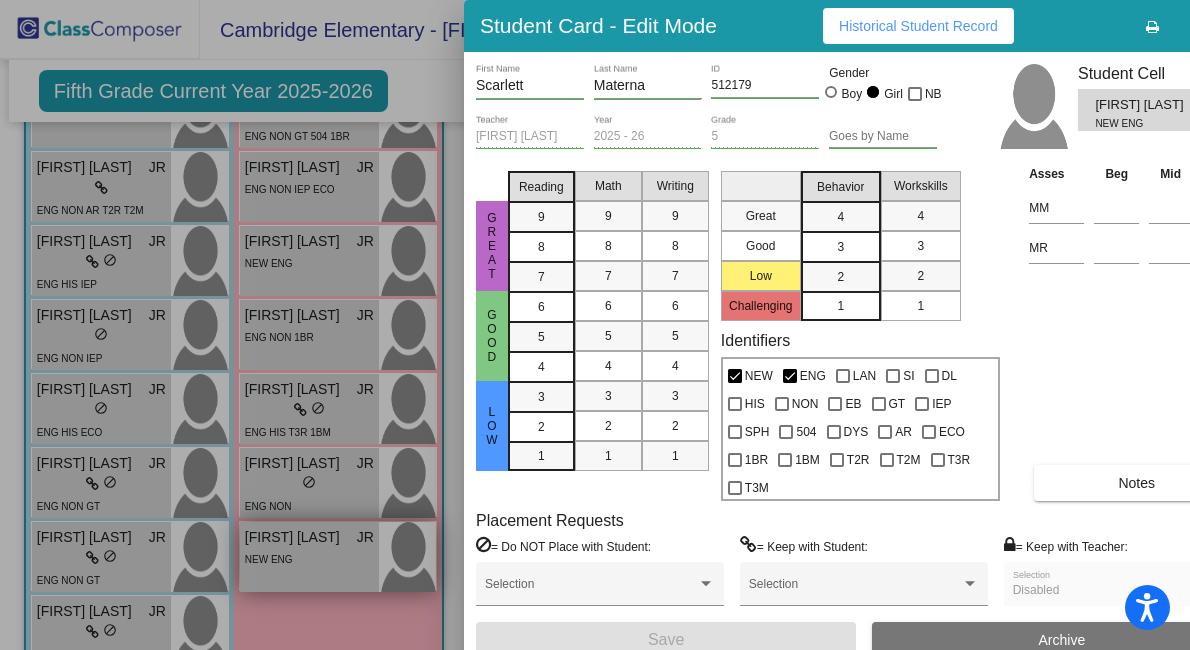 click at bounding box center [595, 325] 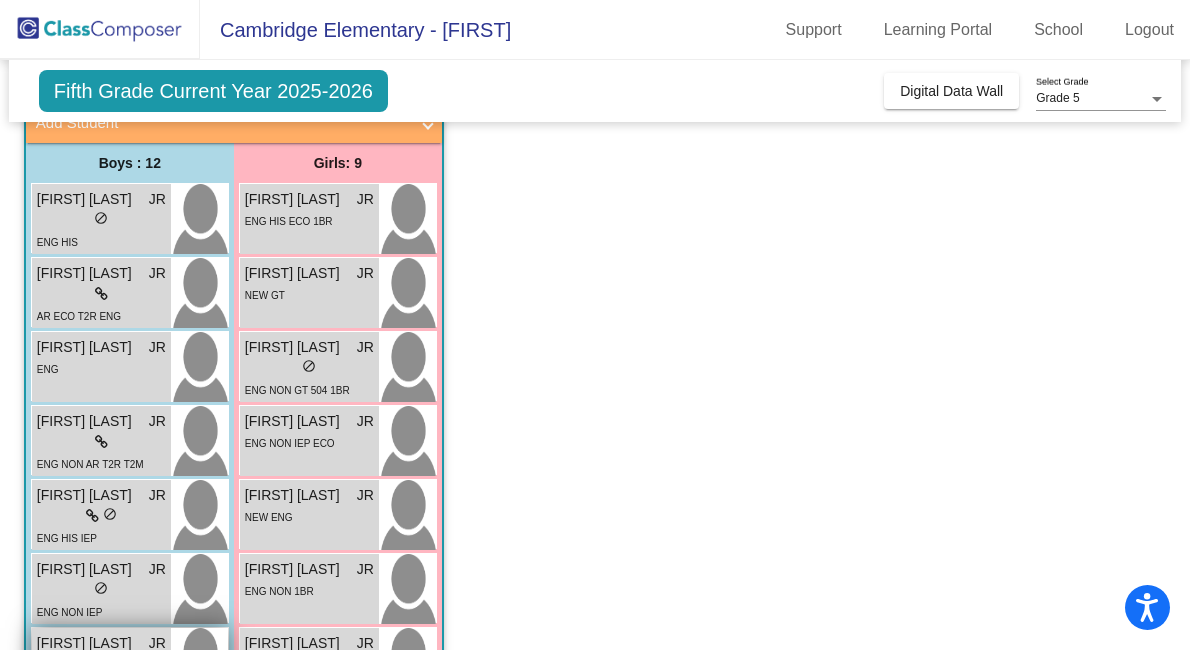 scroll, scrollTop: 133, scrollLeft: 0, axis: vertical 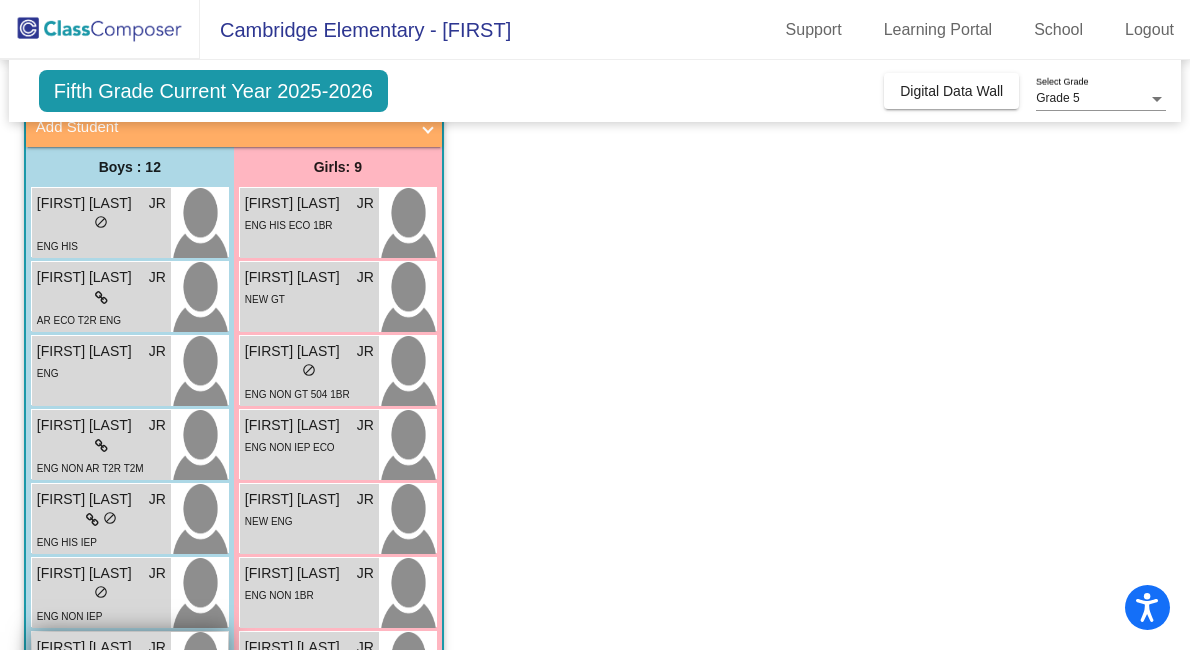 click on "lock do_not_disturb_alt" at bounding box center [101, 224] 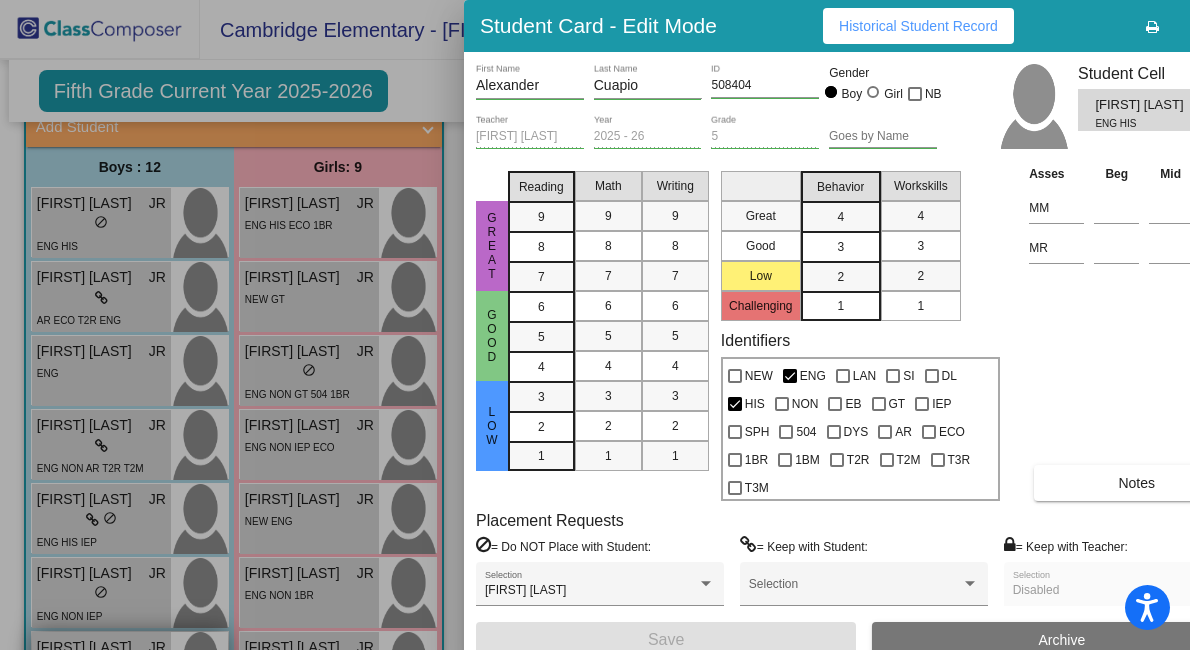click at bounding box center [595, 325] 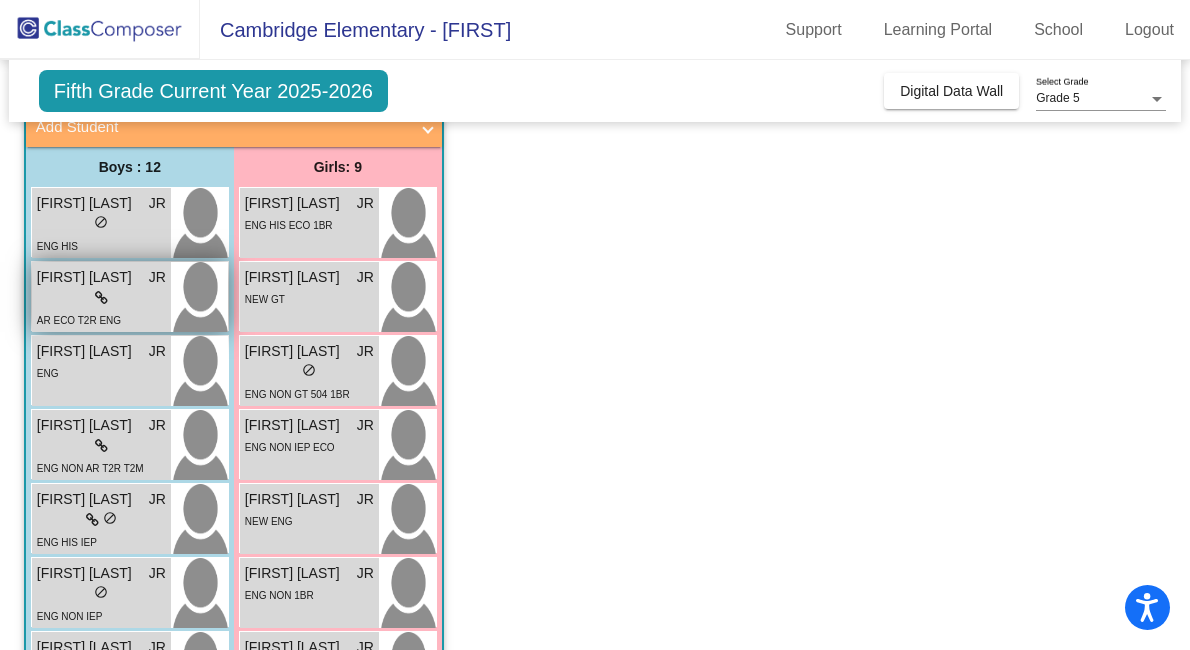 click on "lock do_not_disturb_alt" at bounding box center [101, 298] 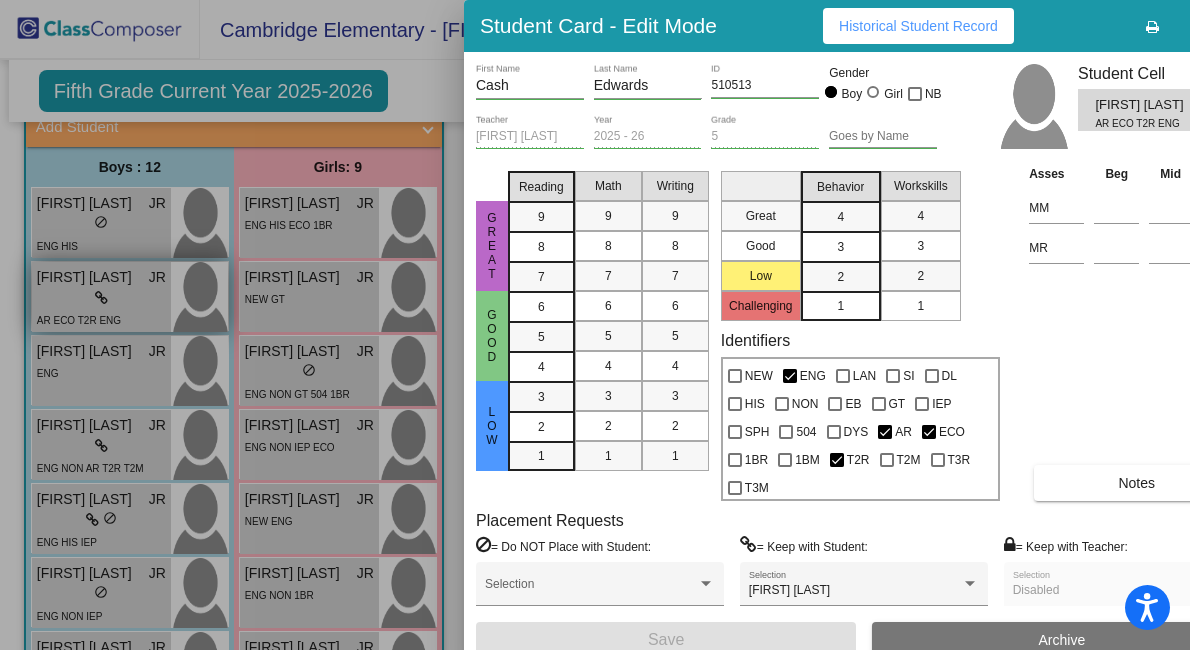 click at bounding box center [595, 325] 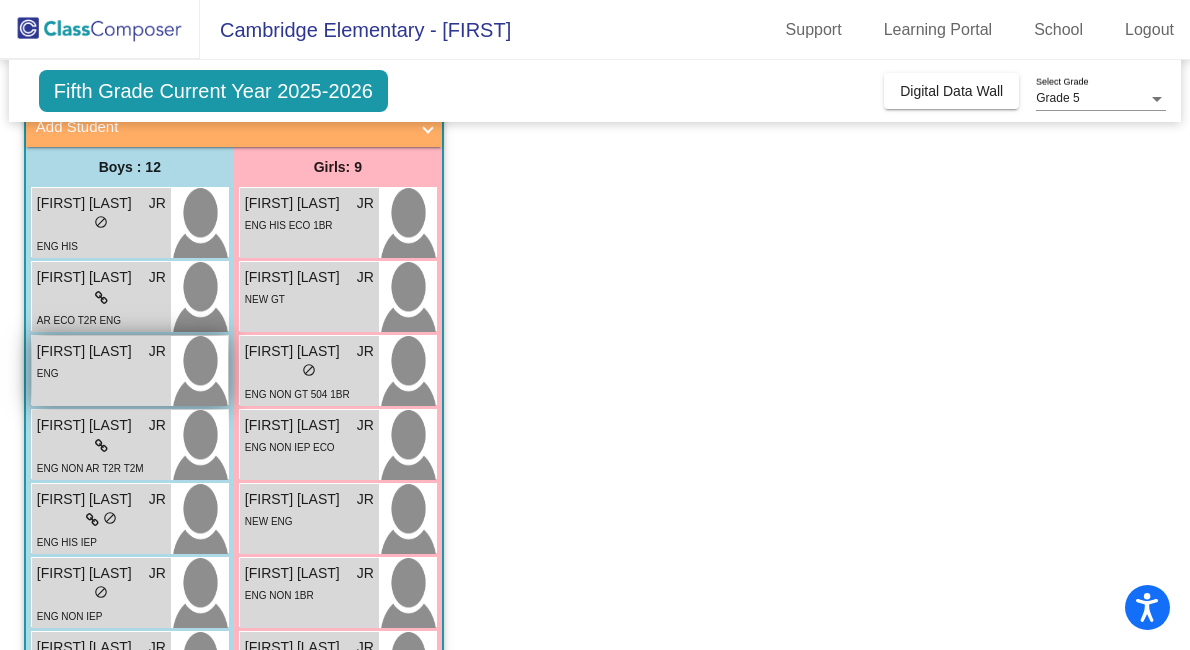 click on "ENG" at bounding box center (101, 372) 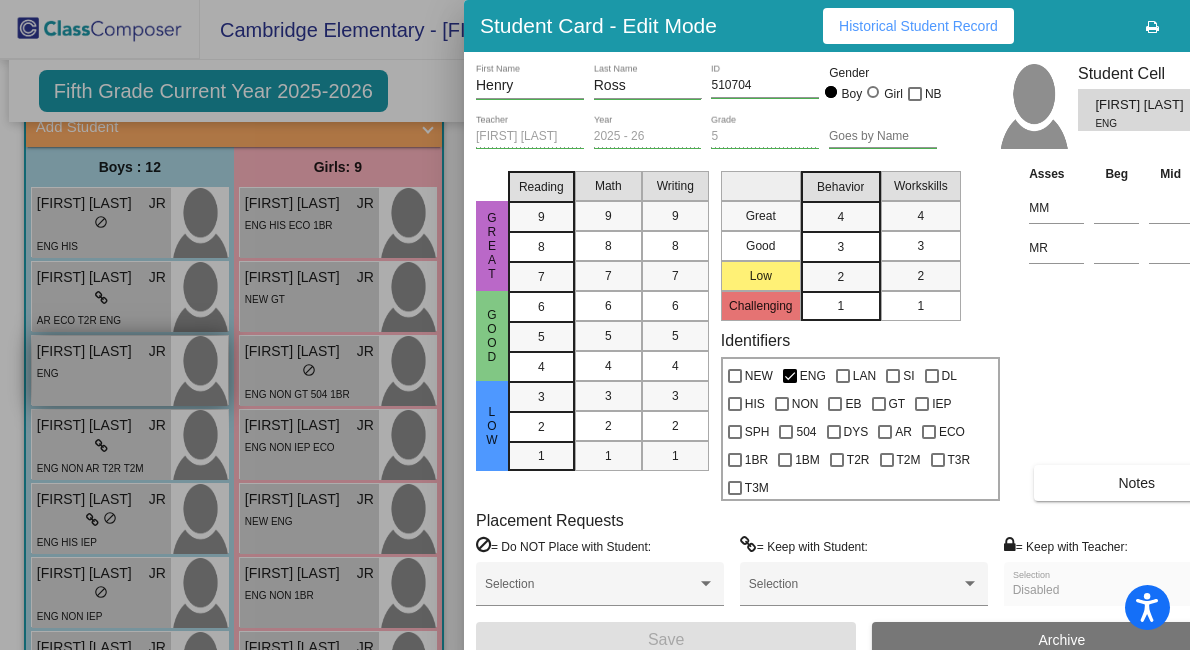 click at bounding box center (595, 325) 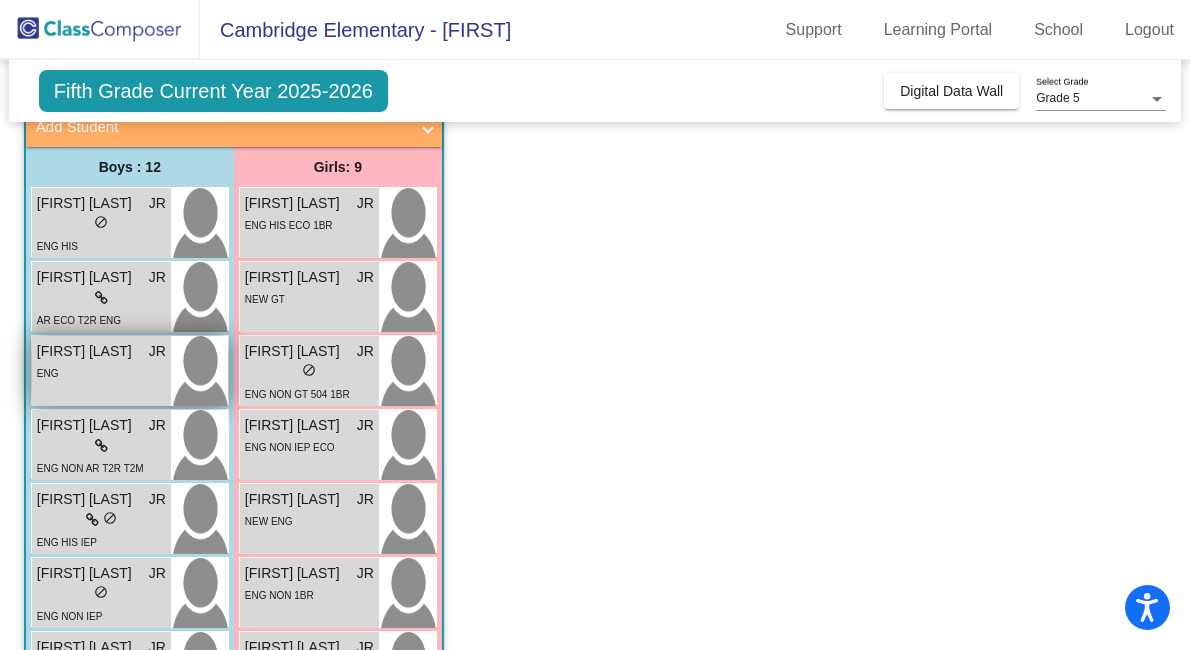 click on "ENG" at bounding box center (101, 372) 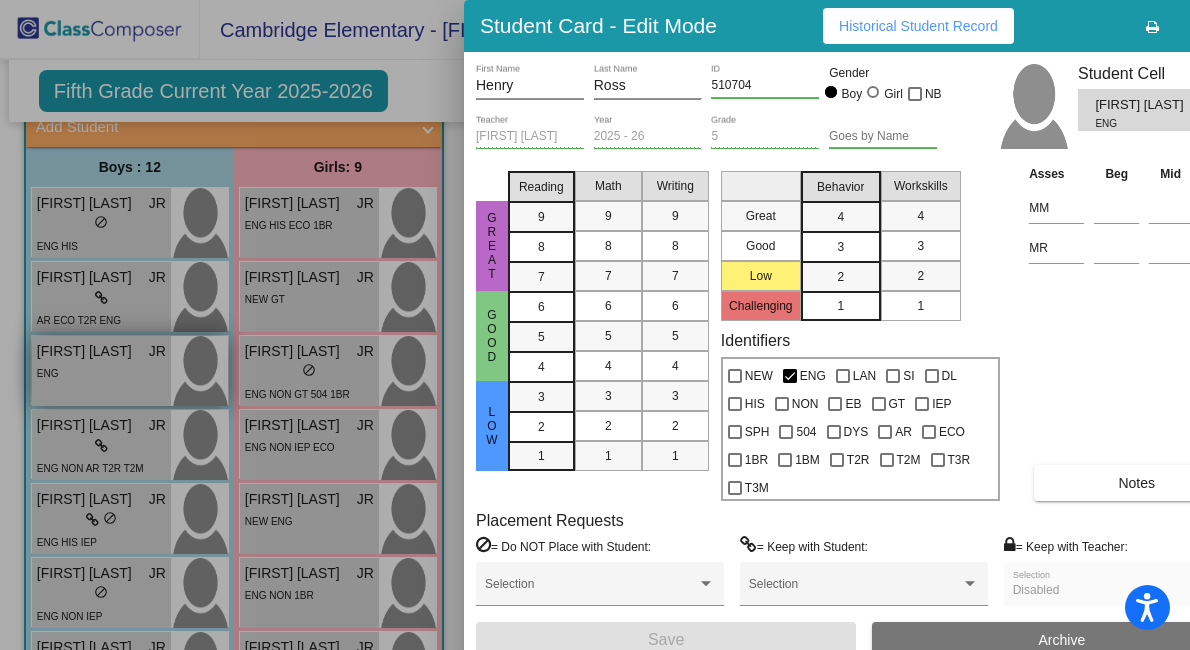 click at bounding box center (595, 325) 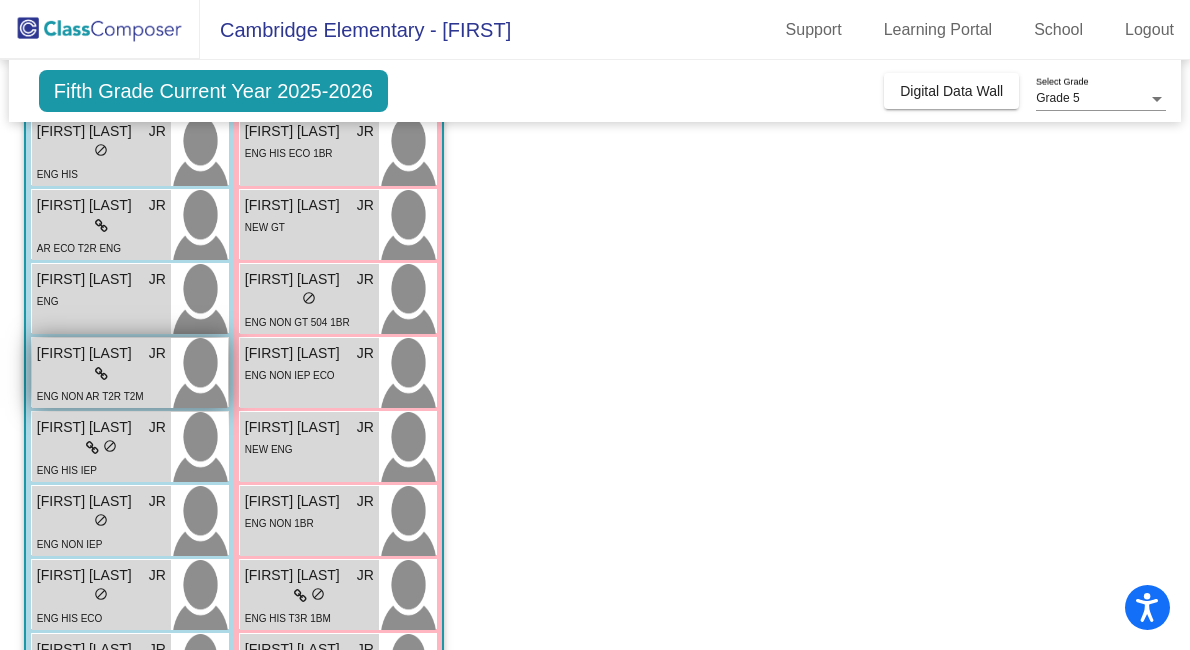 scroll, scrollTop: 221, scrollLeft: 0, axis: vertical 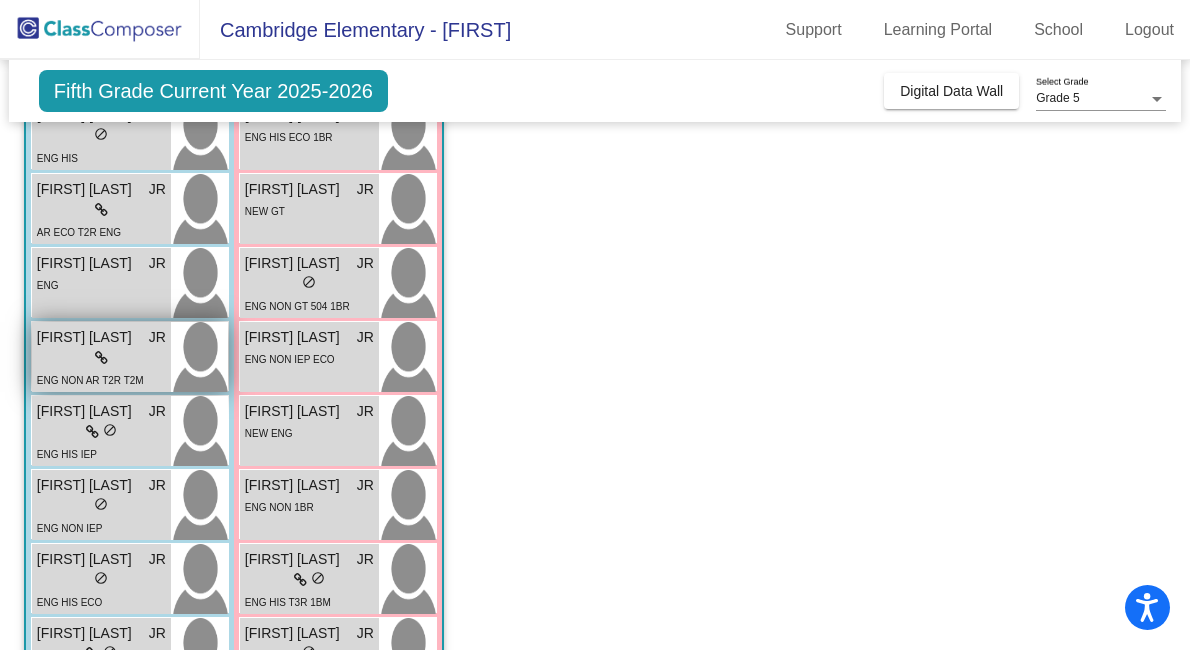 click on "lock do_not_disturb_alt" at bounding box center [101, 358] 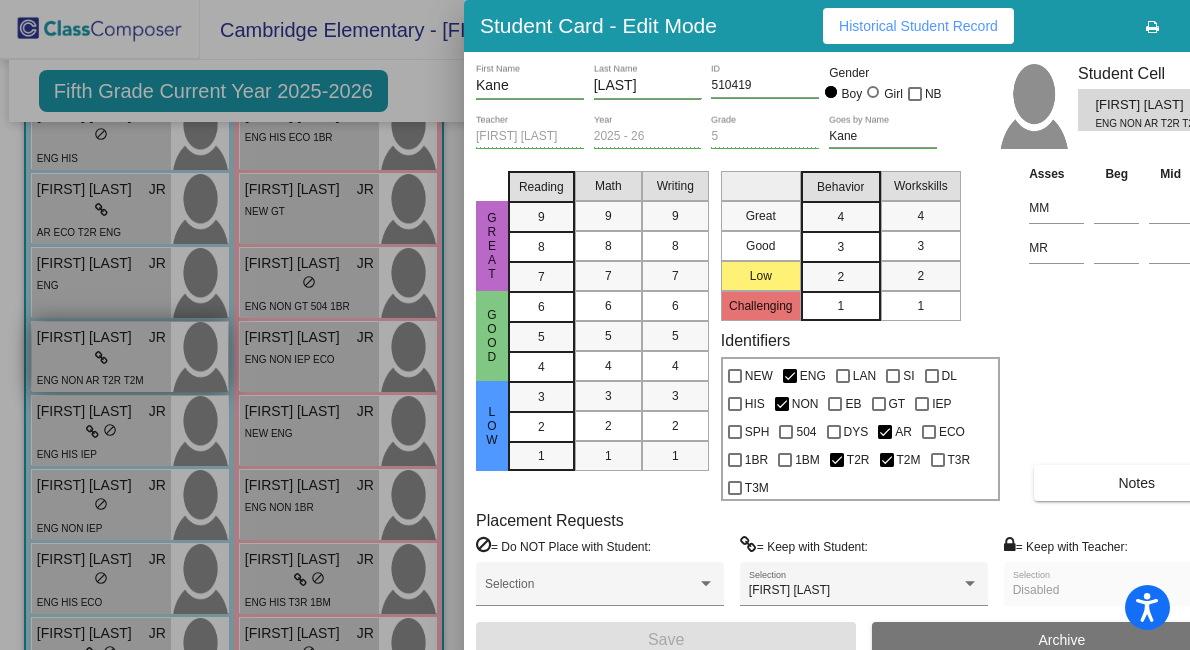 click at bounding box center (595, 325) 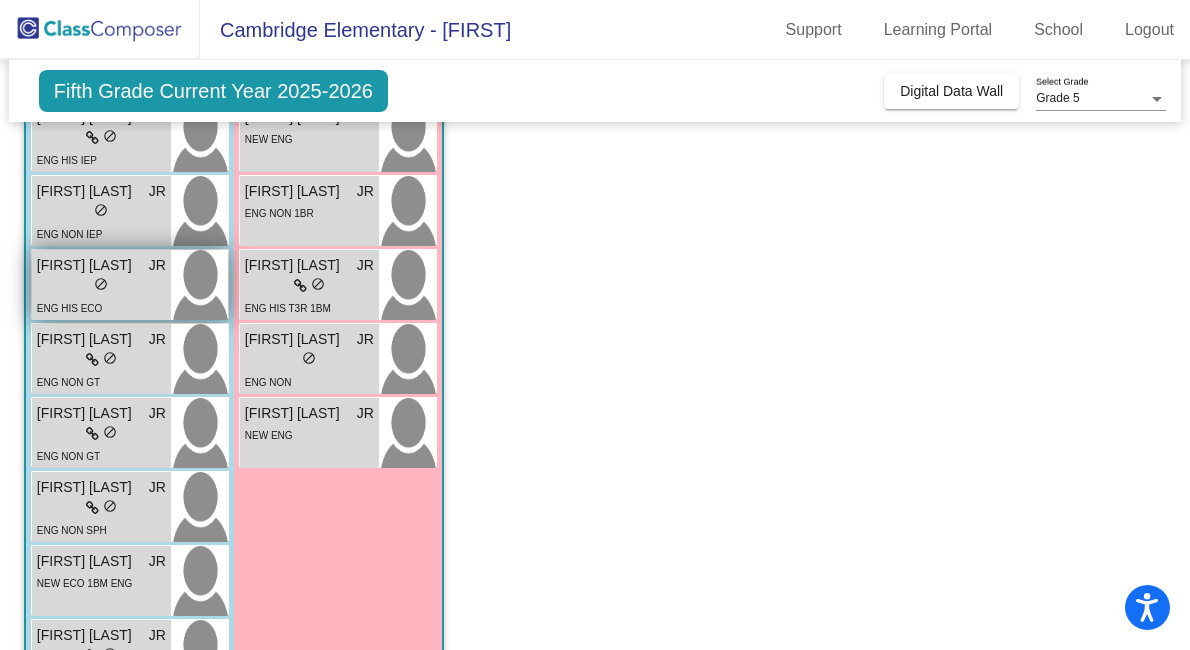 scroll, scrollTop: 531, scrollLeft: 0, axis: vertical 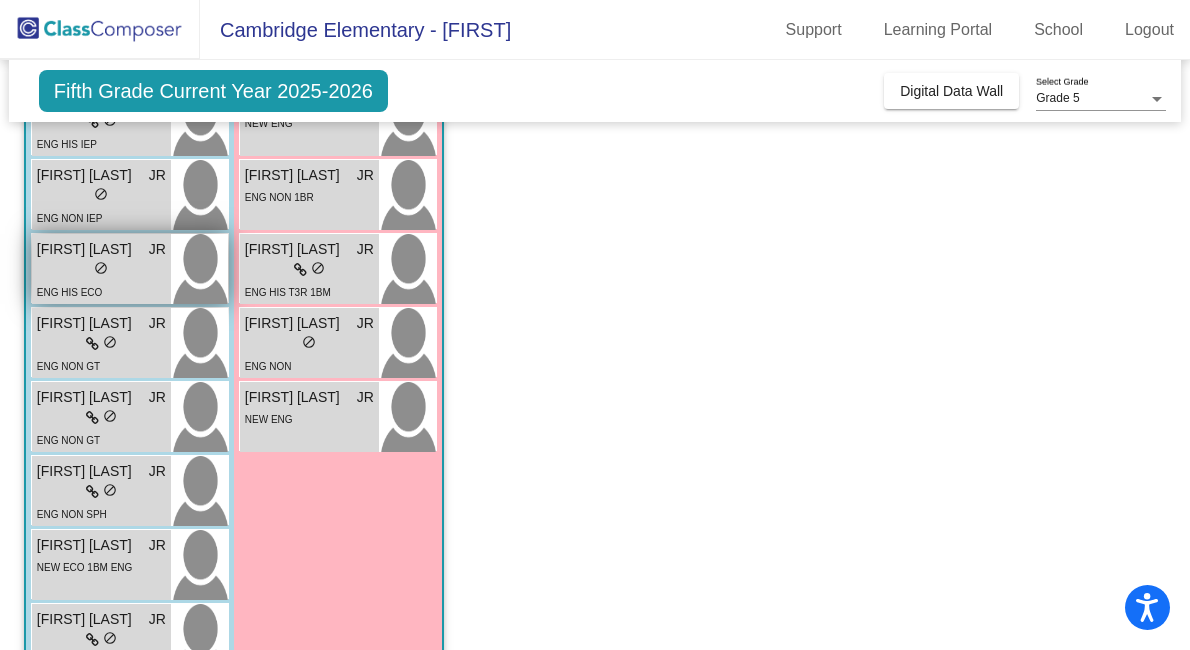 click on "lock do_not_disturb_alt" at bounding box center [101, 270] 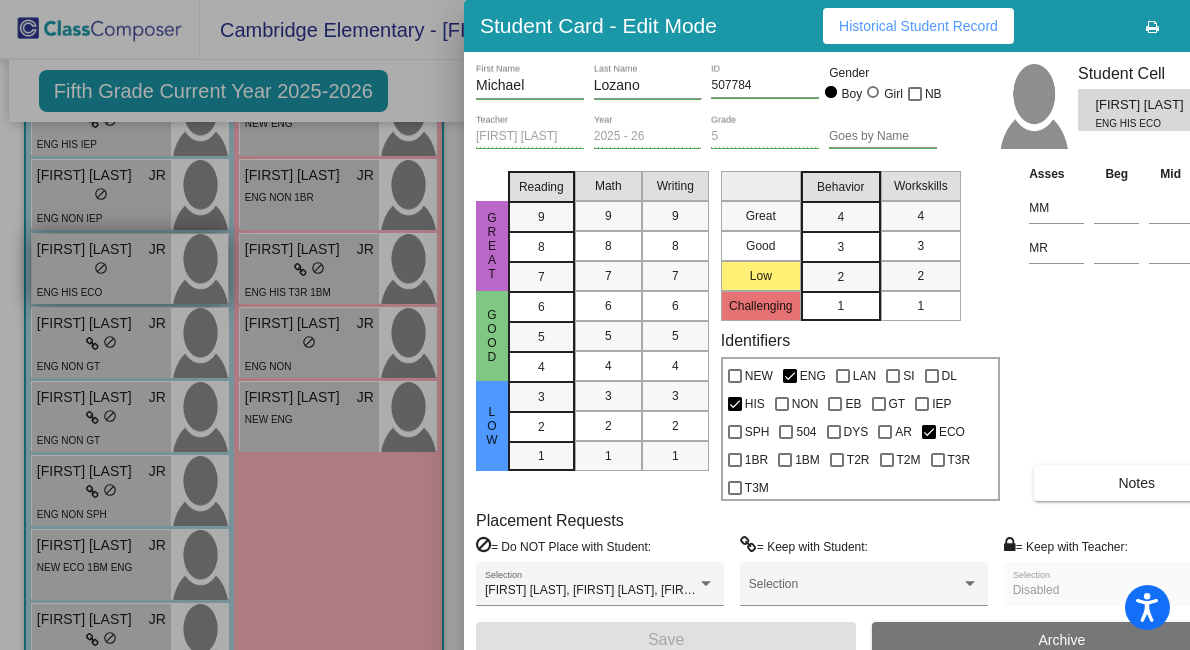click at bounding box center (595, 325) 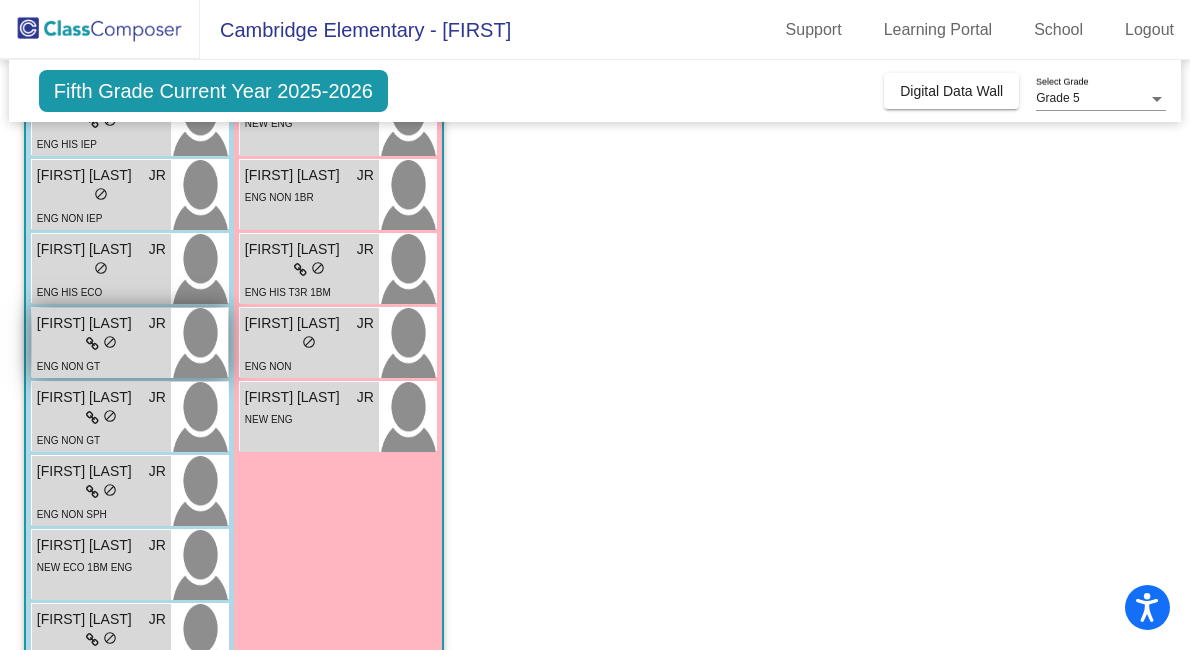 click on "lock do_not_disturb_alt" at bounding box center (101, 344) 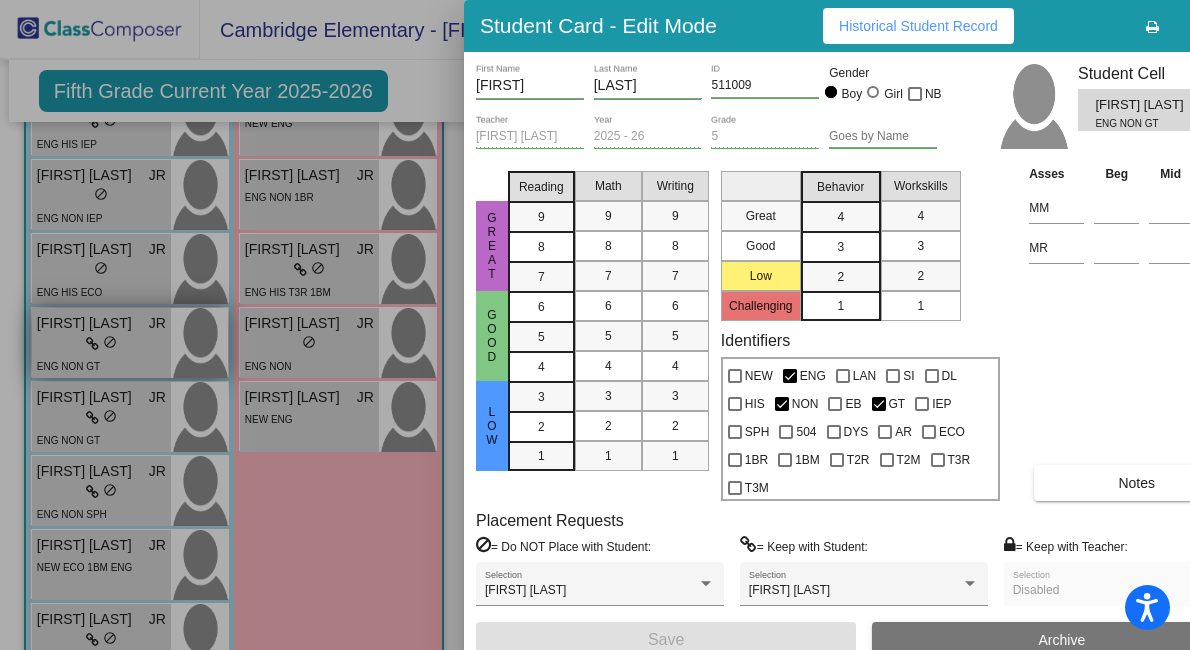 click at bounding box center (595, 325) 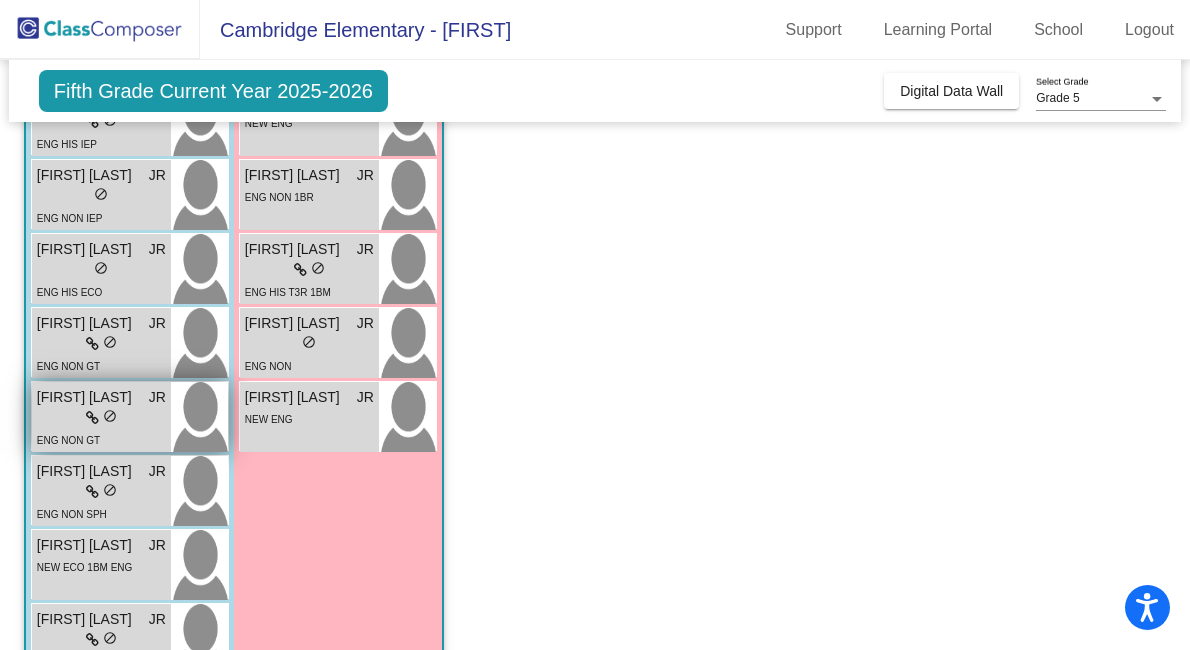 click on "lock do_not_disturb_alt" at bounding box center (101, 418) 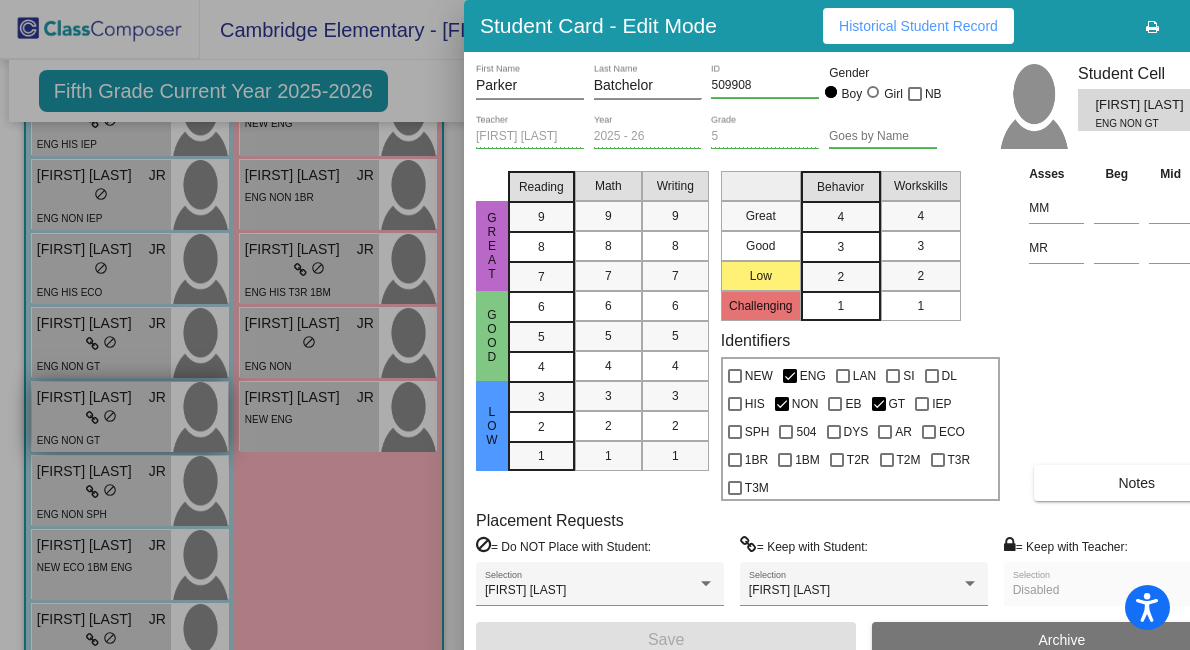 click at bounding box center (595, 325) 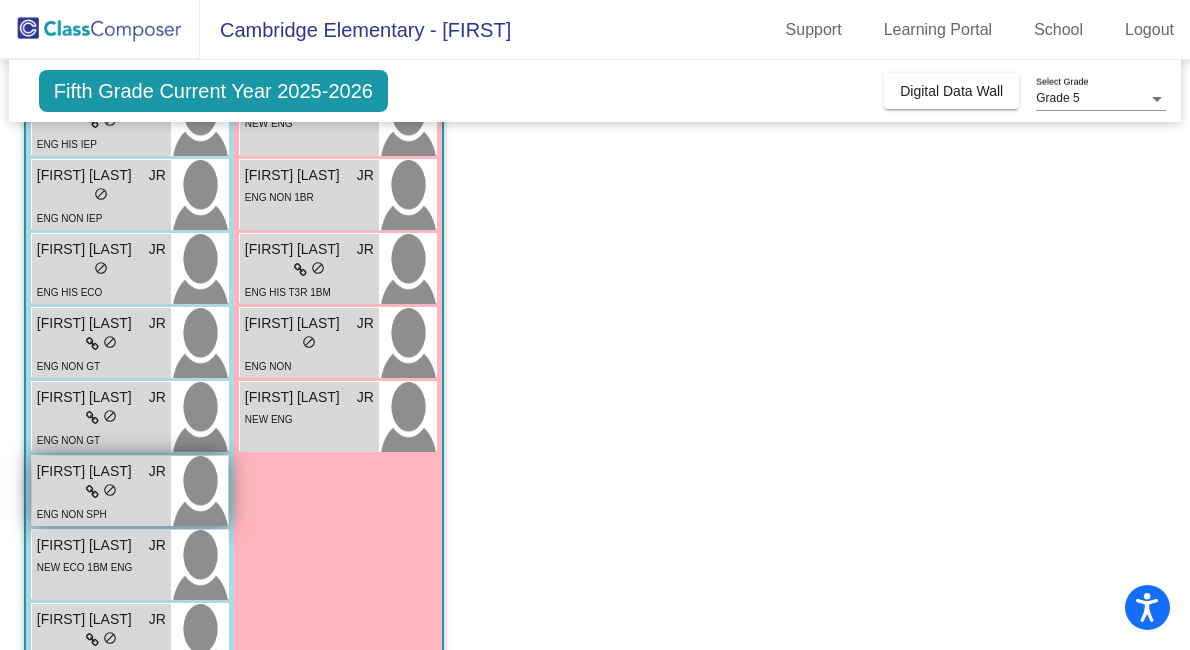 click on "lock do_not_disturb_alt" at bounding box center (101, 492) 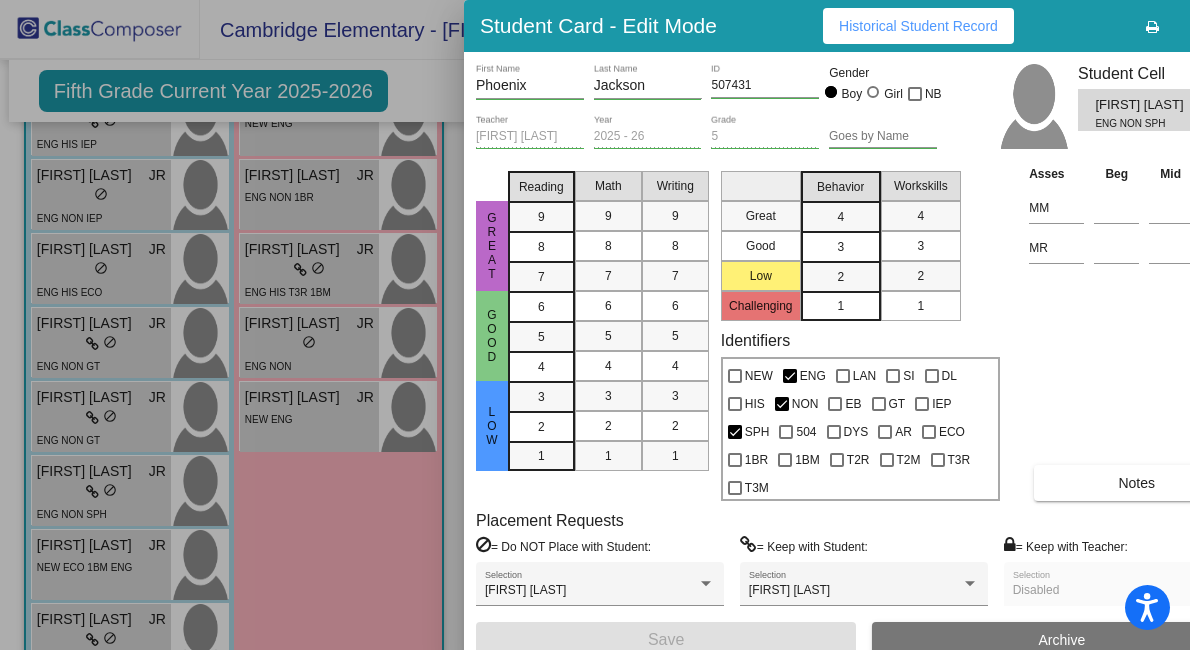 scroll, scrollTop: 0, scrollLeft: 0, axis: both 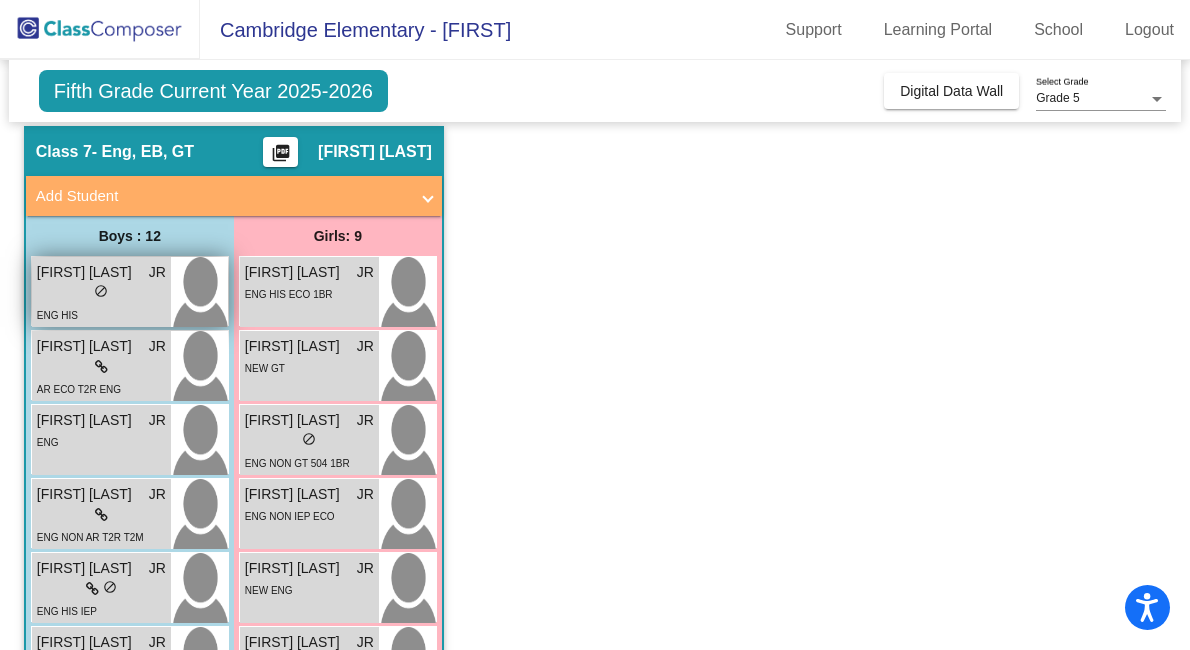 click on "lock do_not_disturb_alt" at bounding box center (101, 293) 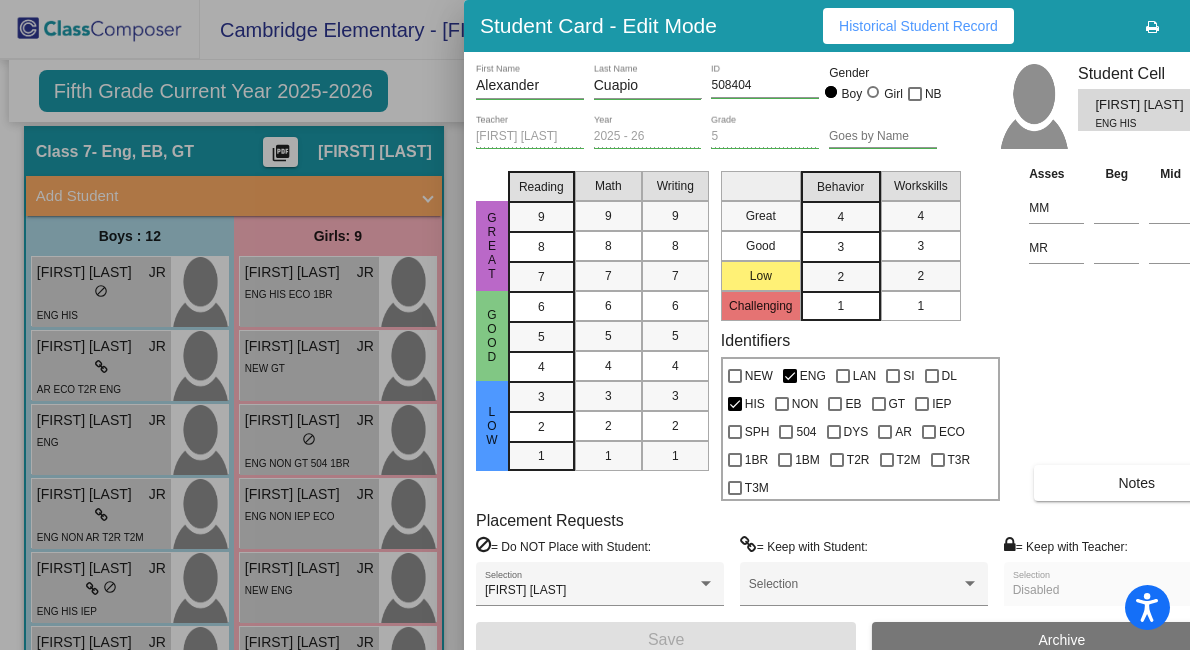 scroll, scrollTop: 0, scrollLeft: 0, axis: both 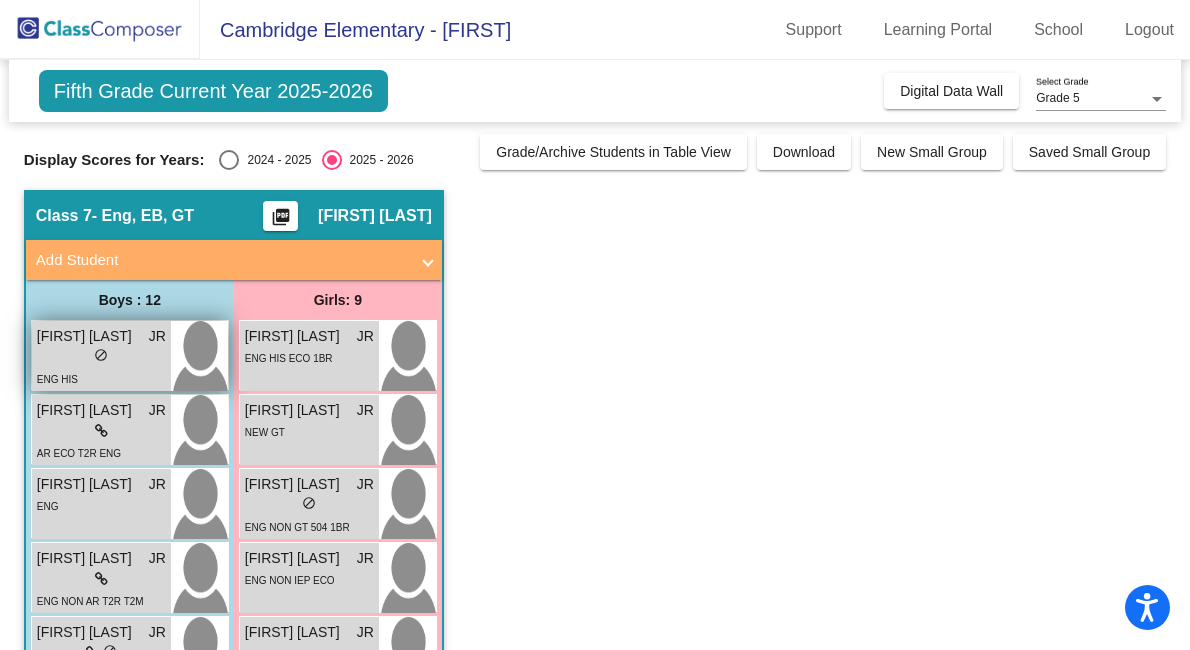 click on "lock do_not_disturb_alt" at bounding box center [101, 357] 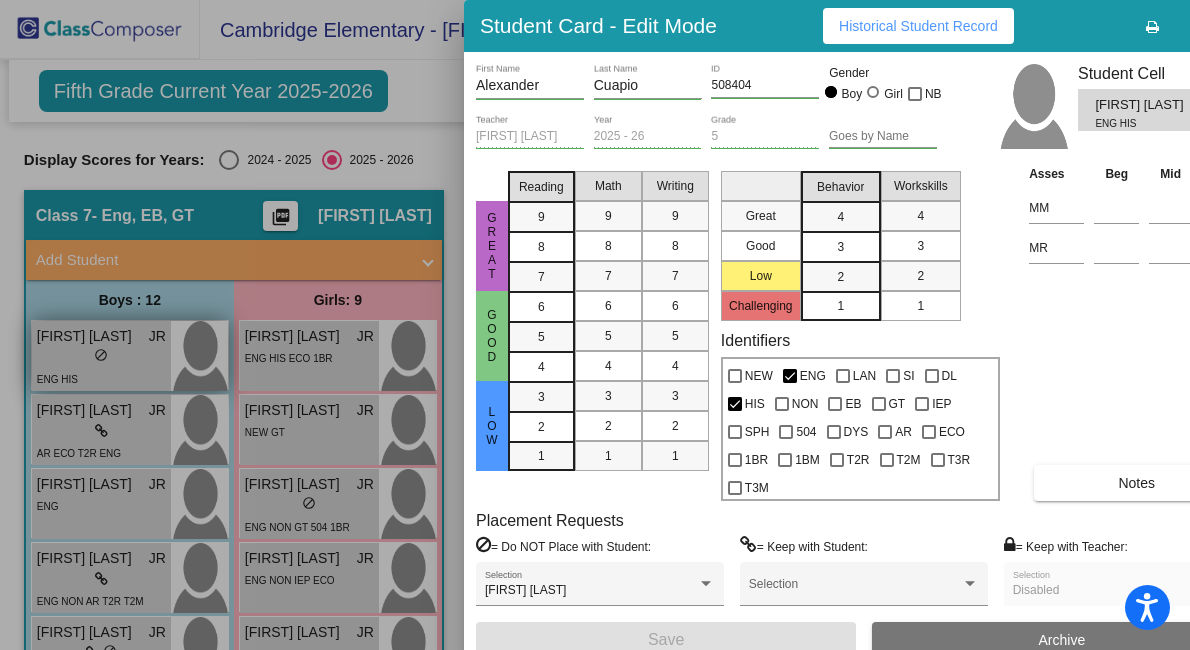 click at bounding box center (595, 325) 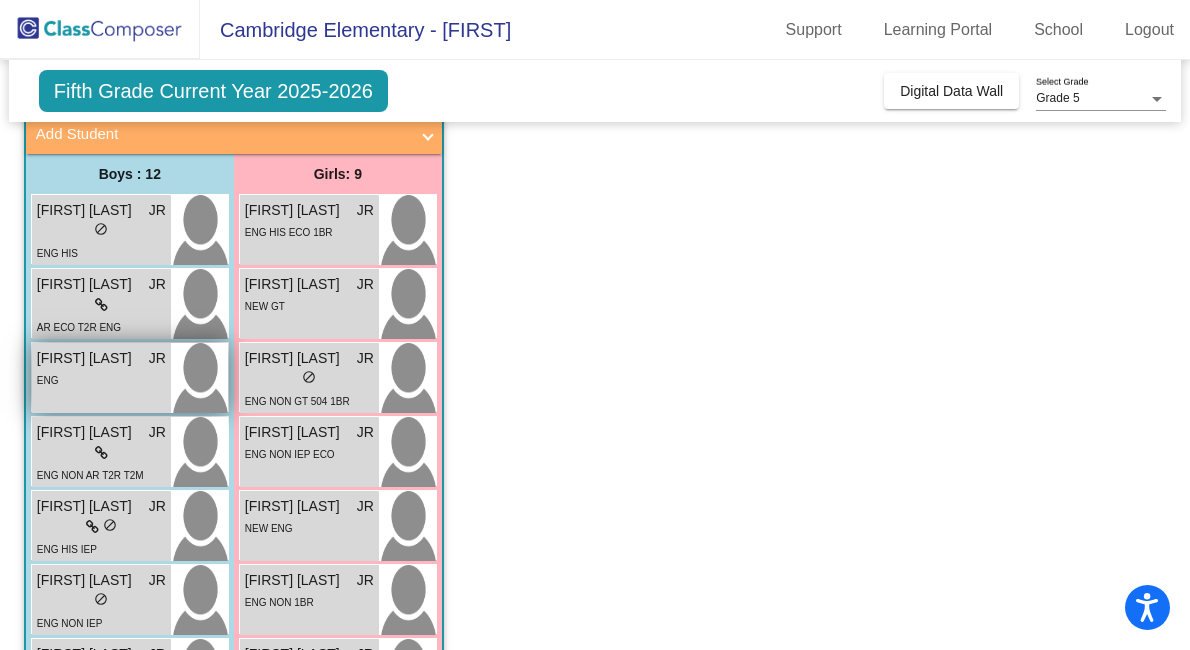 scroll, scrollTop: 127, scrollLeft: 0, axis: vertical 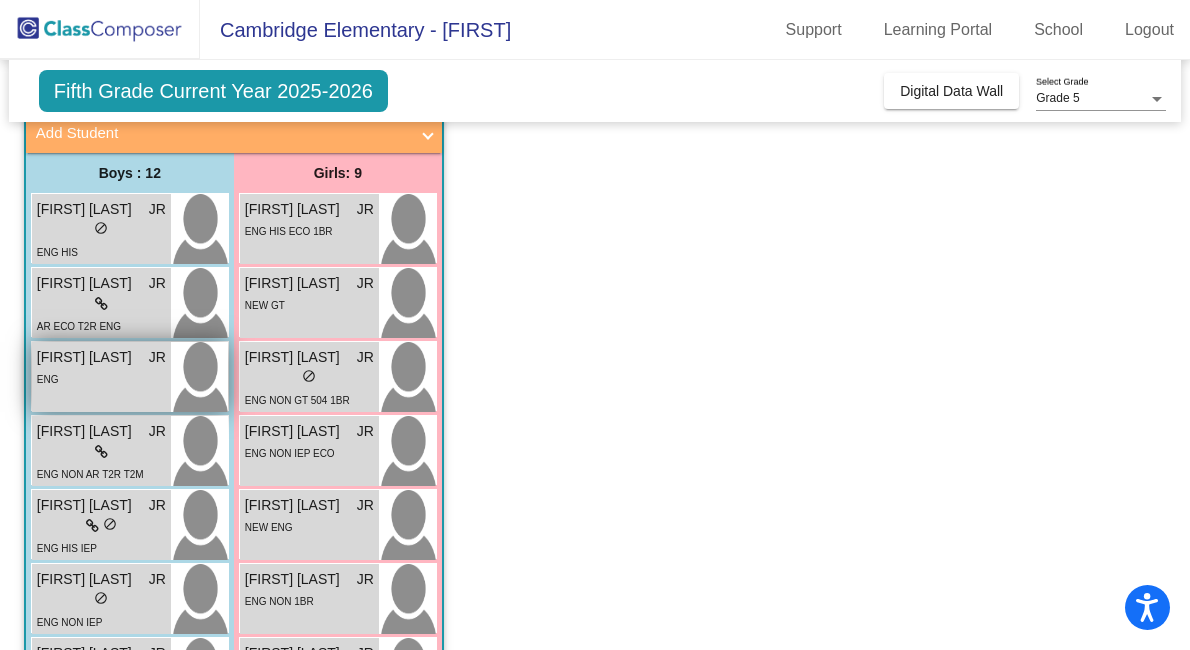 click on "Henry Ross JR lock do_not_disturb_alt ENG" at bounding box center (101, 377) 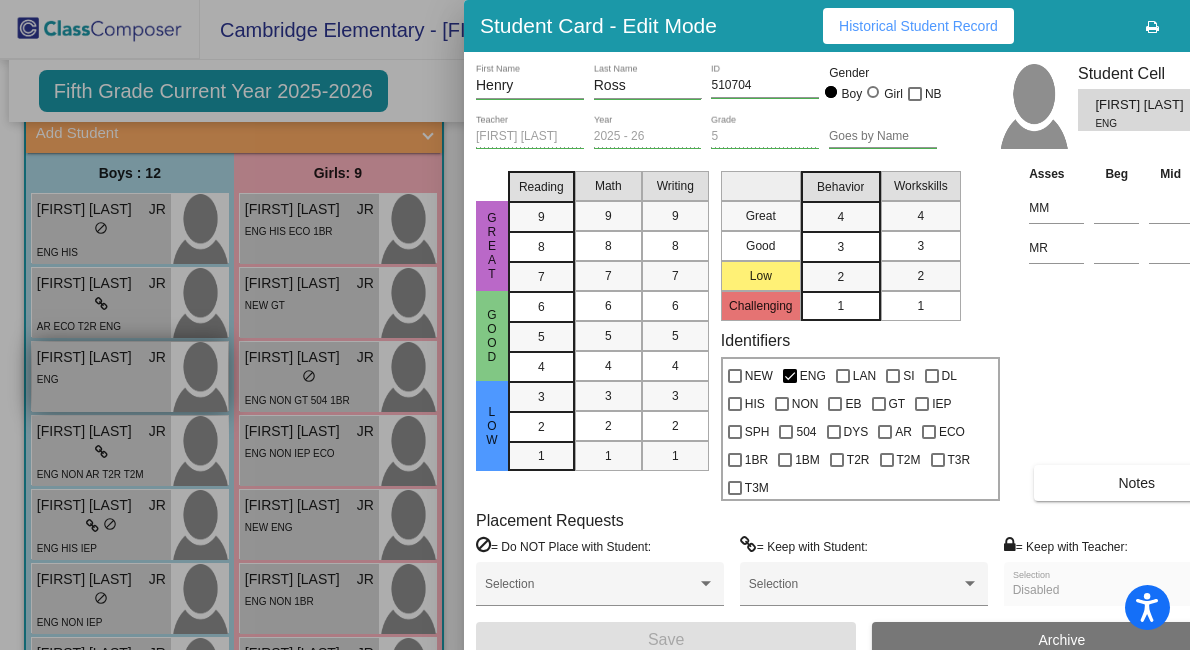 click at bounding box center [595, 325] 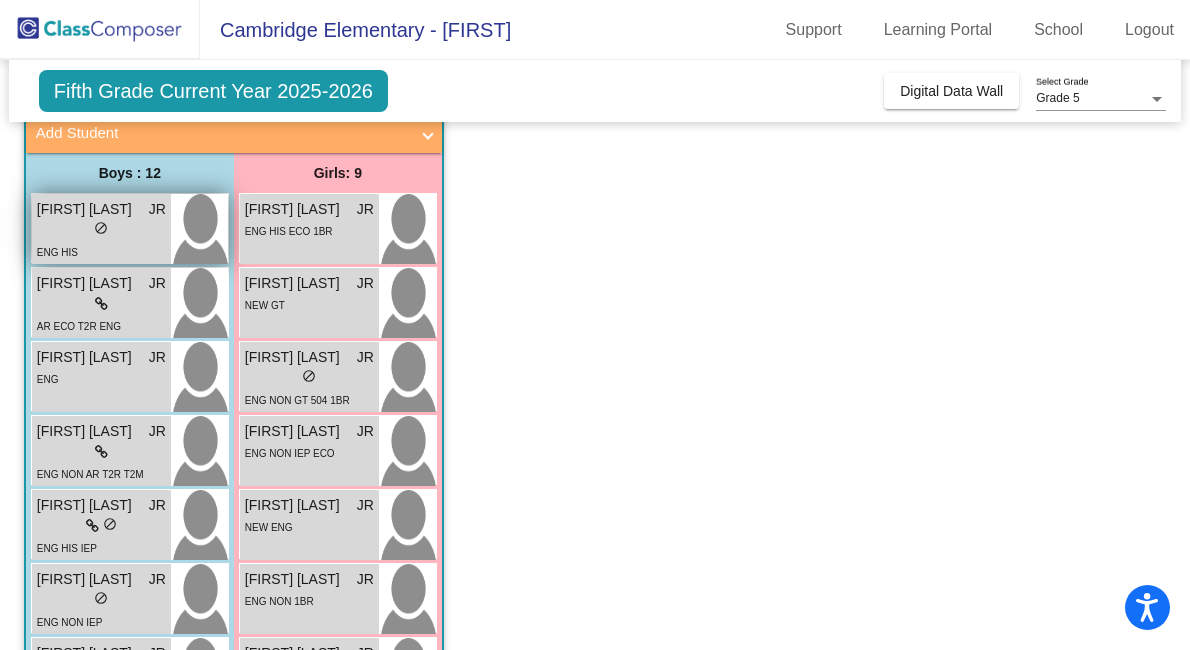 click on "Alexander Cuapio" at bounding box center [87, 209] 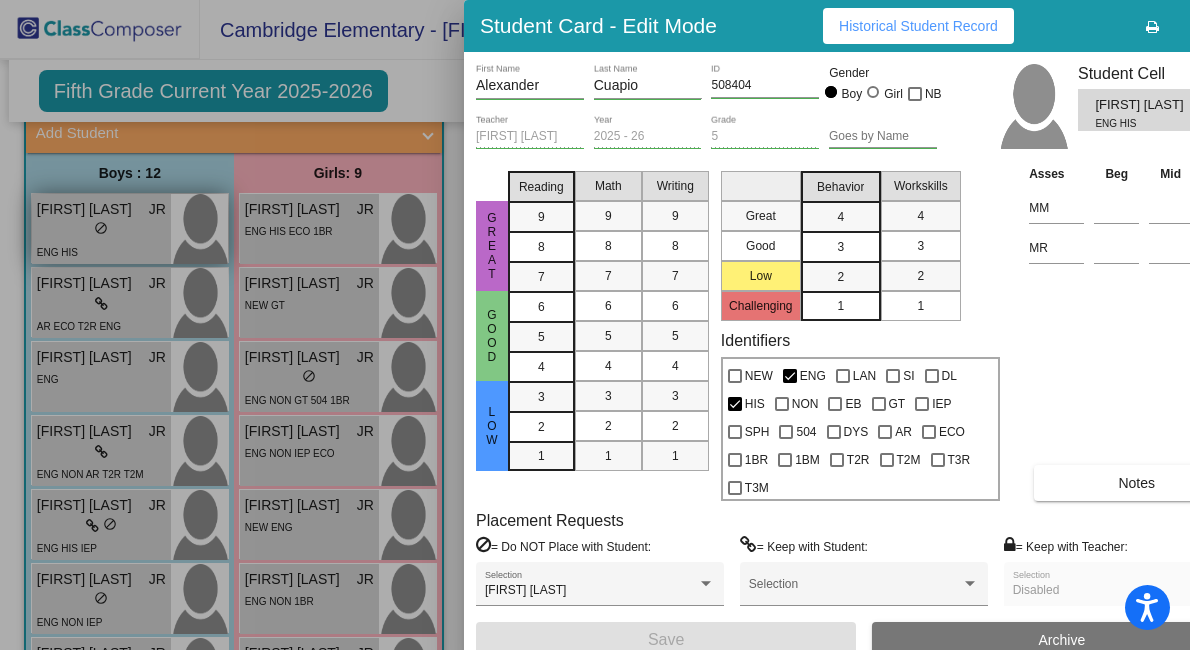 click at bounding box center (595, 325) 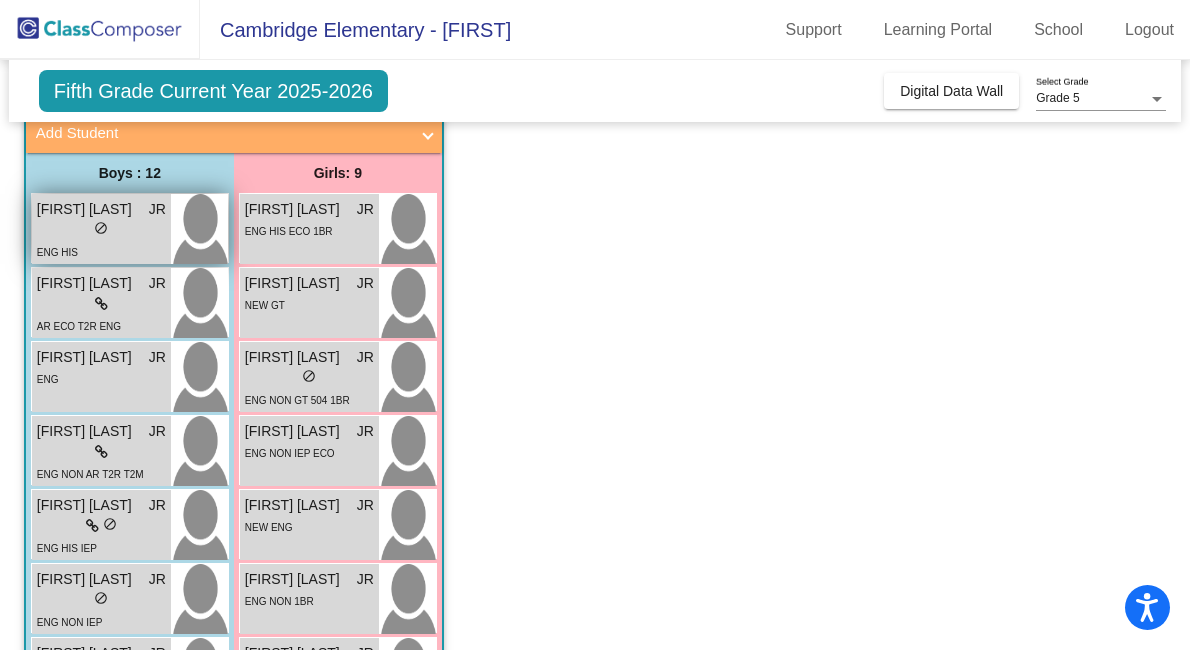 click on "Alexander Cuapio" at bounding box center (87, 209) 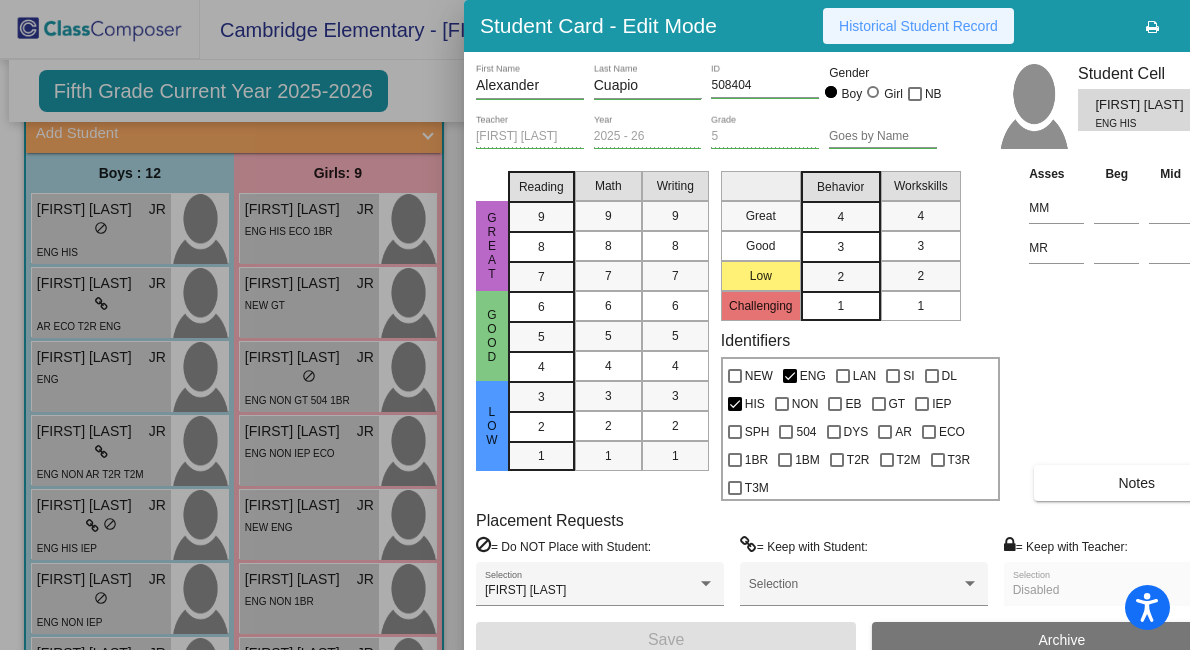 click on "Historical Student Record" at bounding box center (918, 26) 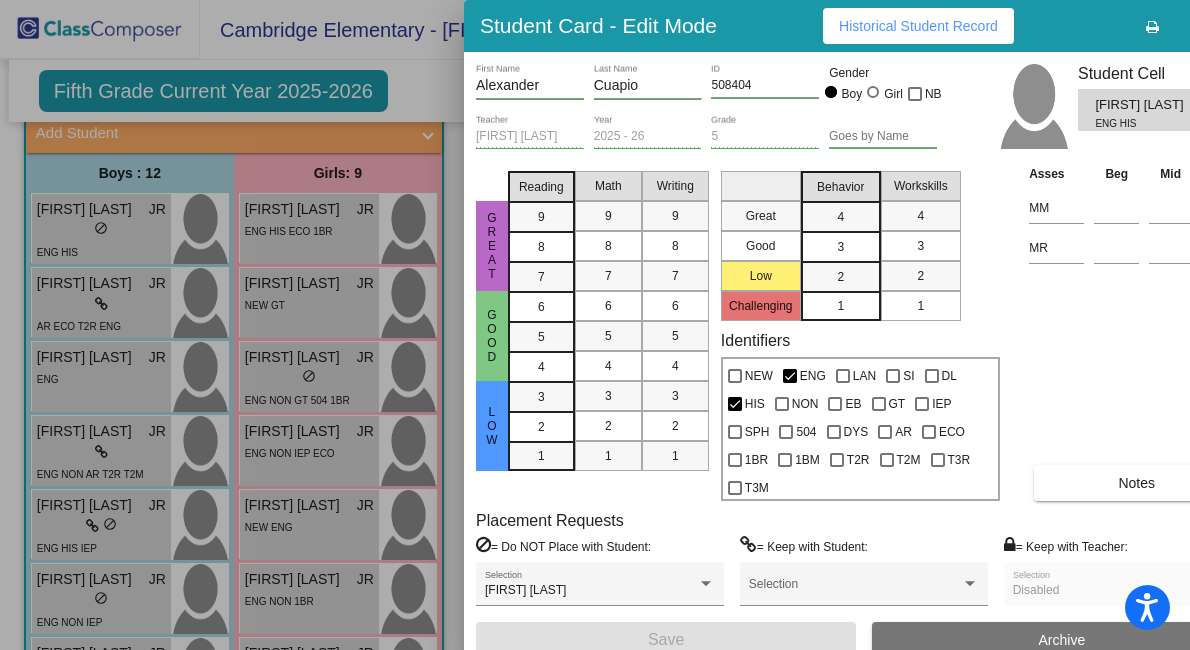 click at bounding box center (595, 325) 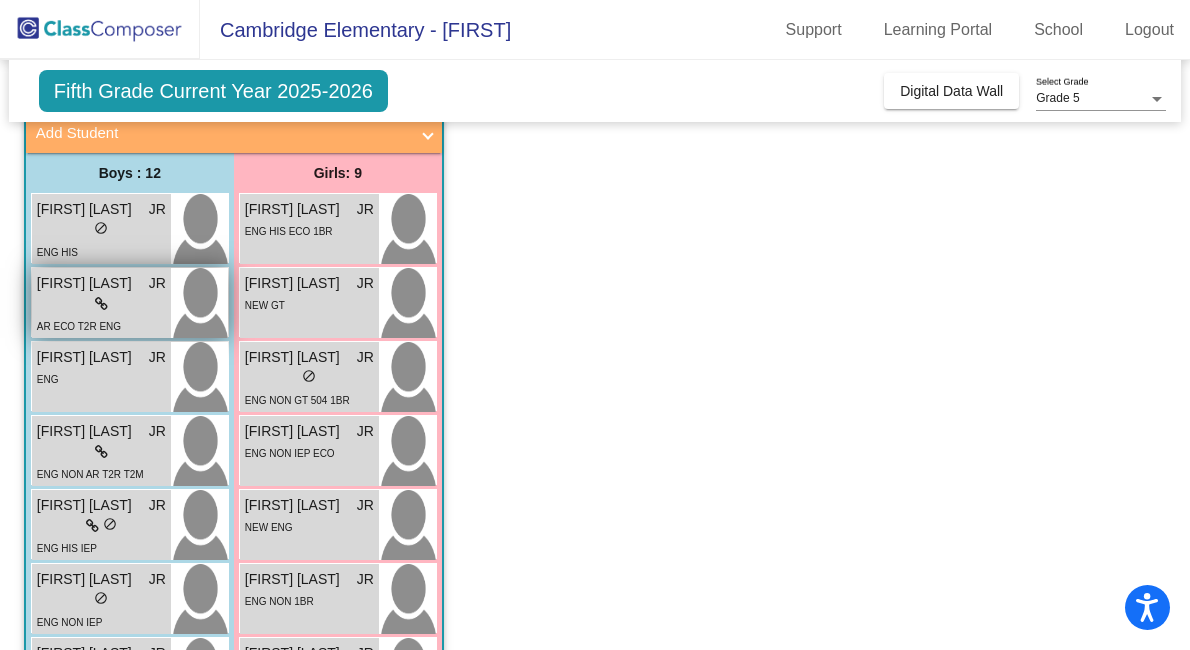 click on "lock do_not_disturb_alt" at bounding box center (101, 304) 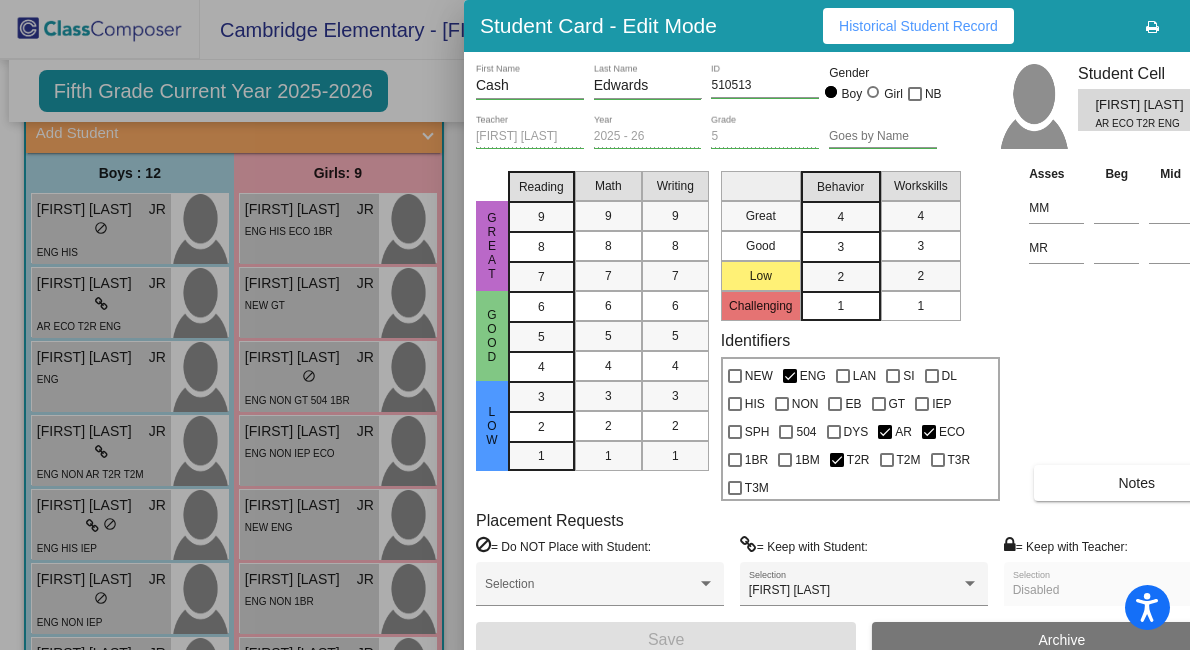 click on "Historical Student Record" at bounding box center [918, 26] 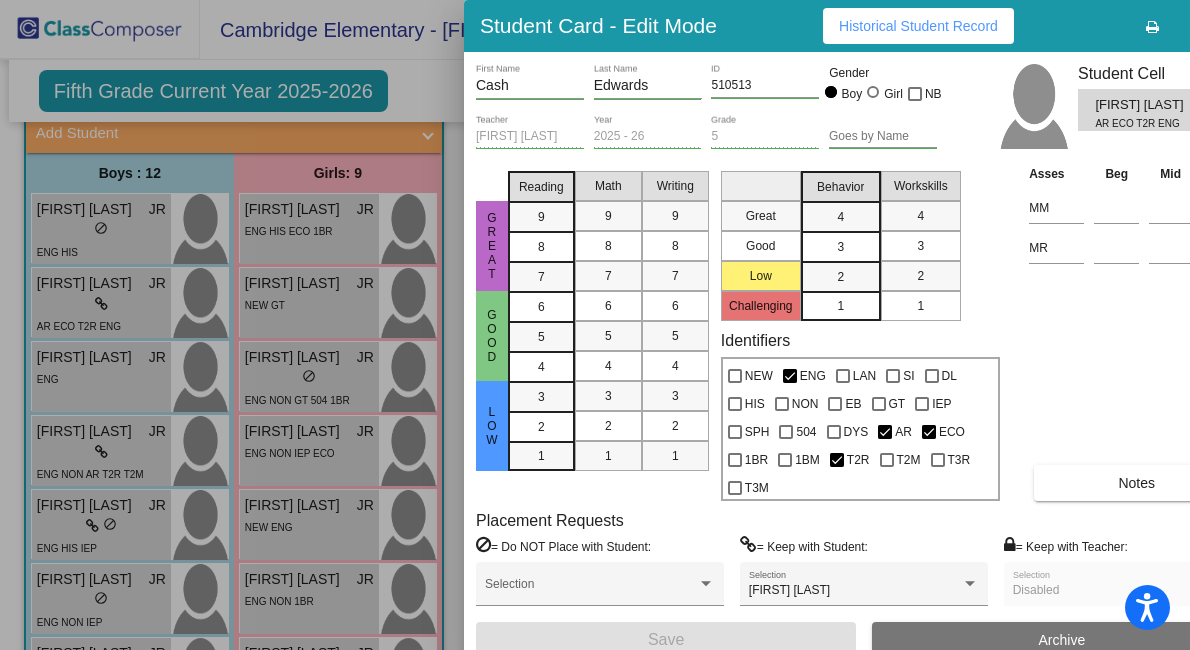 click at bounding box center (595, 325) 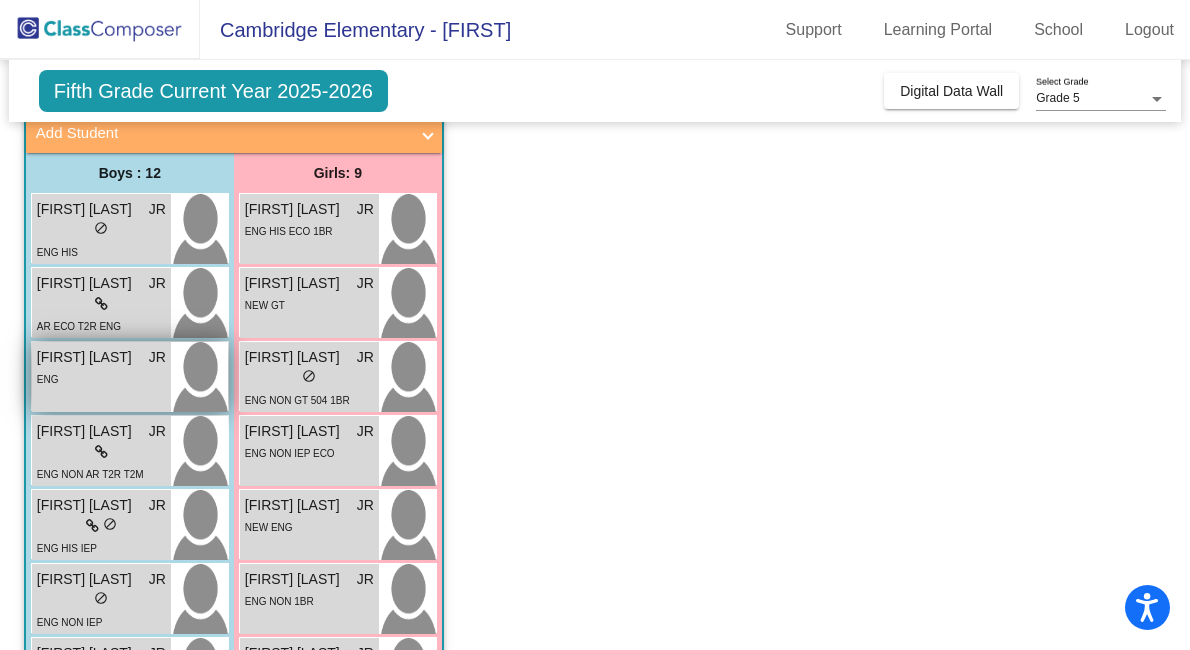 click on "ENG" at bounding box center [101, 378] 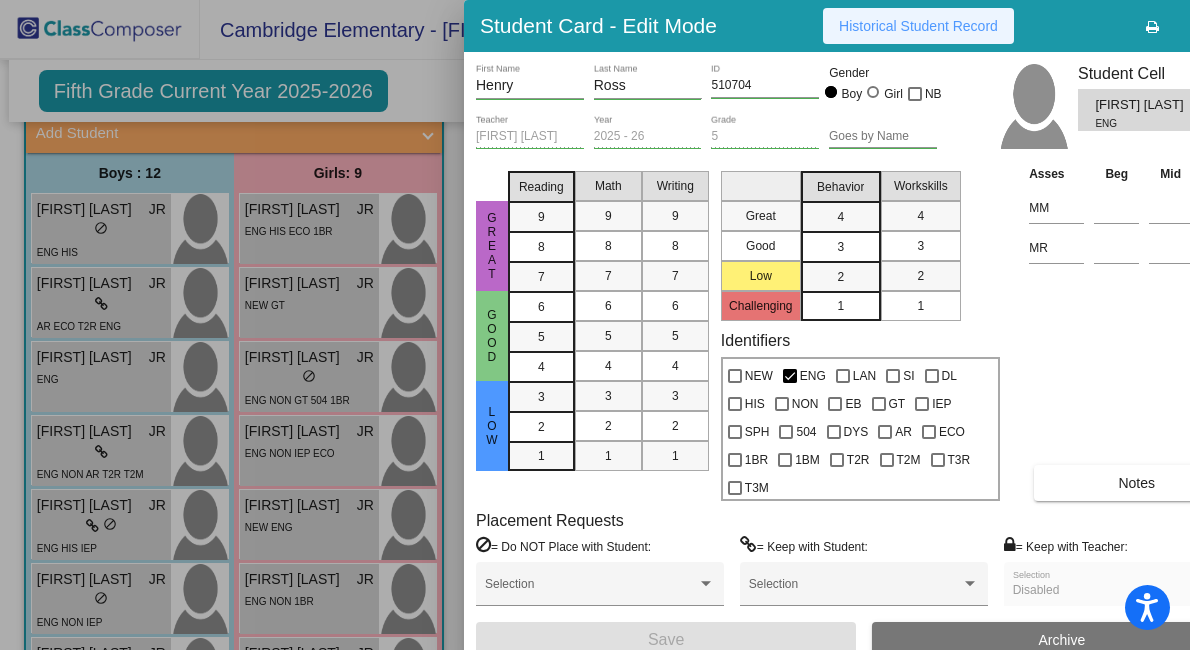 click on "Historical Student Record" at bounding box center (918, 26) 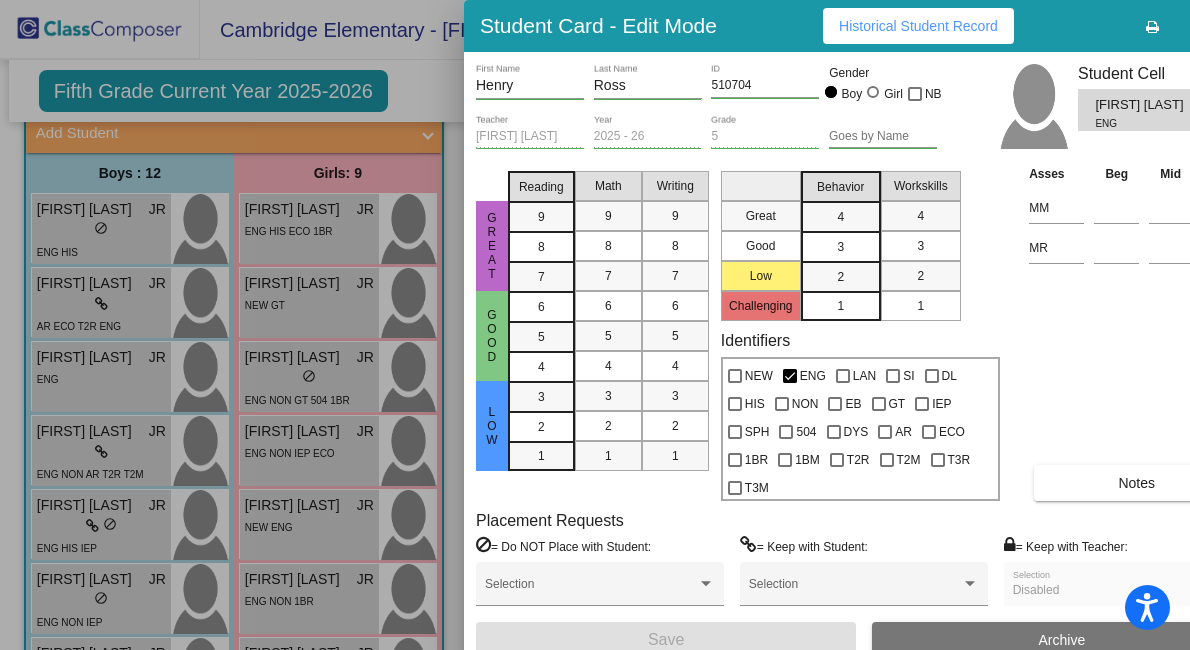 click at bounding box center (595, 325) 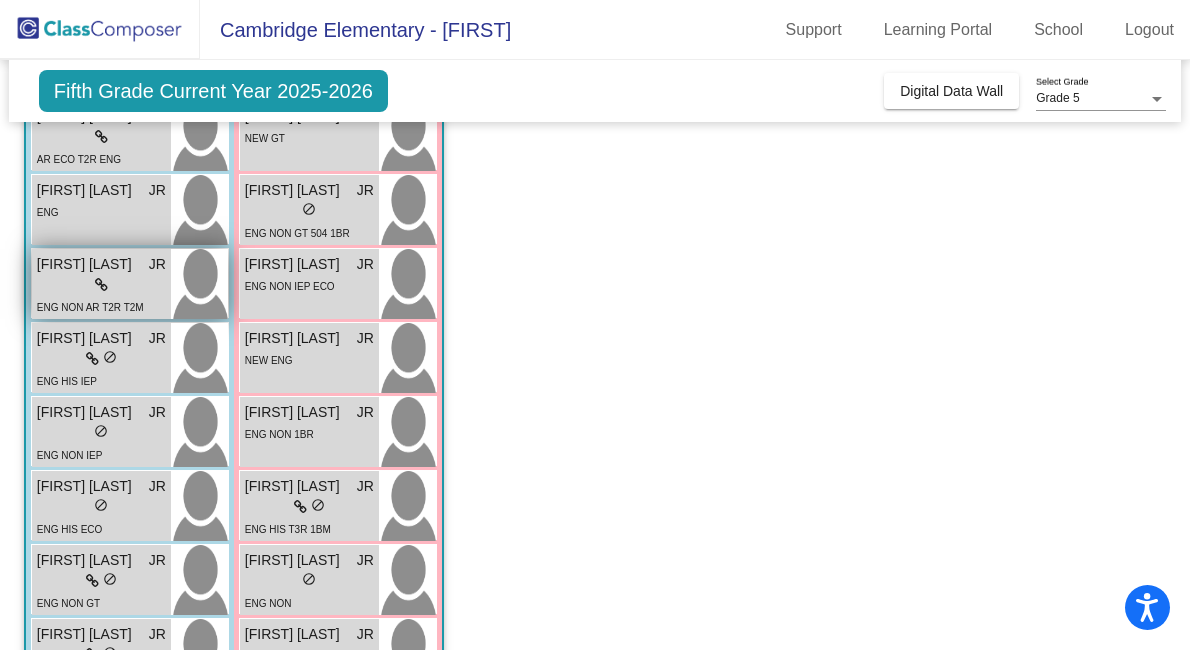 scroll, scrollTop: 310, scrollLeft: 0, axis: vertical 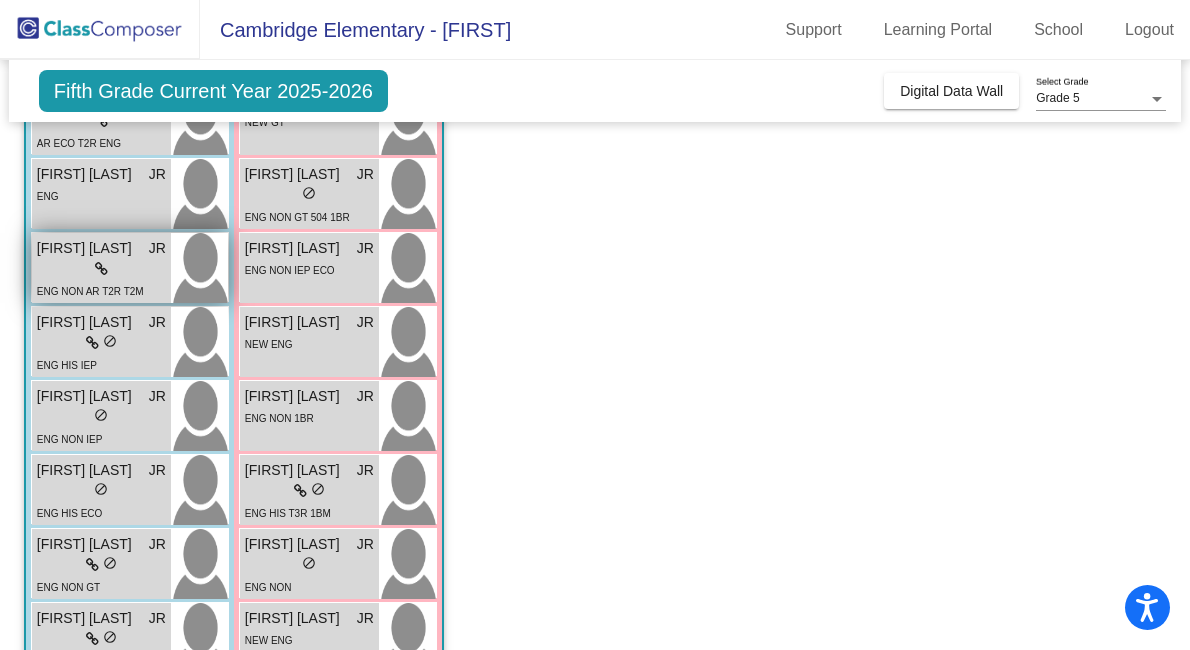 click on "lock do_not_disturb_alt" at bounding box center [101, 269] 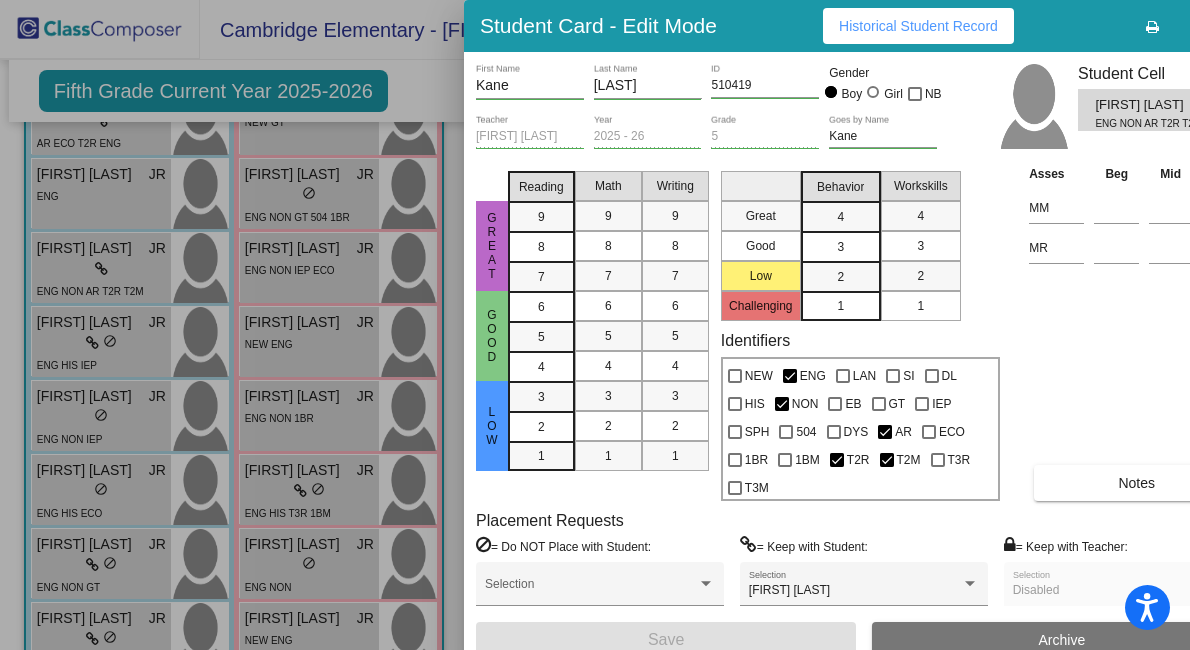 click on "Historical Student Record" at bounding box center (918, 26) 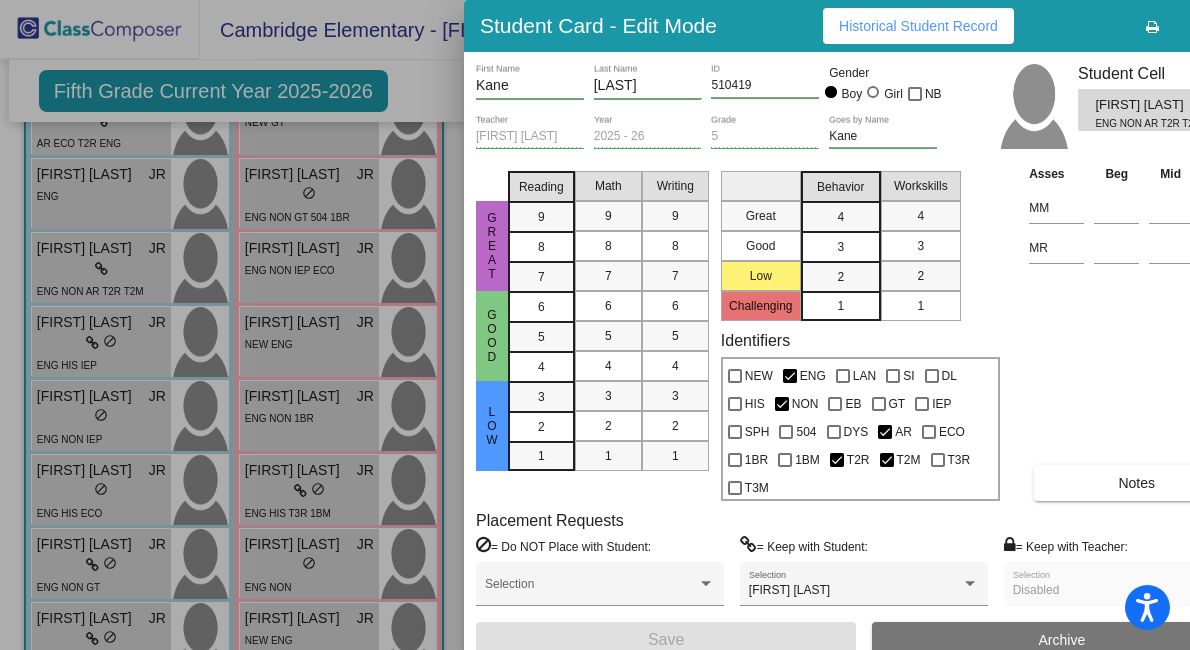 click at bounding box center (595, 325) 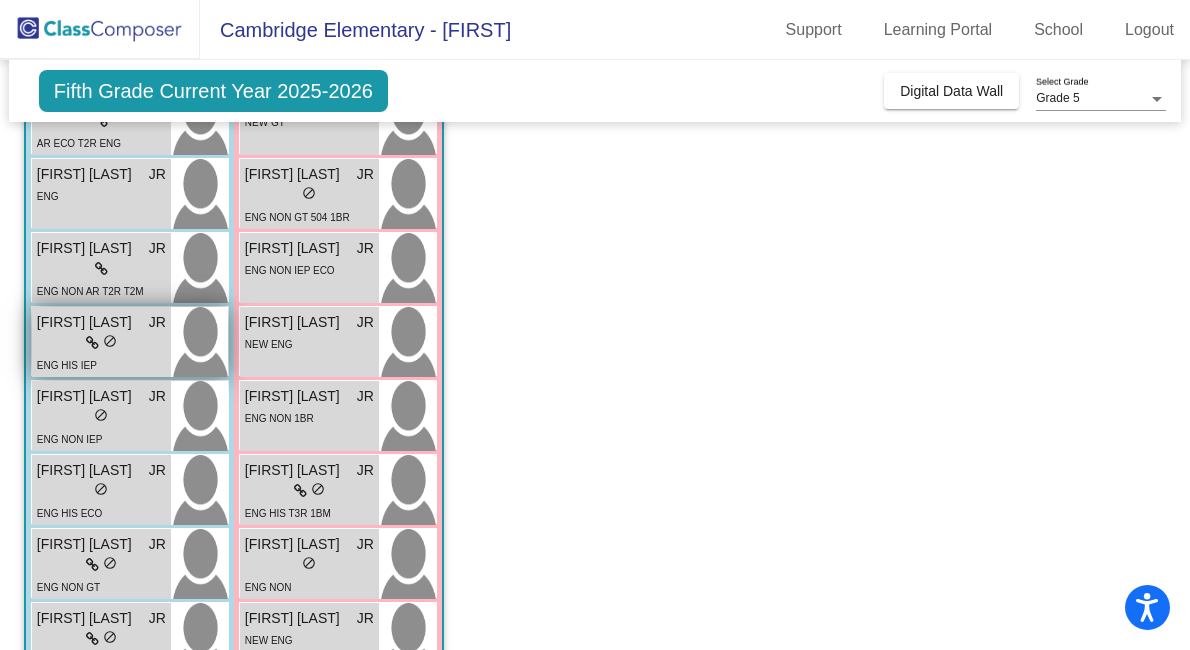 click on "ENG HIS IEP" at bounding box center [67, 365] 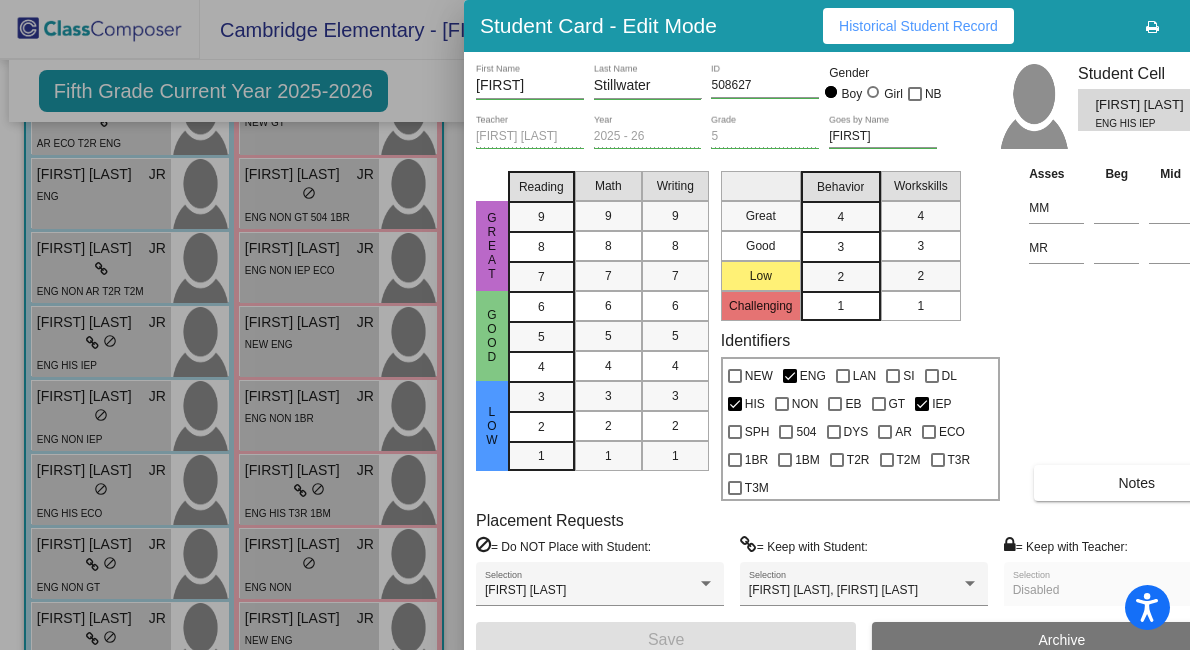 click on "Historical Student Record" at bounding box center [918, 26] 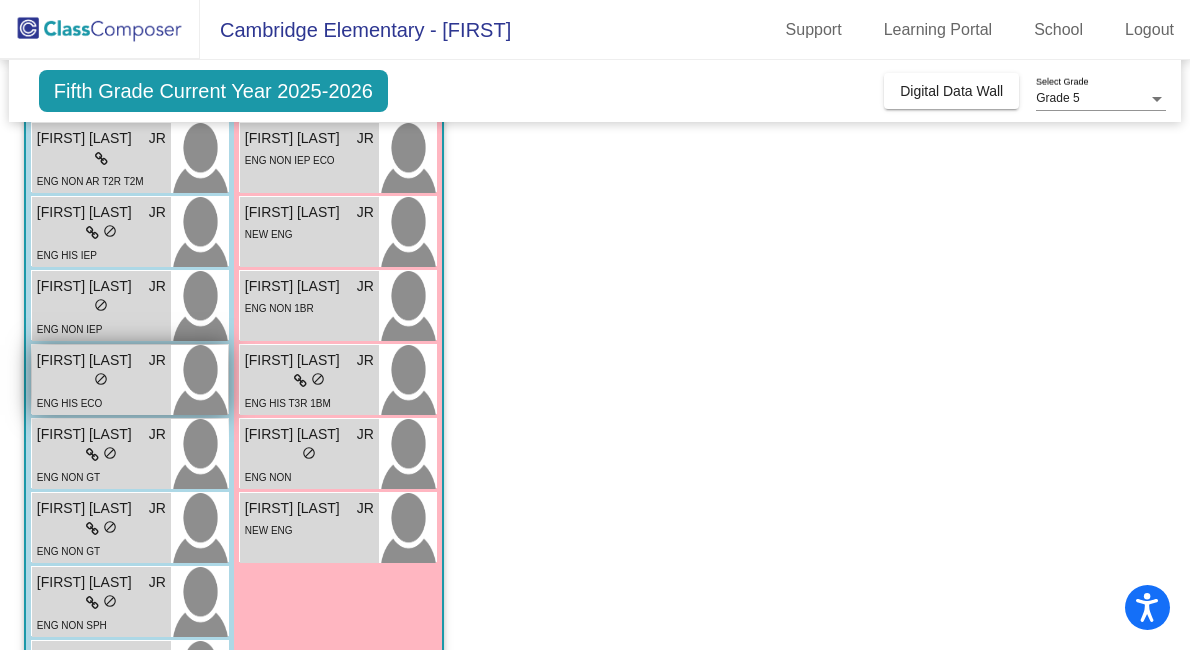 scroll, scrollTop: 426, scrollLeft: 0, axis: vertical 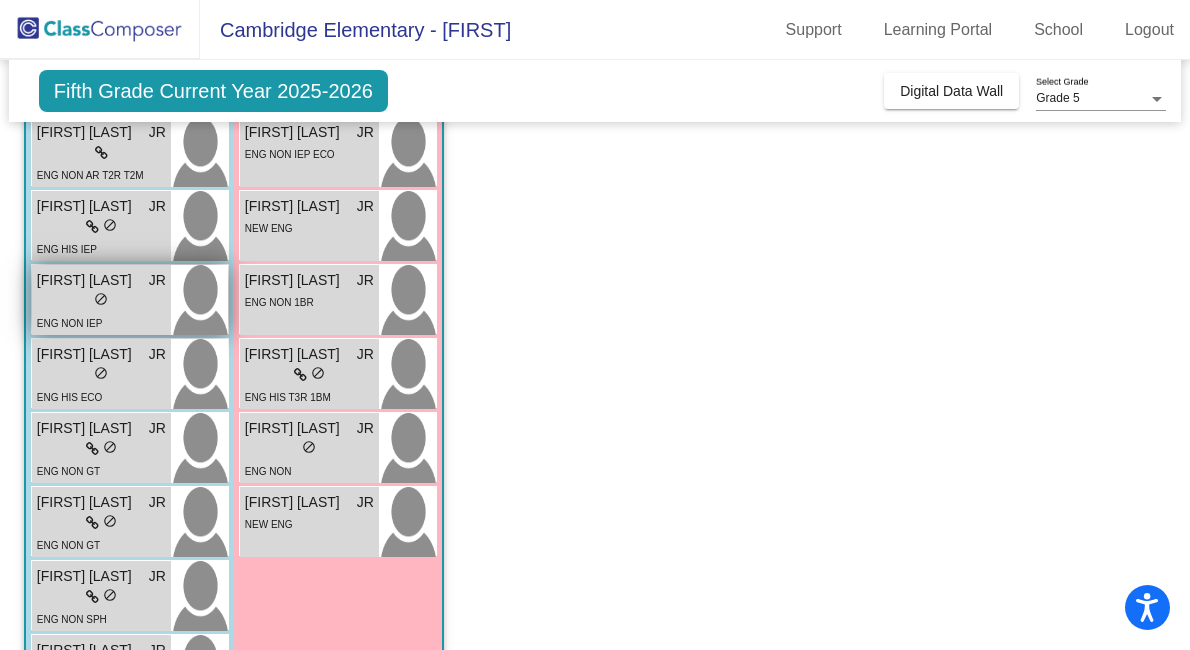 click on "Mark Muecke" at bounding box center (87, 280) 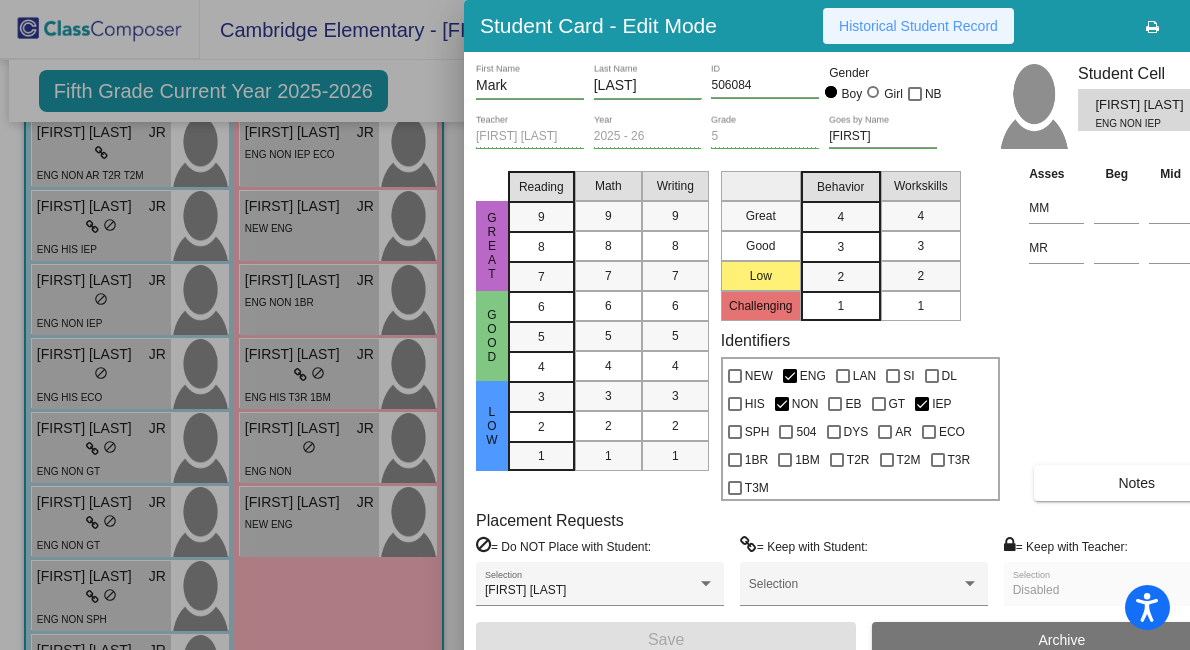 click on "Historical Student Record" at bounding box center (918, 26) 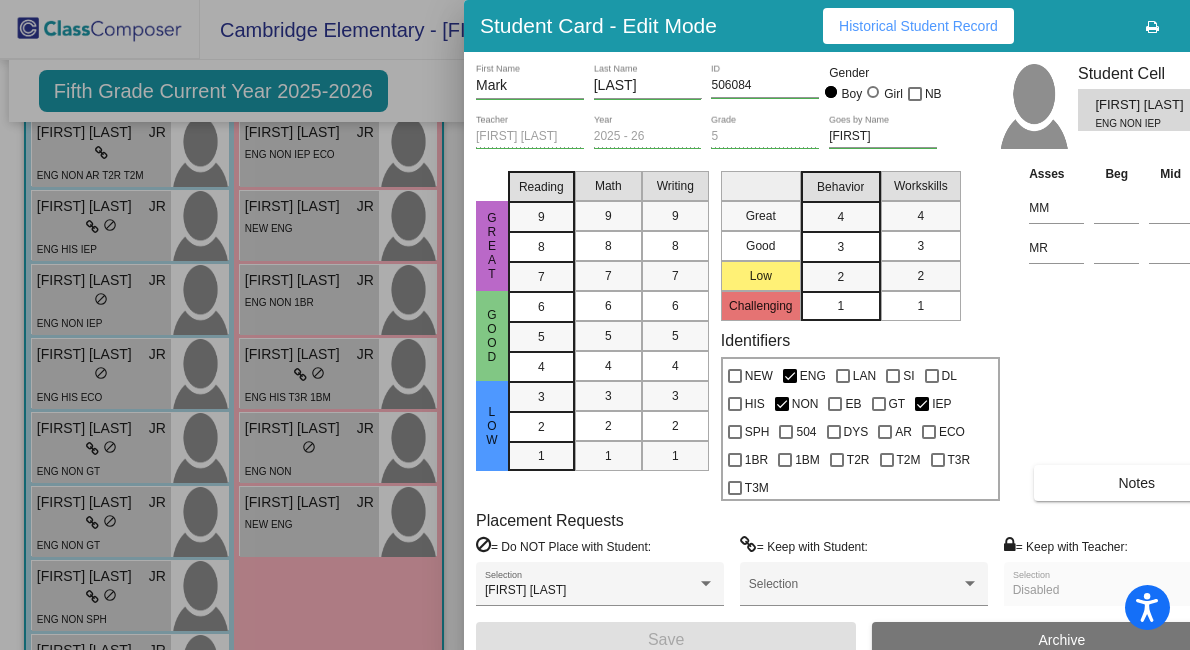 click at bounding box center [595, 325] 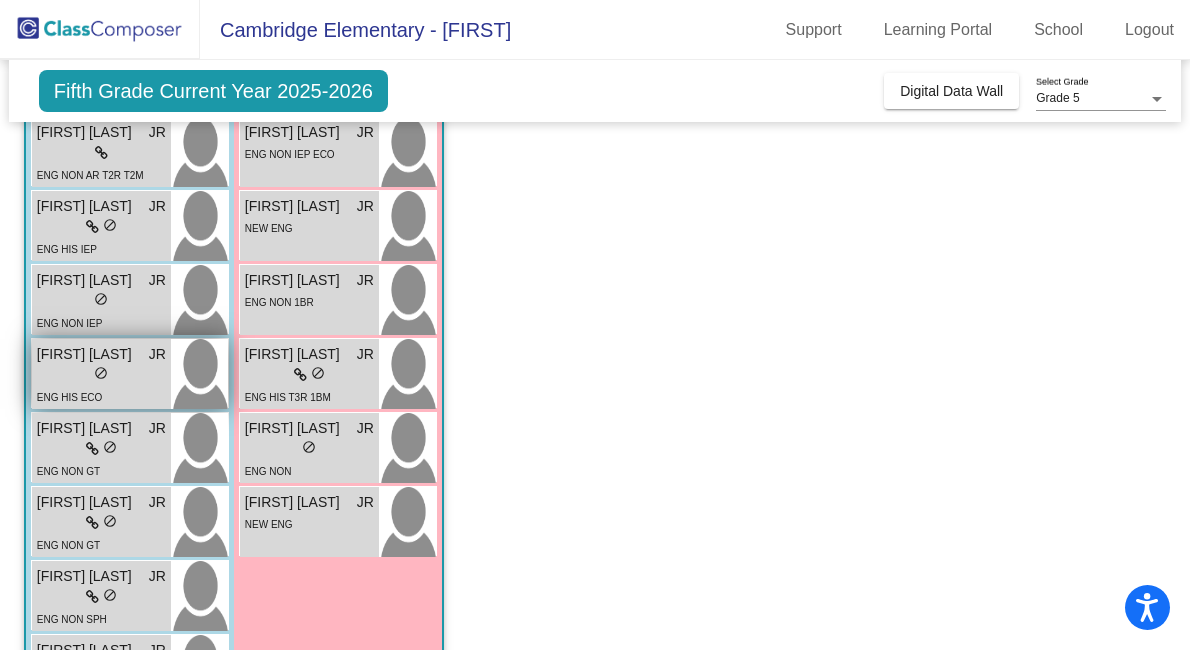 click on "lock do_not_disturb_alt" at bounding box center [101, 375] 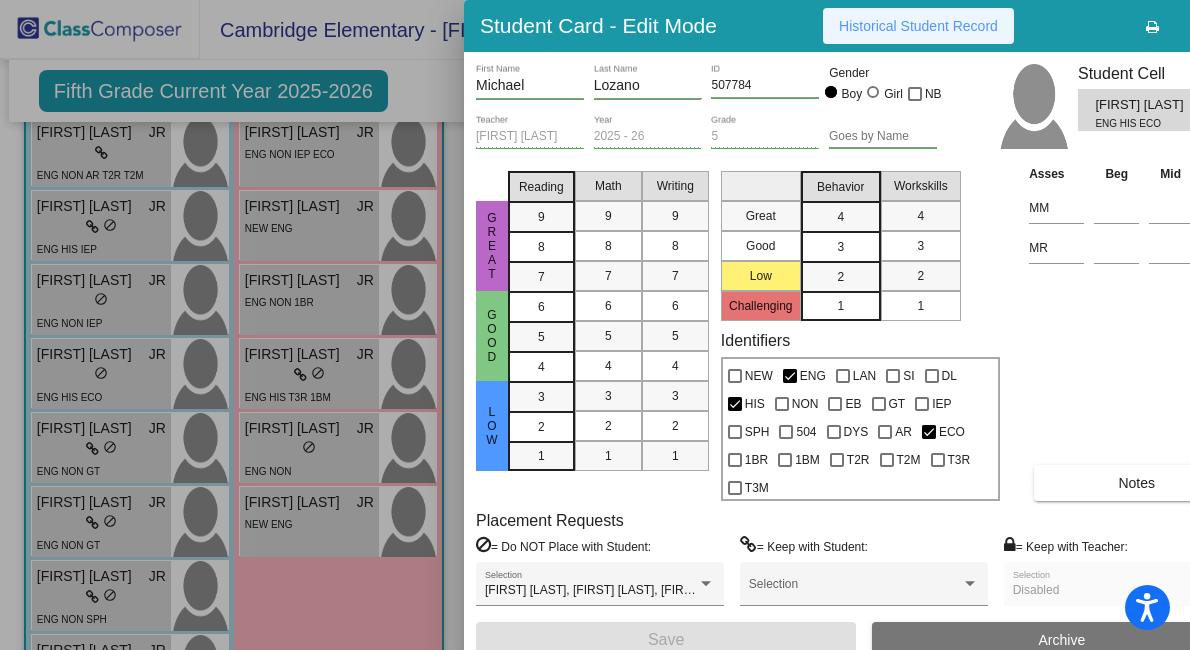 click on "Historical Student Record" at bounding box center (918, 26) 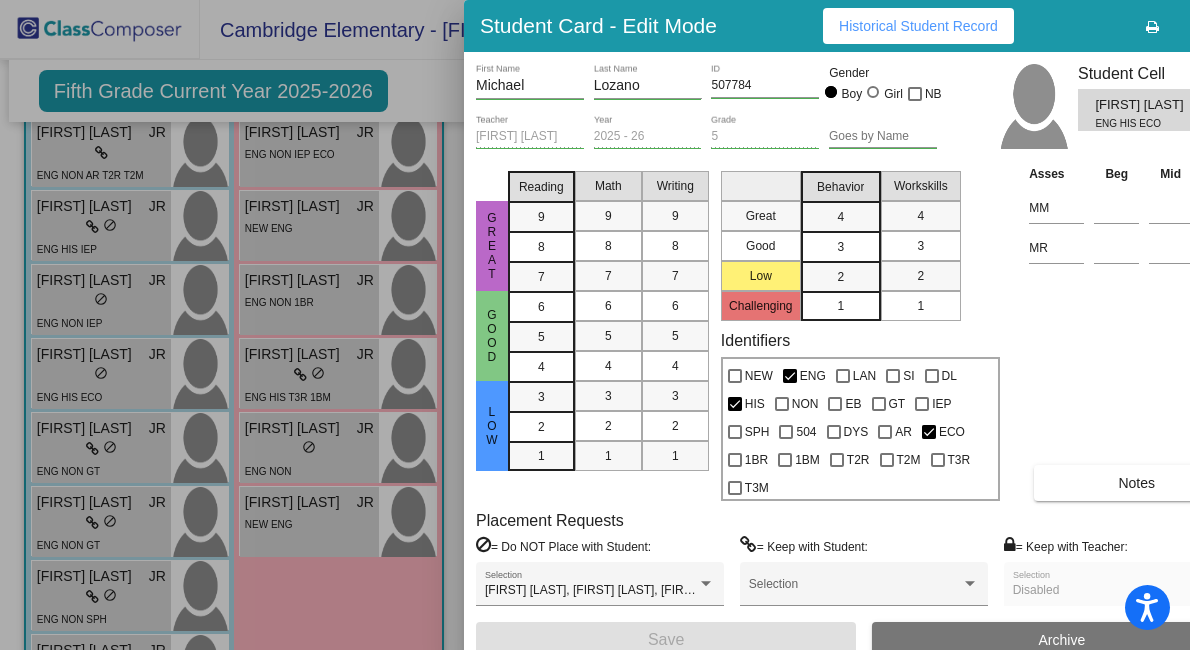 click at bounding box center [595, 325] 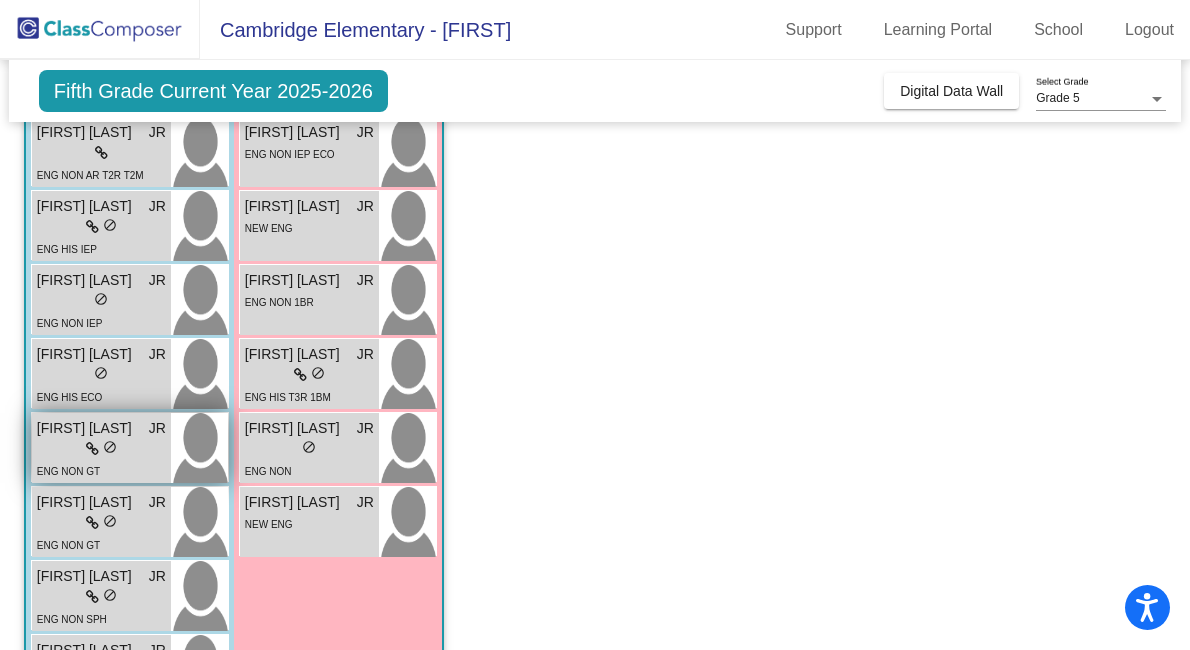 click on "lock do_not_disturb_alt" at bounding box center (101, 449) 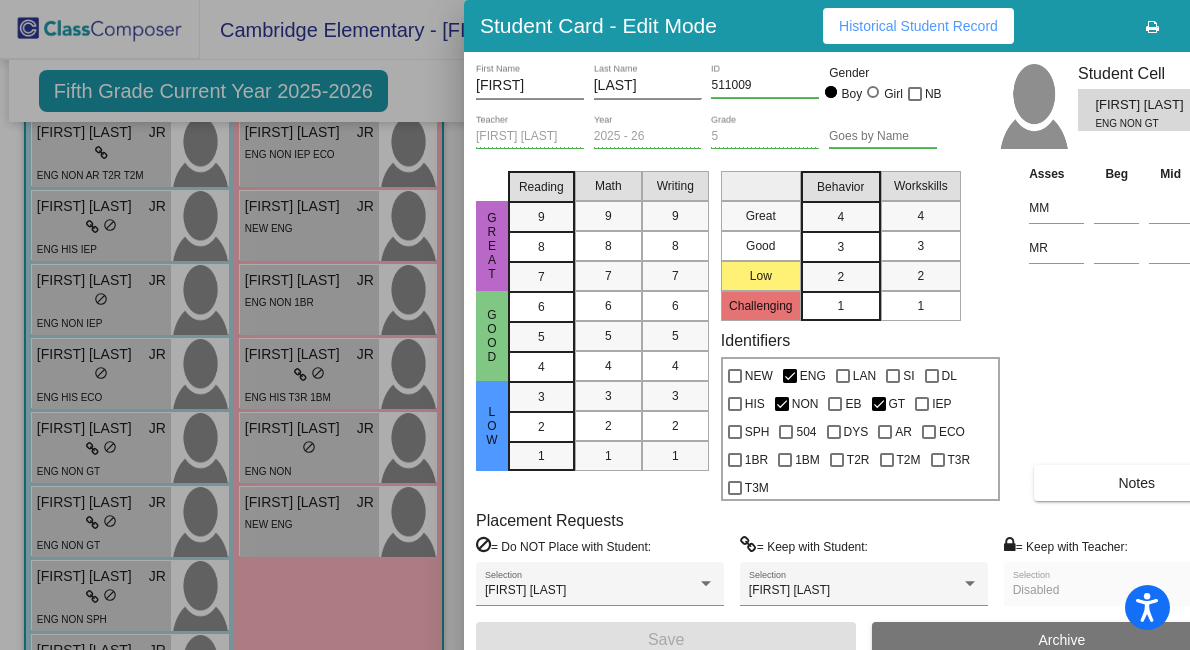click on "Historical Student Record" at bounding box center [918, 26] 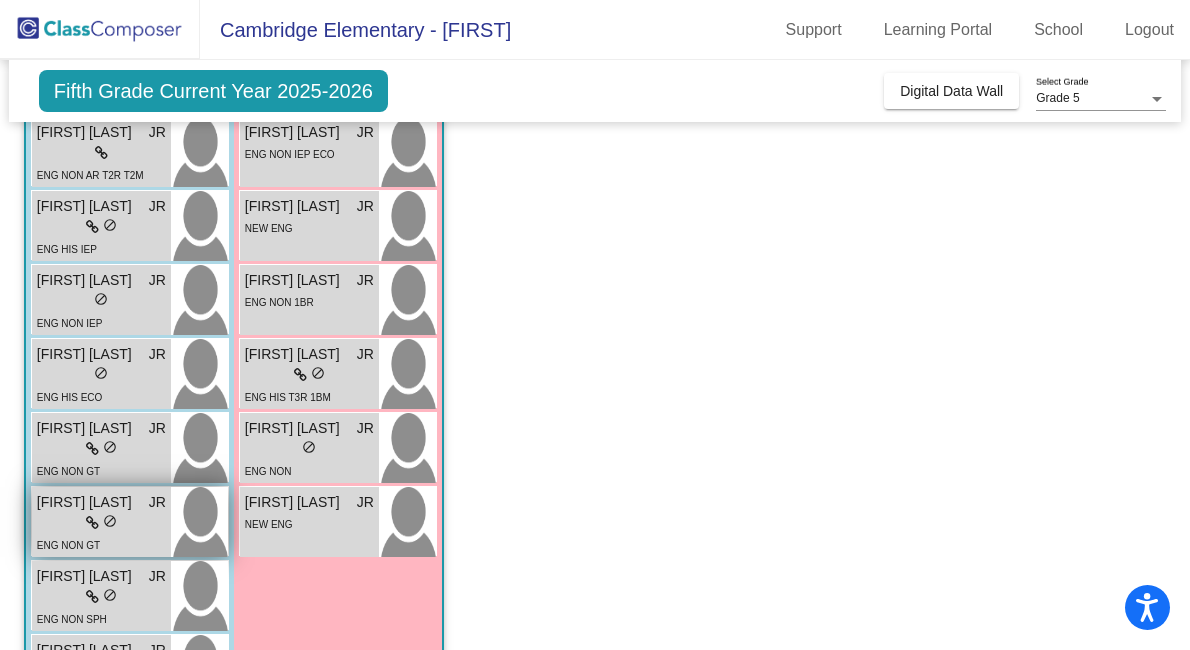 click on "lock do_not_disturb_alt" at bounding box center (101, 523) 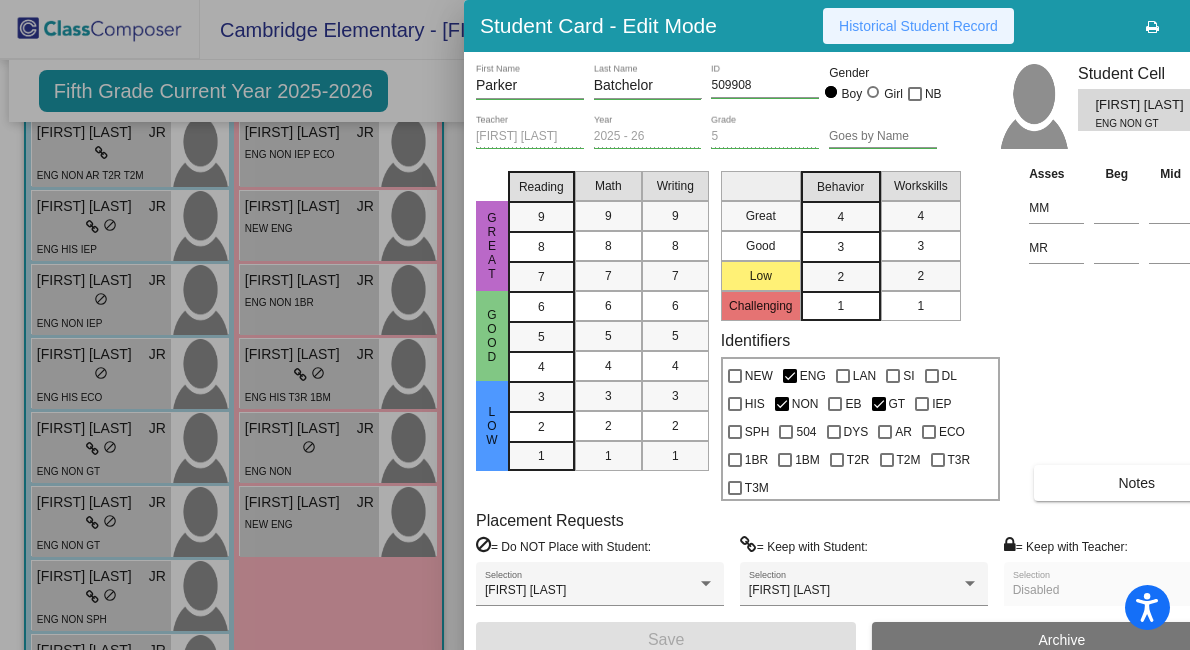 click on "Historical Student Record" at bounding box center (918, 26) 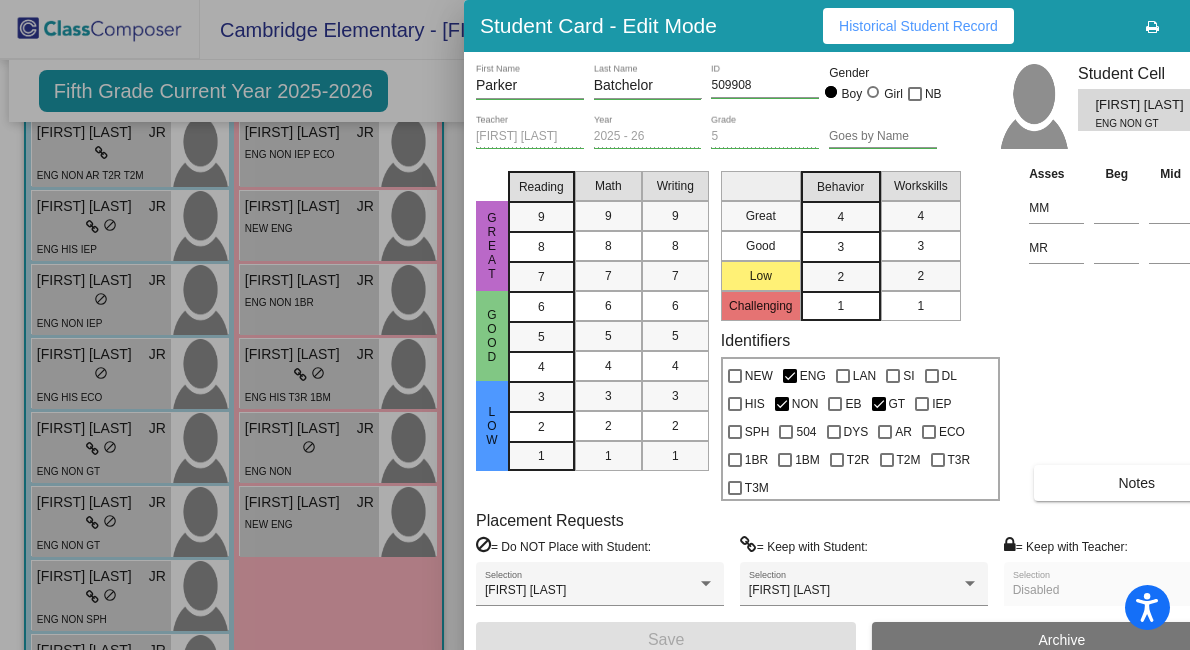 click at bounding box center [595, 325] 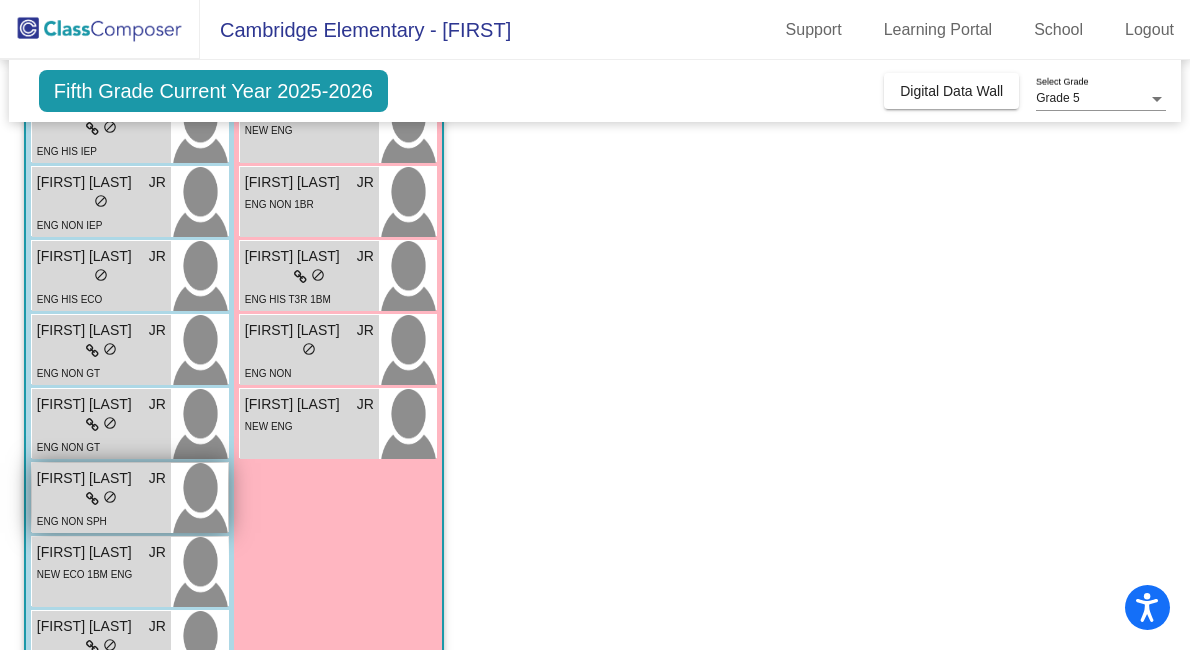 scroll, scrollTop: 590, scrollLeft: 0, axis: vertical 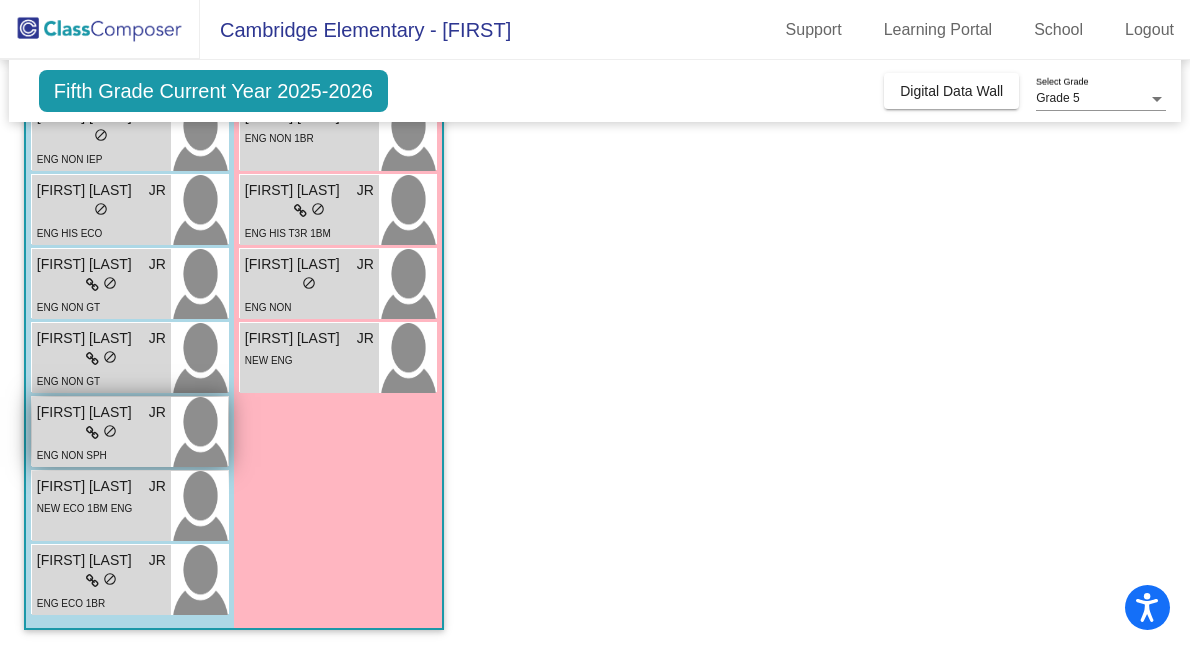 click on "lock do_not_disturb_alt" at bounding box center (101, 433) 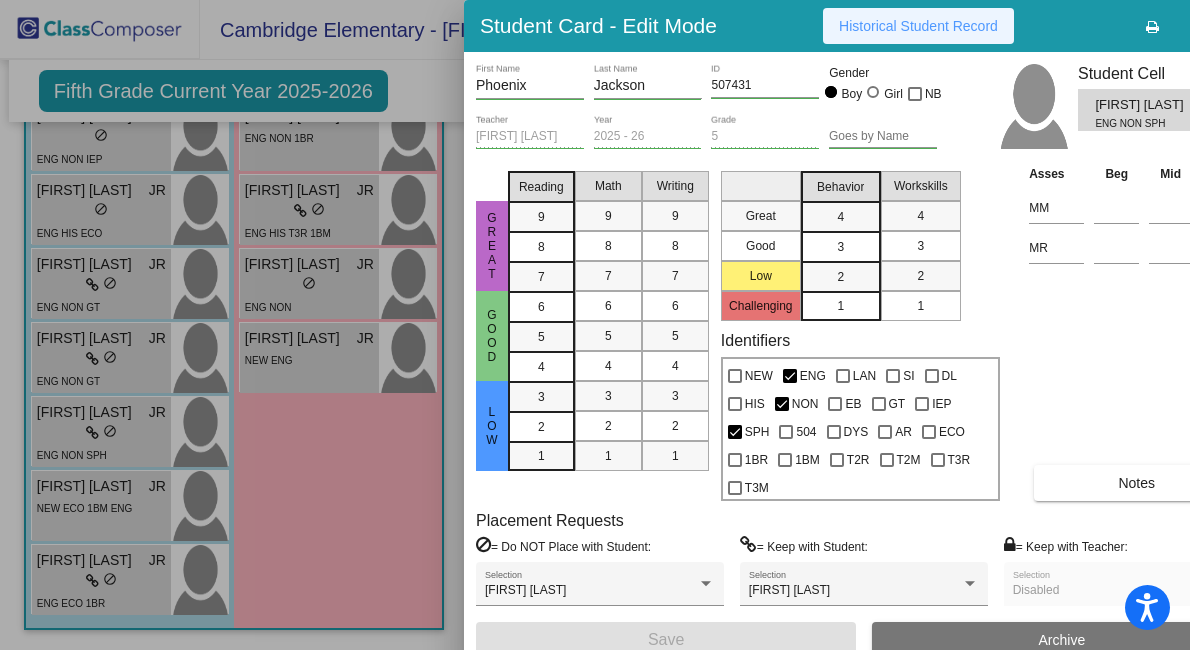 click on "Historical Student Record" at bounding box center [918, 26] 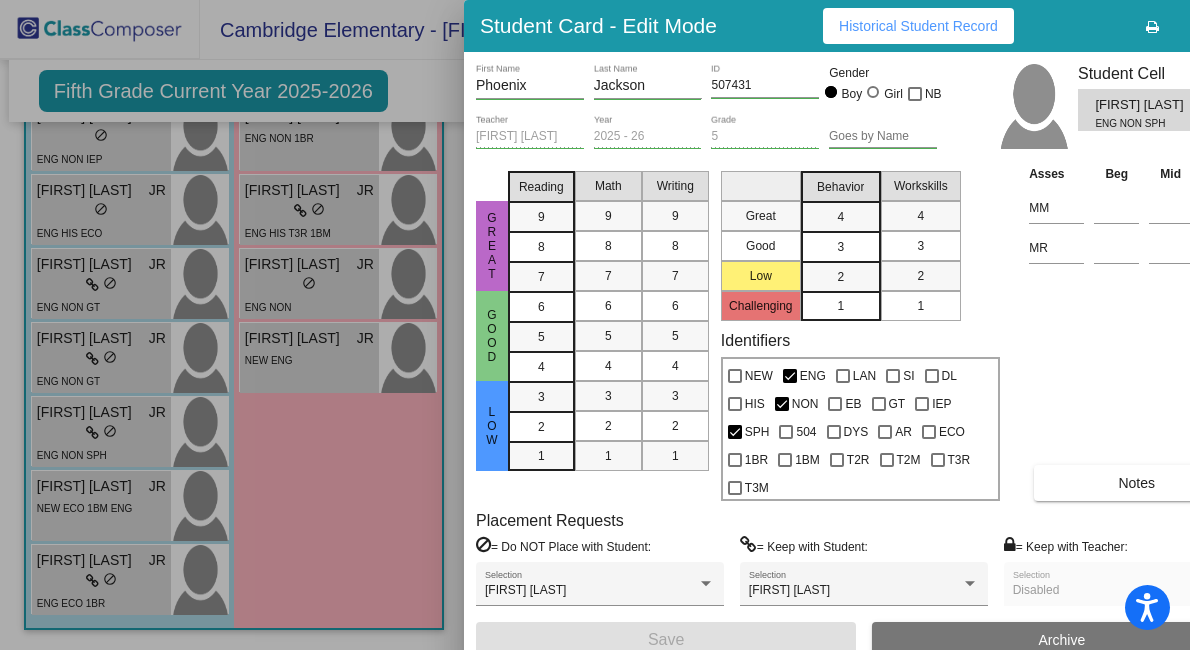 click at bounding box center (595, 325) 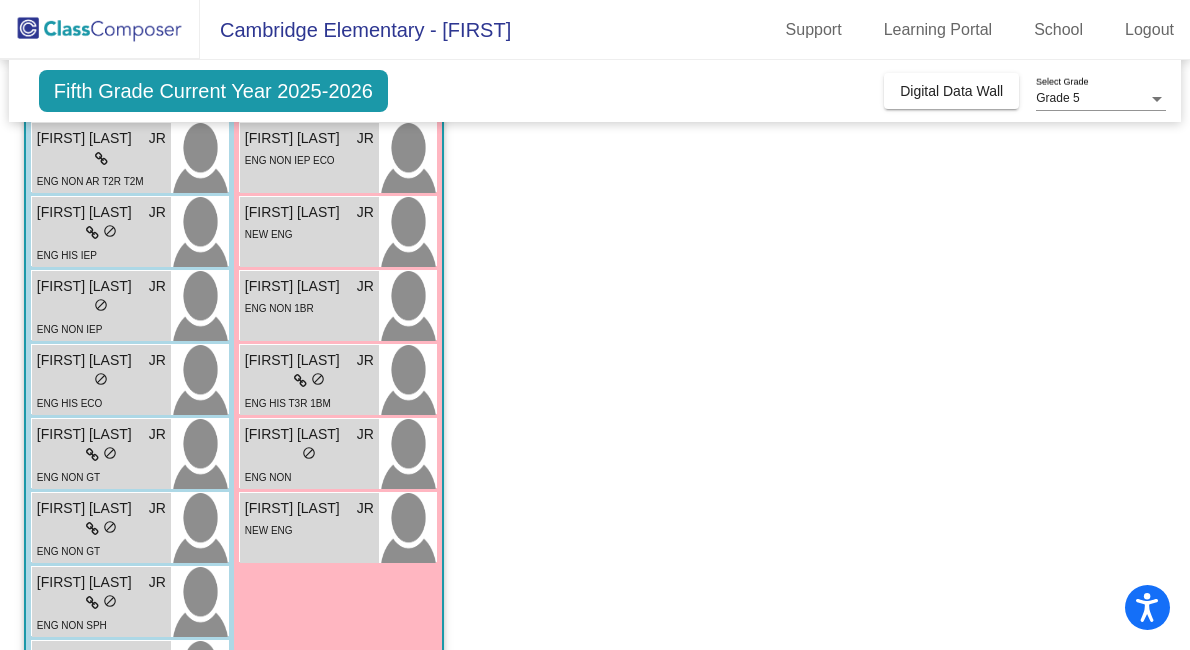 scroll, scrollTop: 373, scrollLeft: 0, axis: vertical 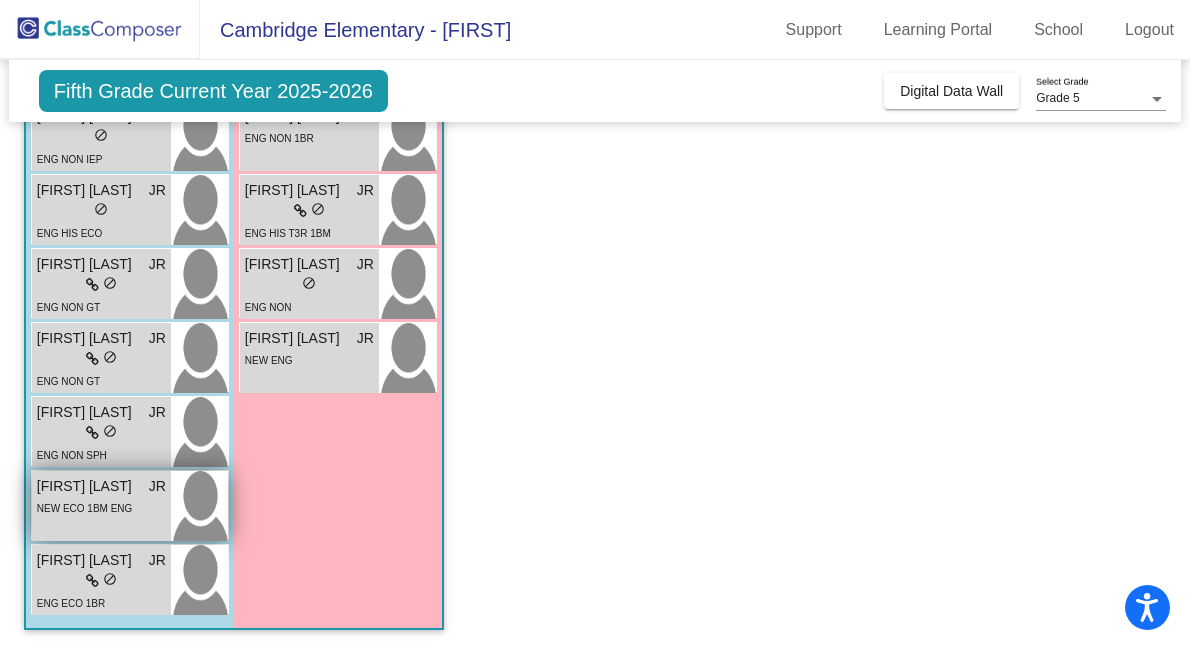 click on "NEW ECO 1BM ENG" at bounding box center [85, 508] 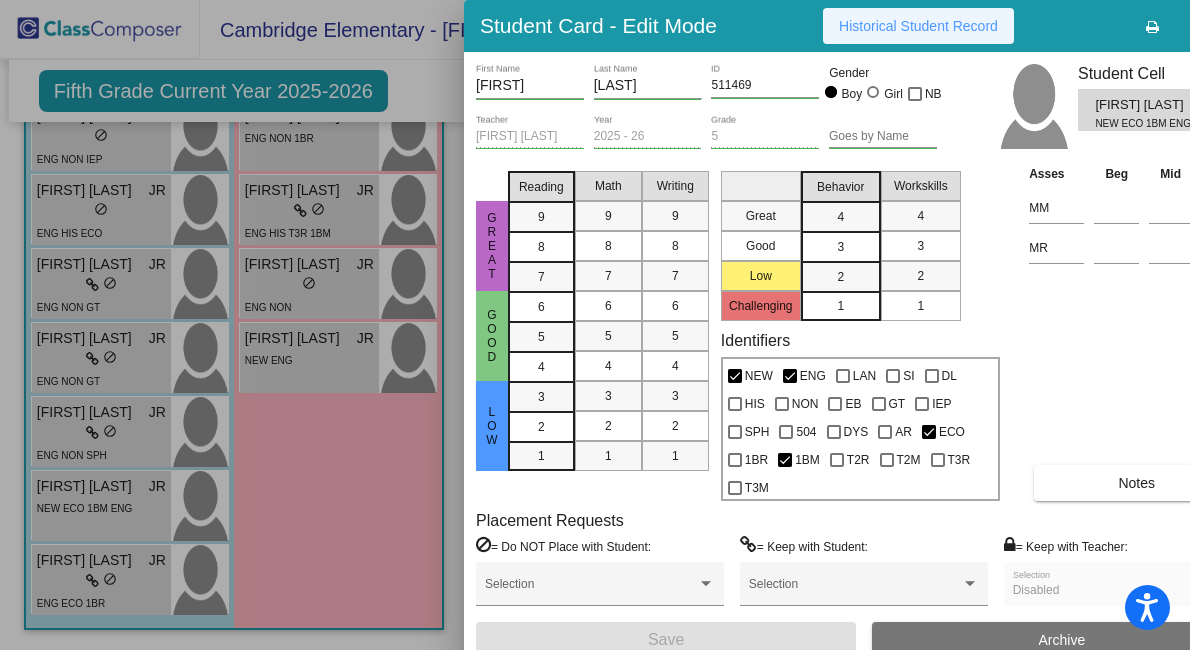 click on "Historical Student Record" at bounding box center [918, 26] 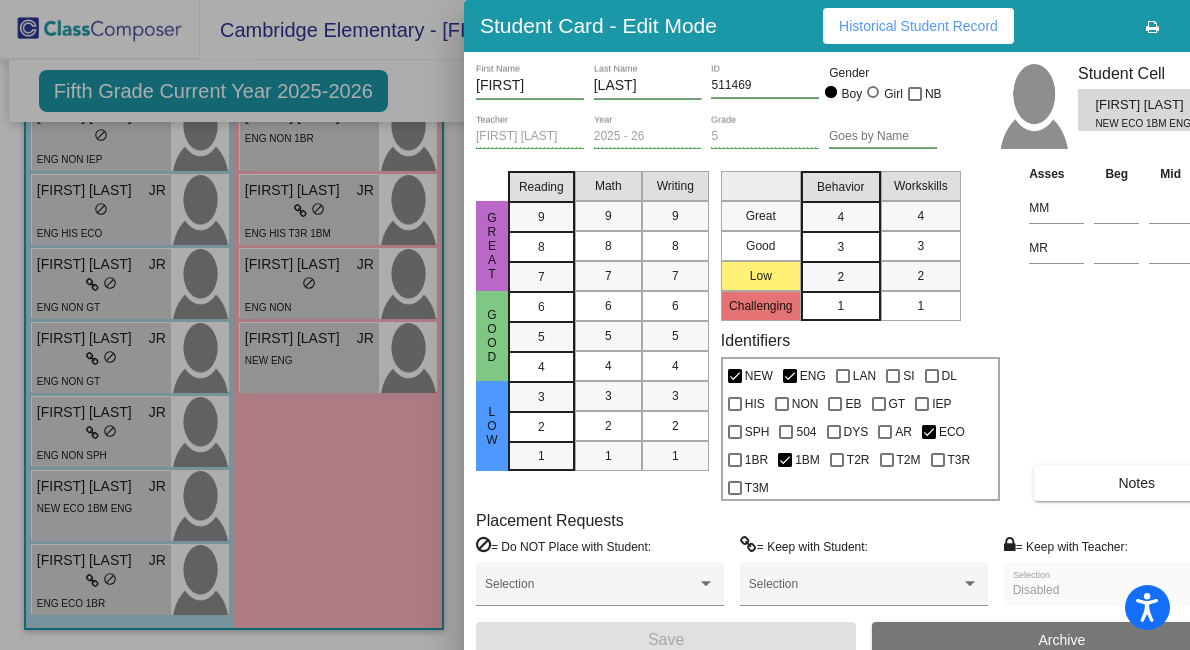 click at bounding box center [595, 325] 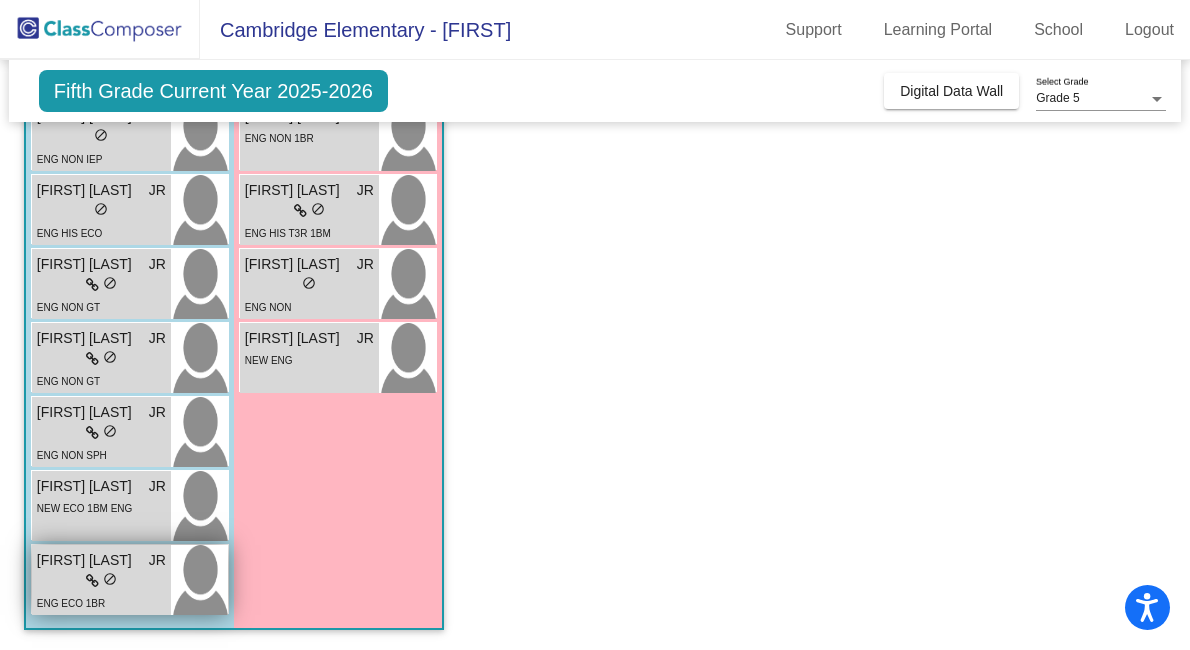click on "lock do_not_disturb_alt" at bounding box center [101, 581] 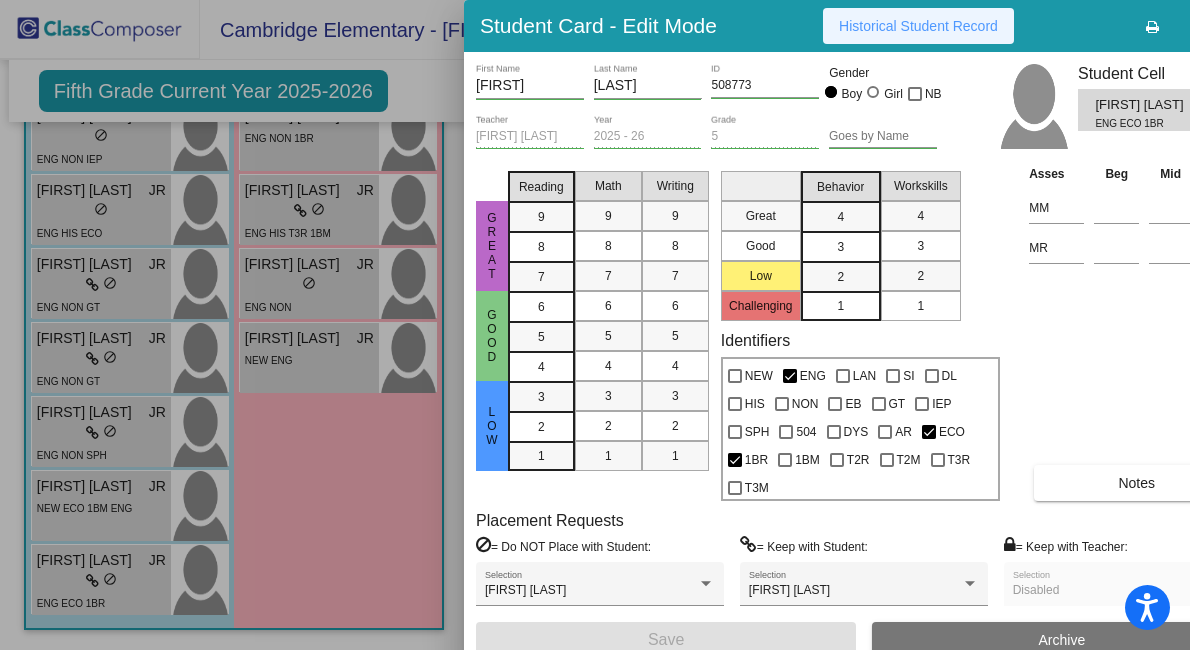 click on "Historical Student Record" at bounding box center (918, 26) 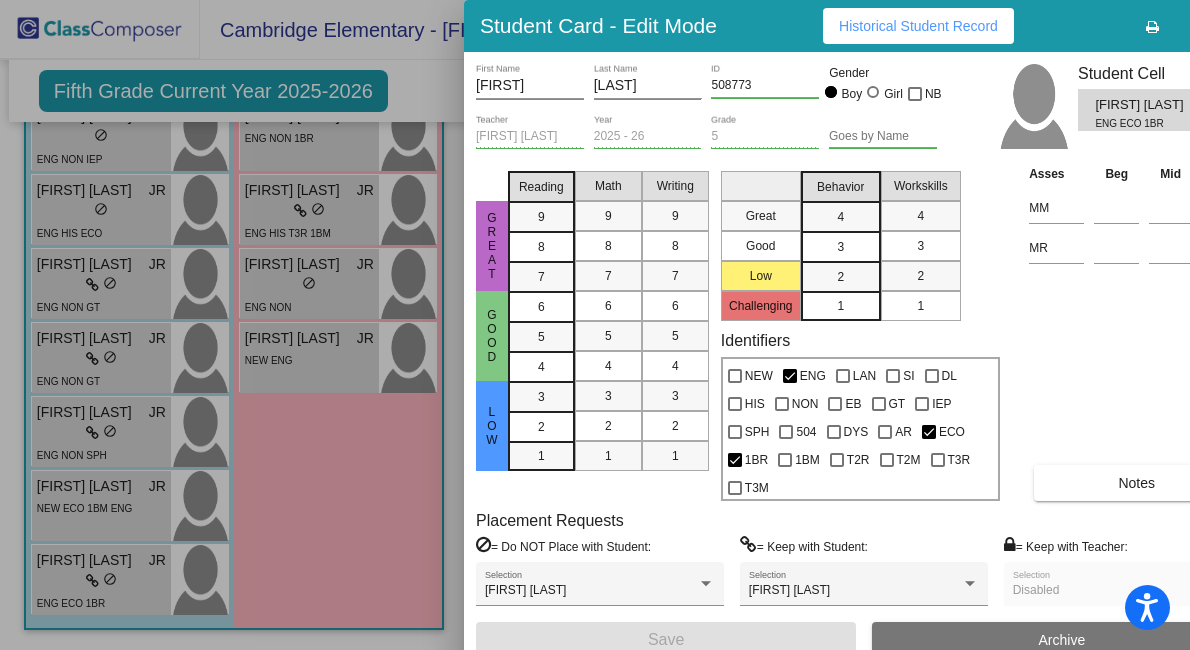click at bounding box center [595, 325] 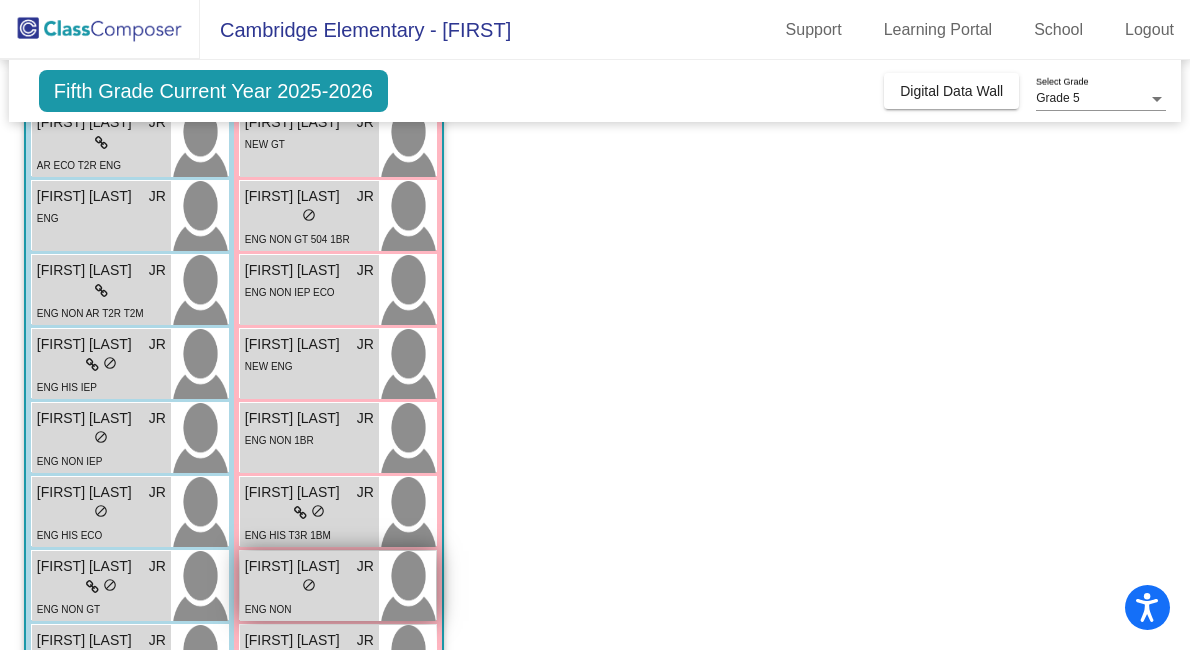 scroll, scrollTop: 0, scrollLeft: 0, axis: both 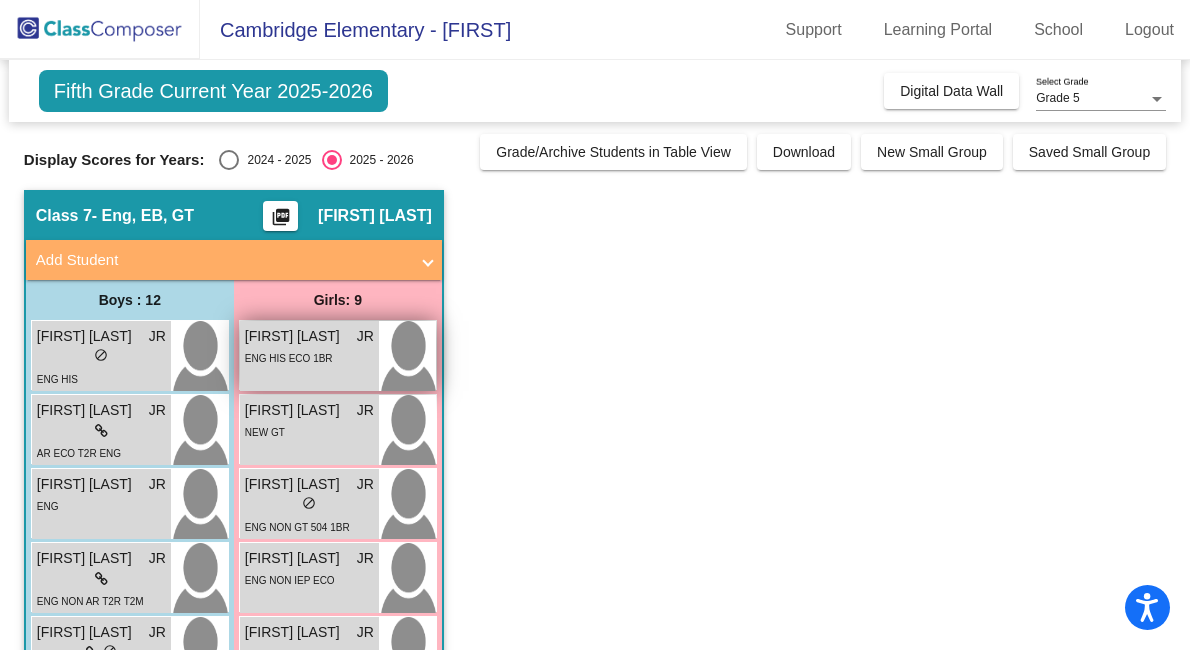 click on "ENG HIS ECO 1BR" at bounding box center (309, 357) 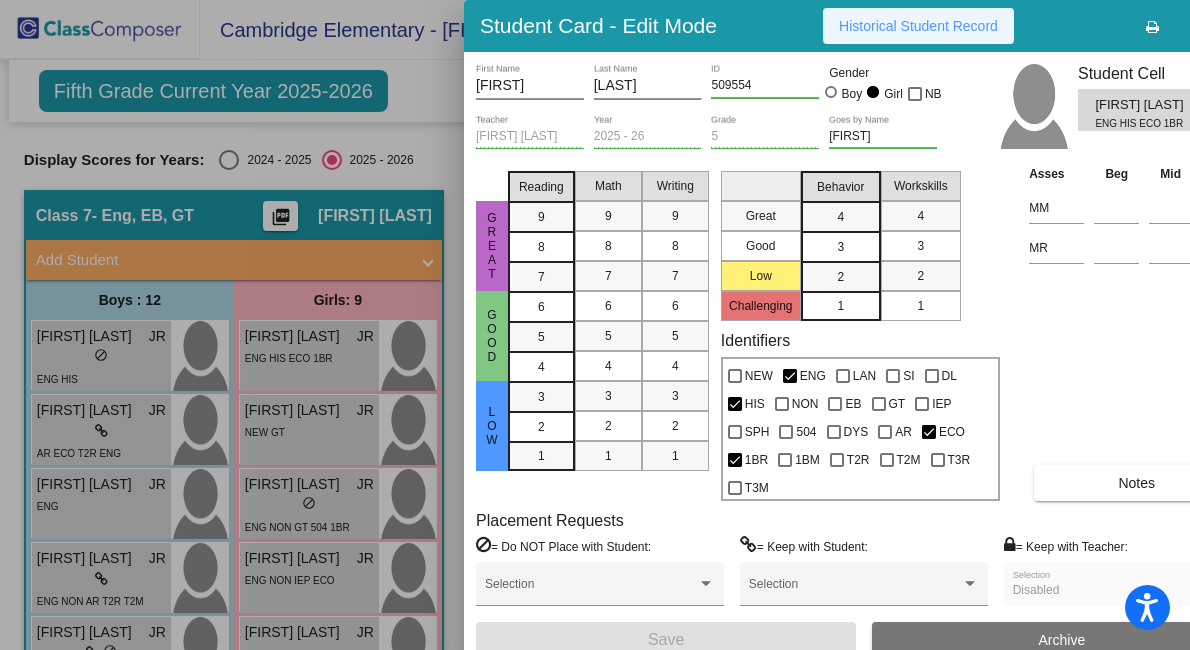 click on "Historical Student Record" at bounding box center [918, 26] 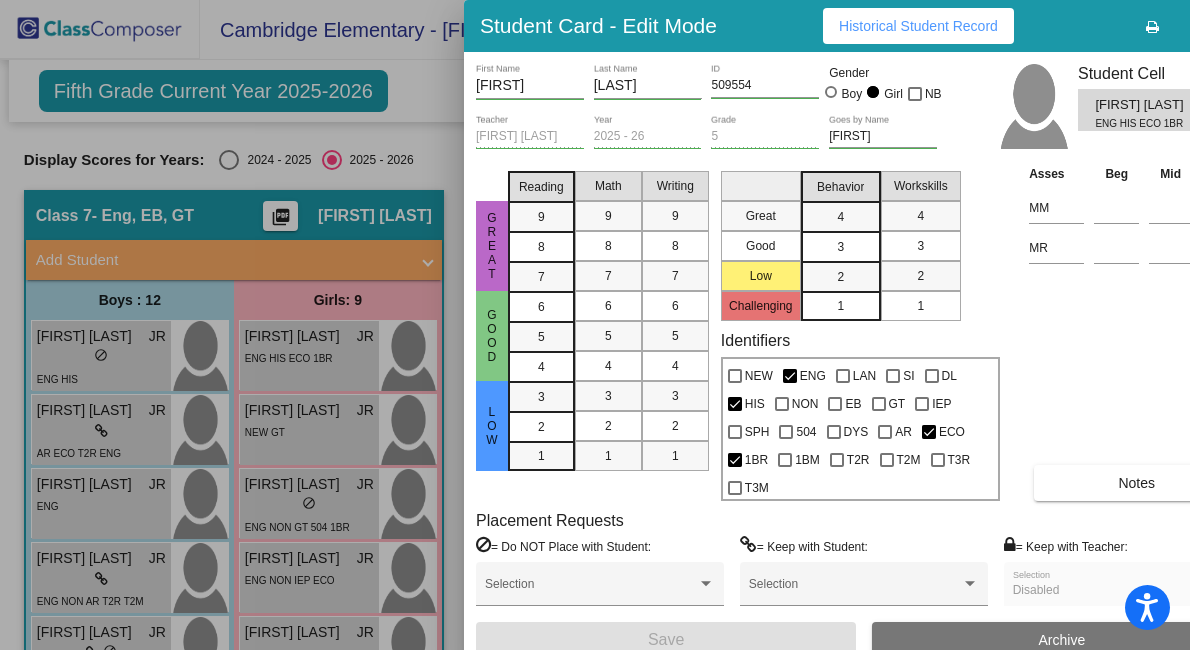 click at bounding box center [595, 325] 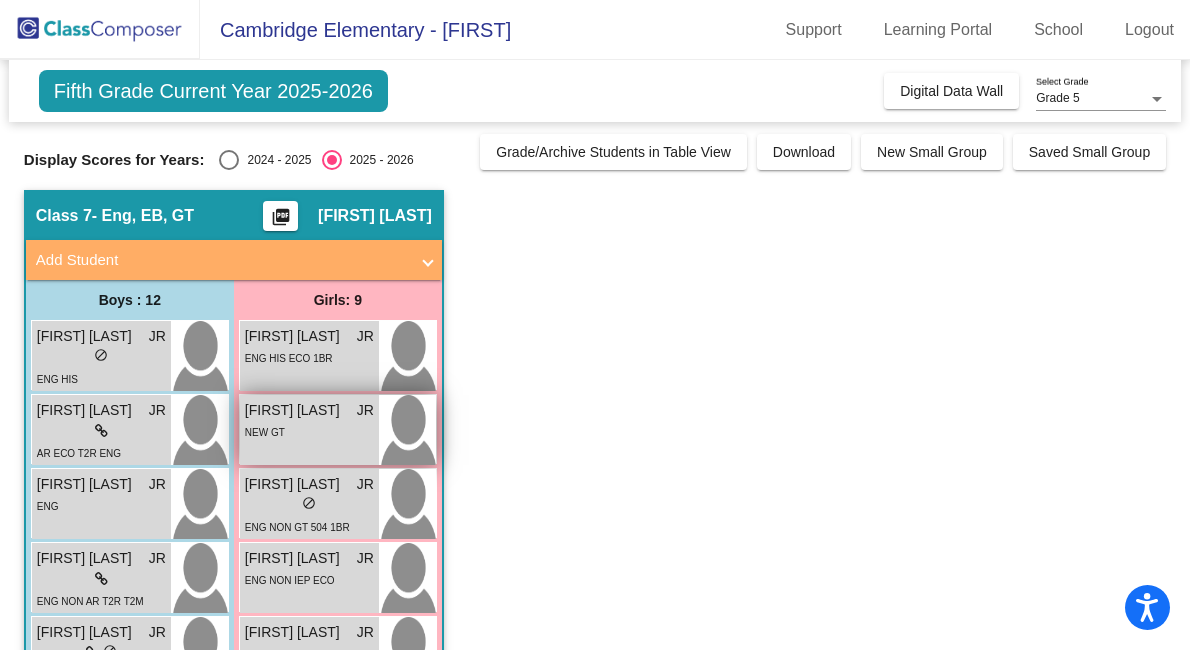 click on "NEW GT" at bounding box center (309, 431) 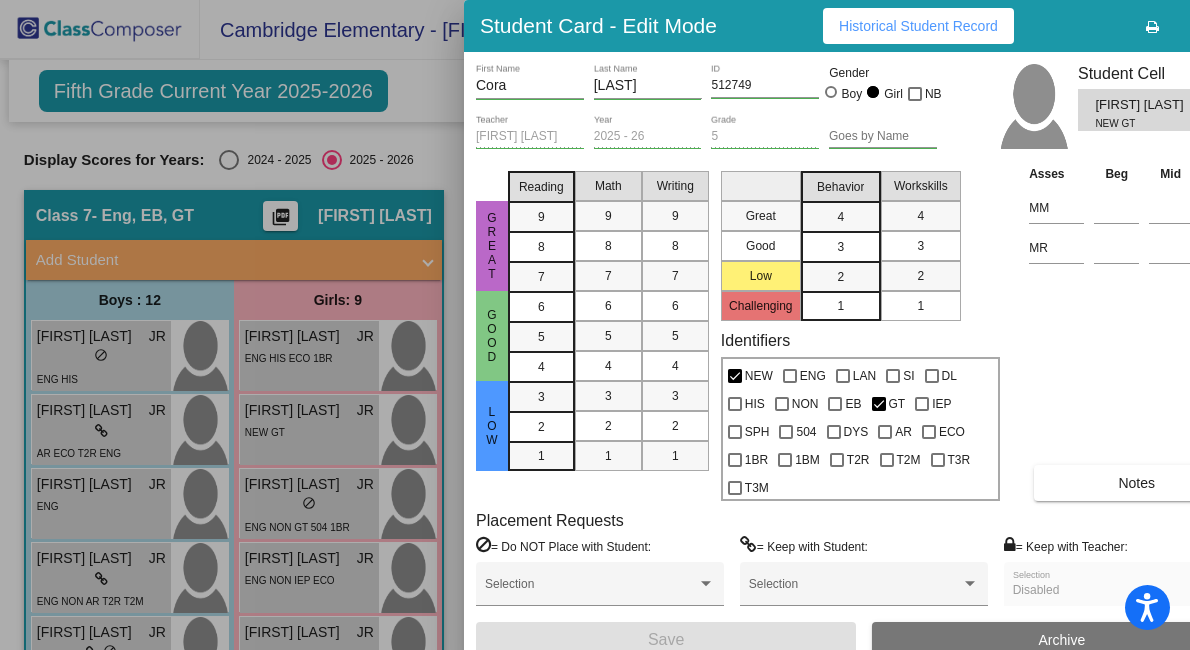 click on "Historical Student Record" at bounding box center (918, 26) 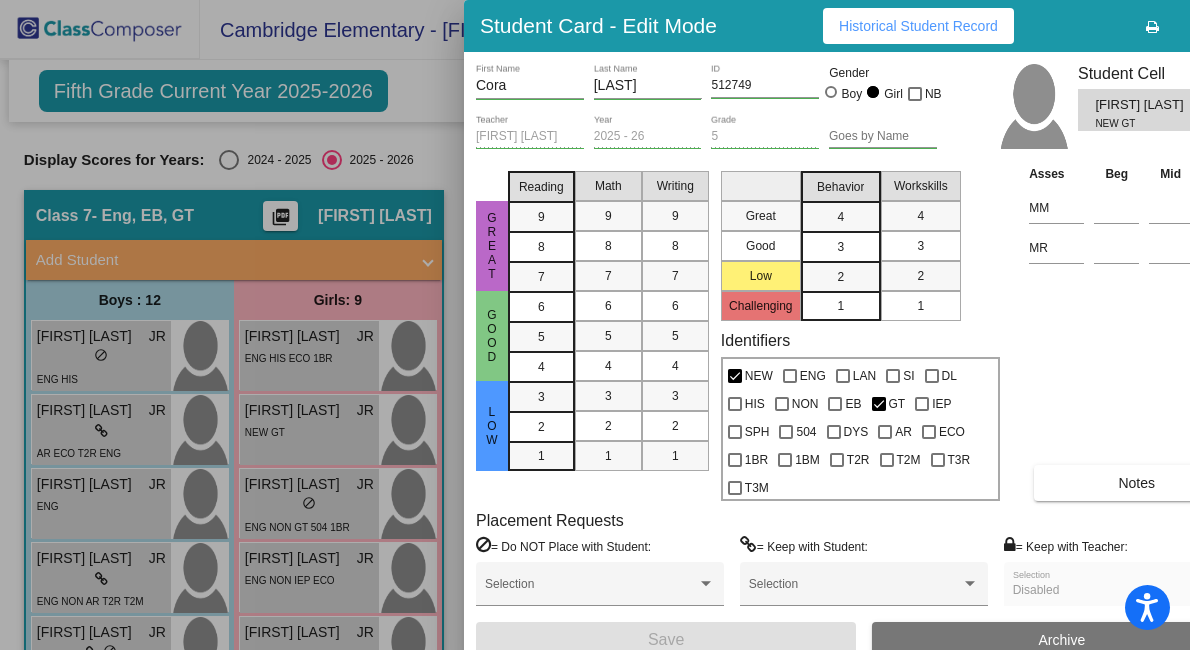 click at bounding box center (595, 325) 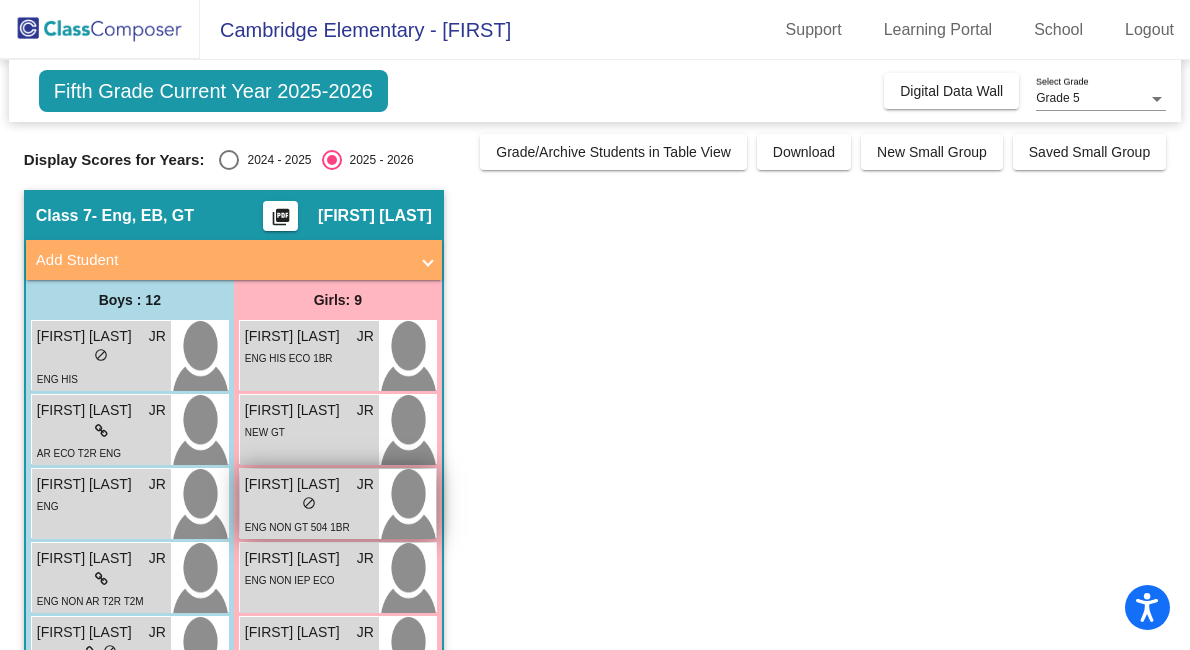 click on "lock do_not_disturb_alt" at bounding box center (309, 505) 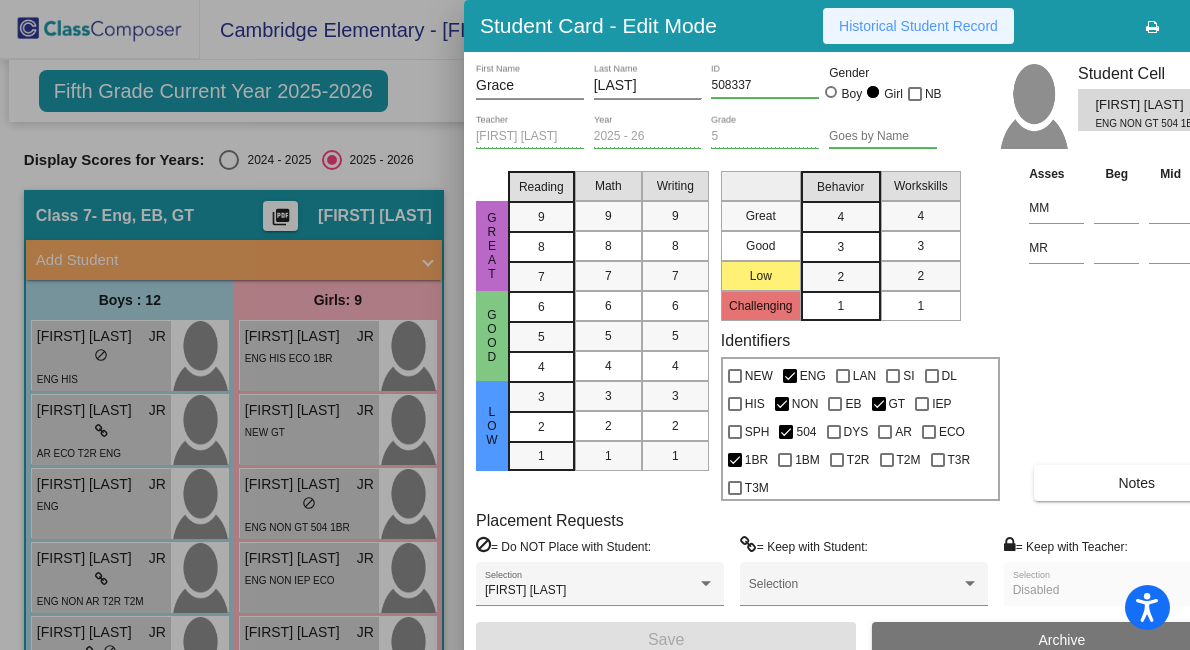 click on "Historical Student Record" at bounding box center [918, 26] 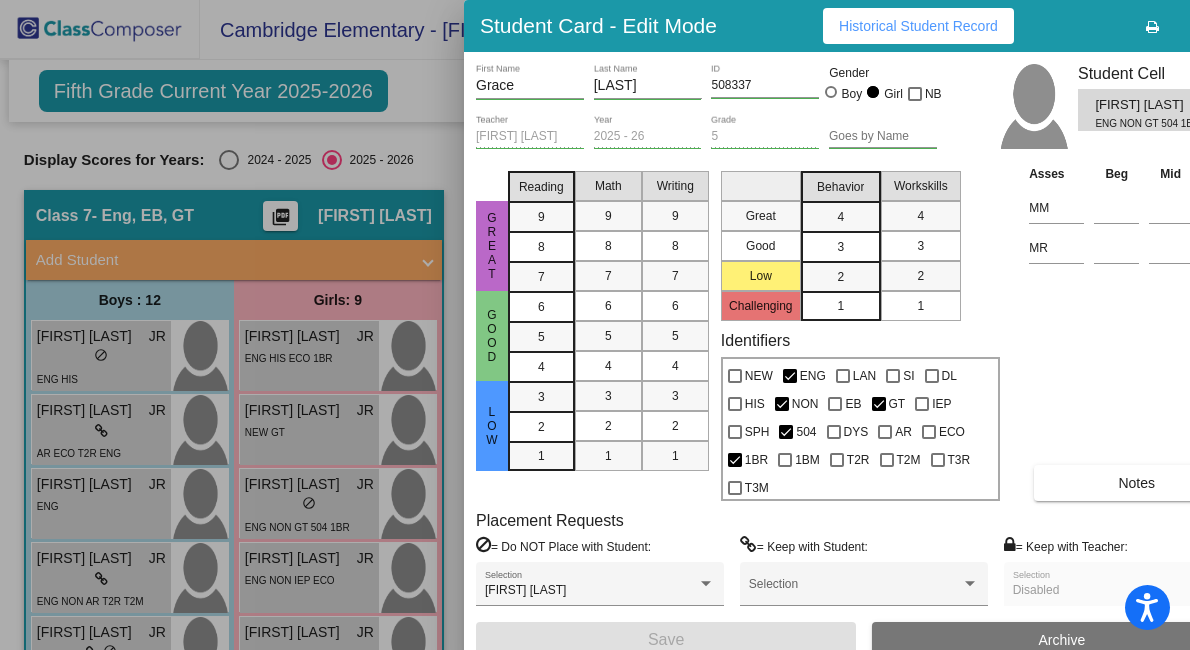 click at bounding box center [595, 325] 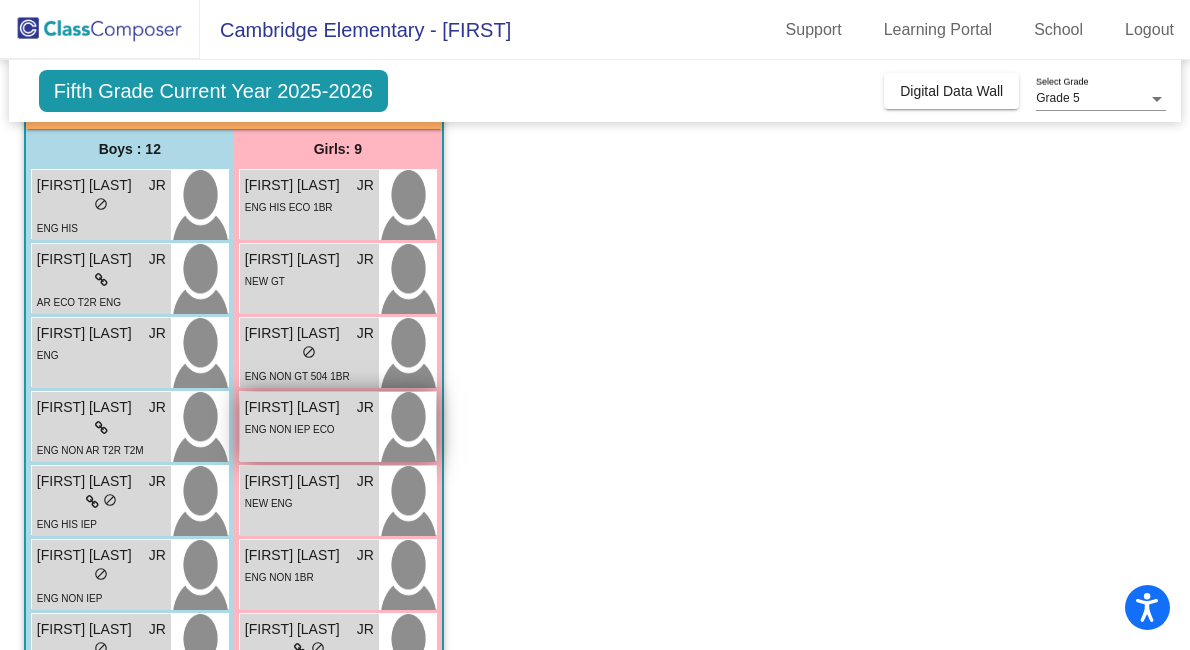 scroll, scrollTop: 154, scrollLeft: 0, axis: vertical 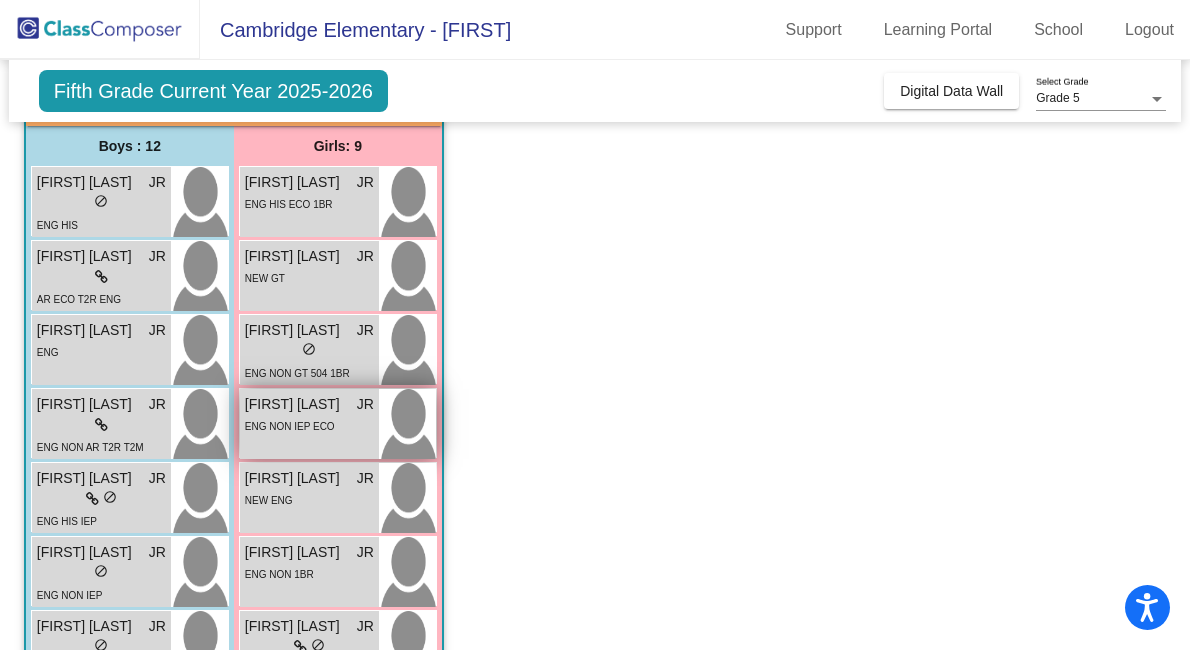 click on "ENG NON IEP ECO" at bounding box center [290, 426] 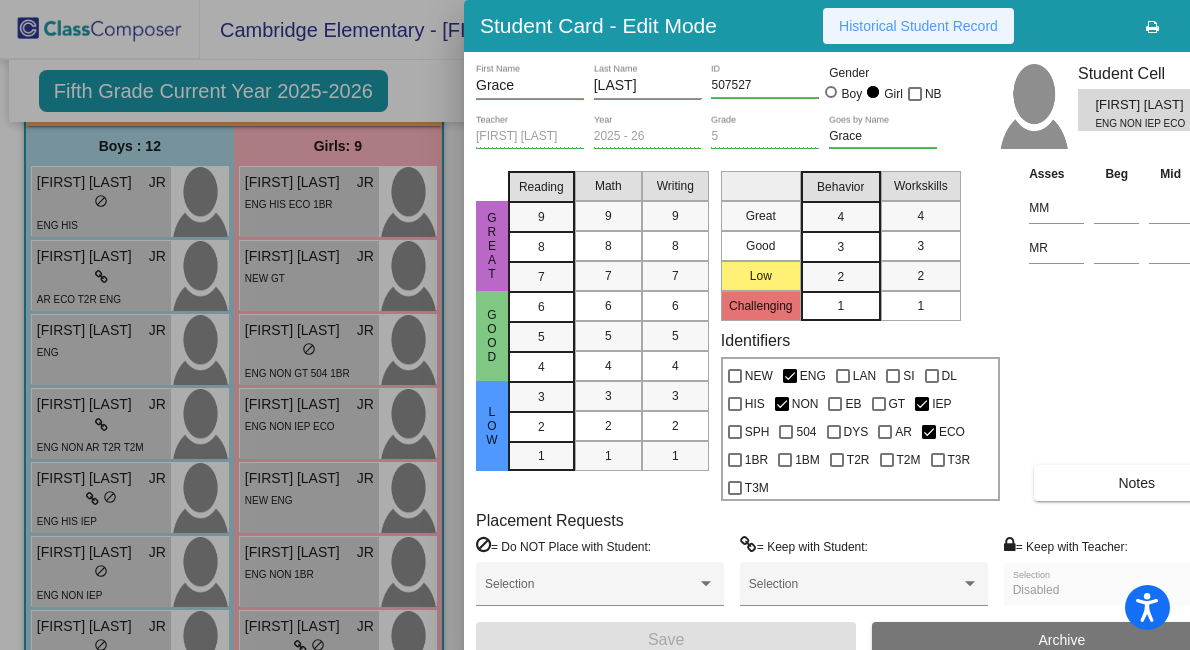 click on "Historical Student Record" at bounding box center (918, 26) 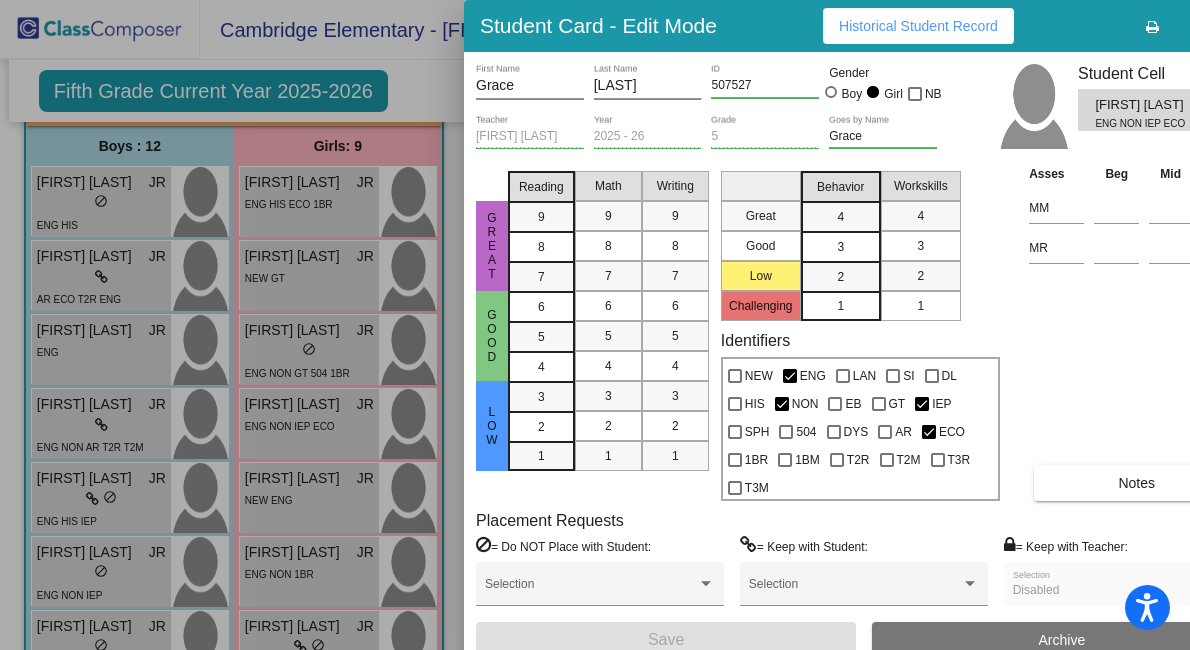 click at bounding box center [595, 325] 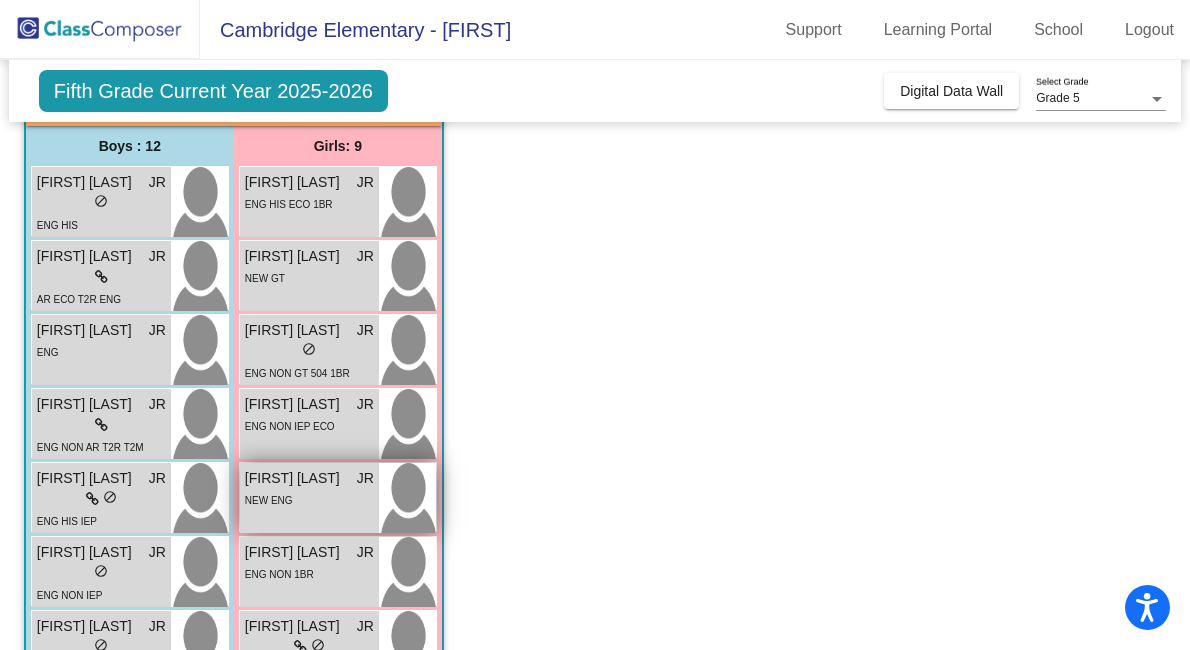 click on "NEW ENG" at bounding box center (269, 500) 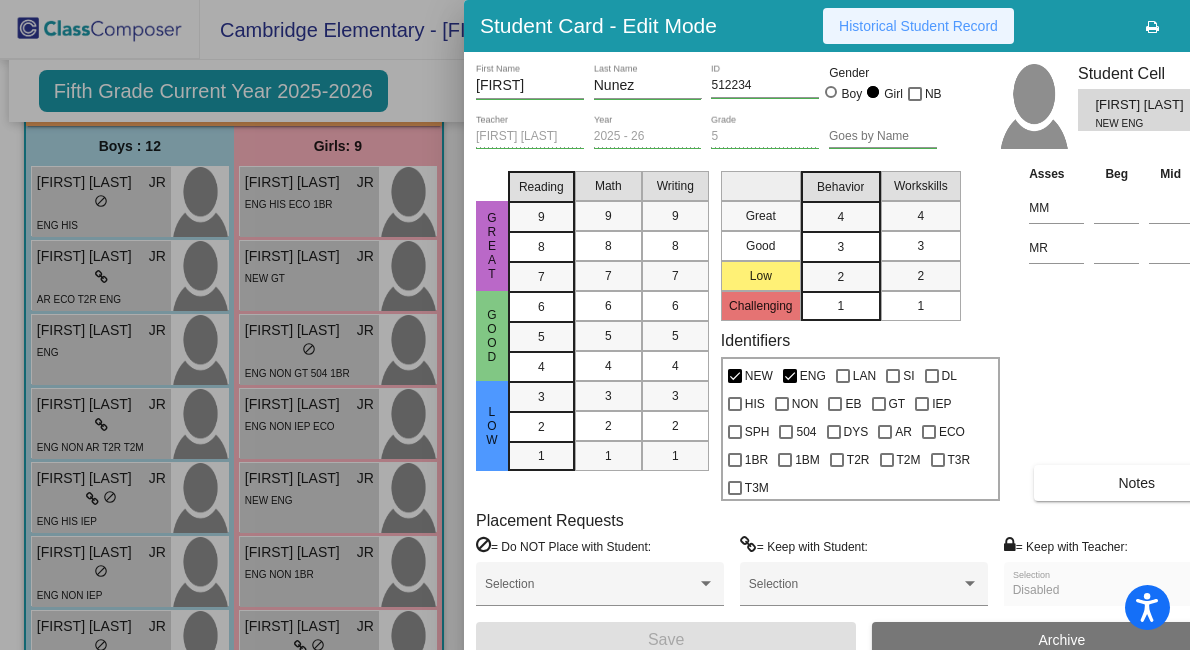click on "Historical Student Record" at bounding box center [918, 26] 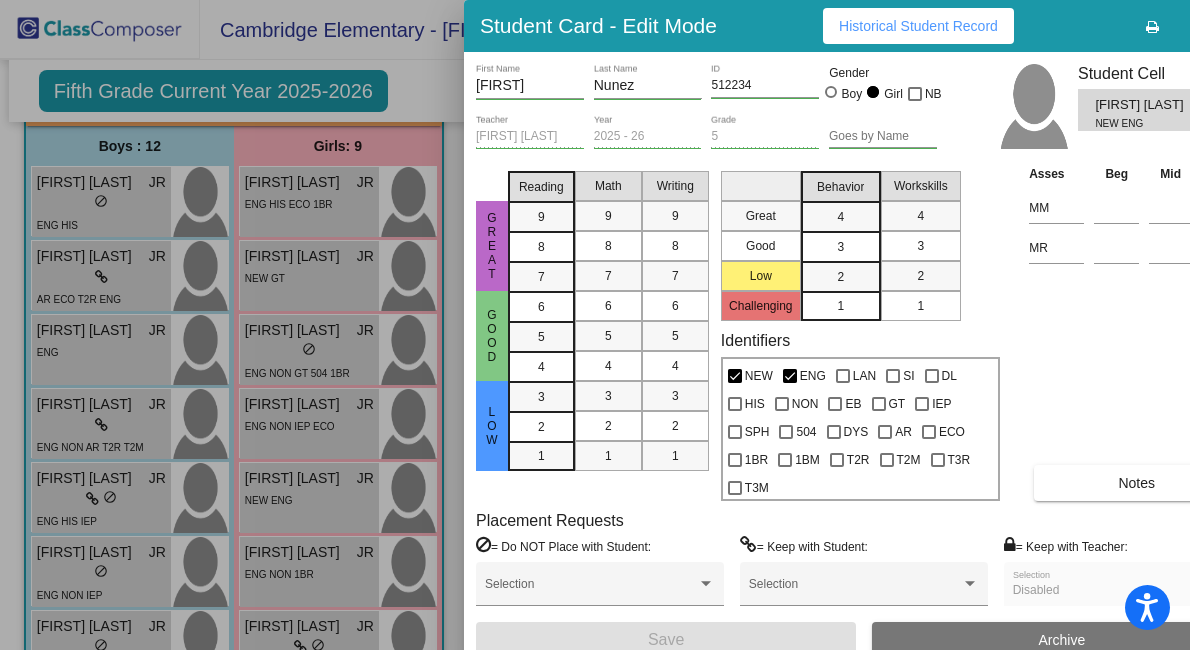 click at bounding box center (595, 325) 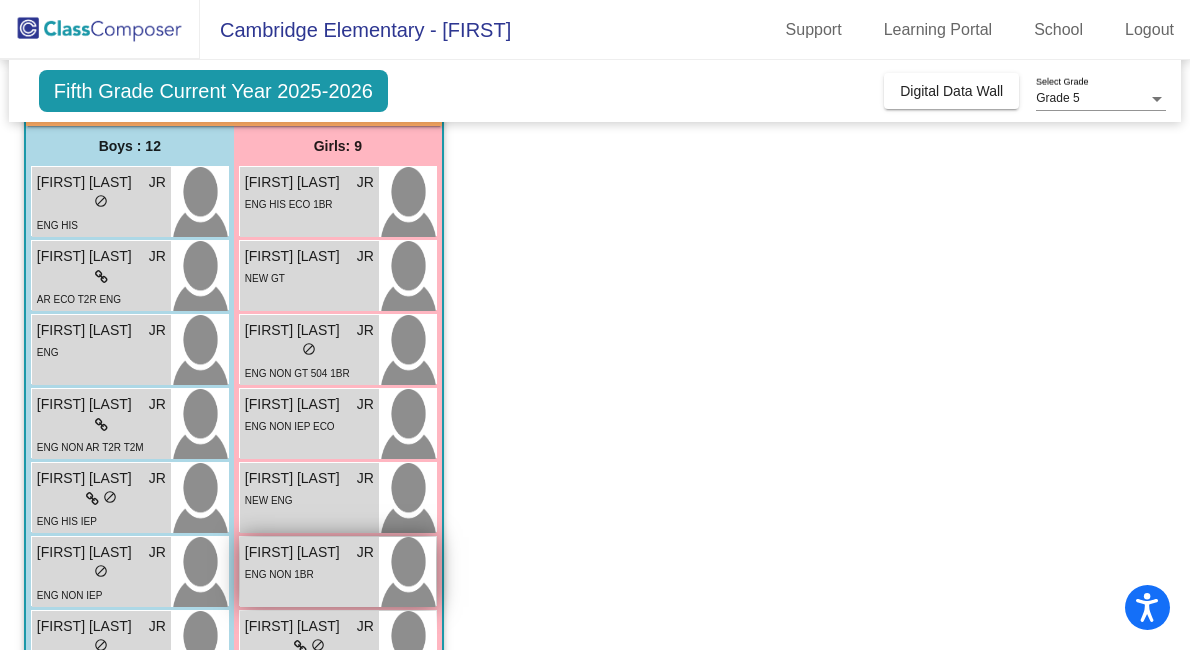 click on "ENG NON 1BR" at bounding box center [309, 573] 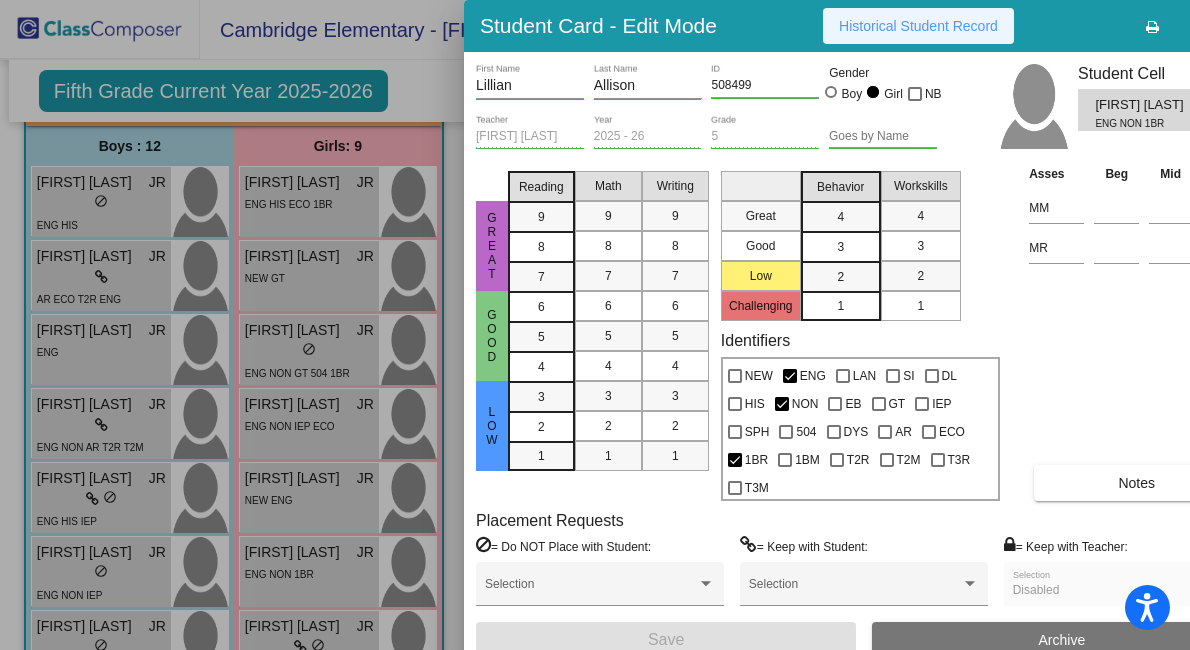 click on "Historical Student Record" at bounding box center [918, 26] 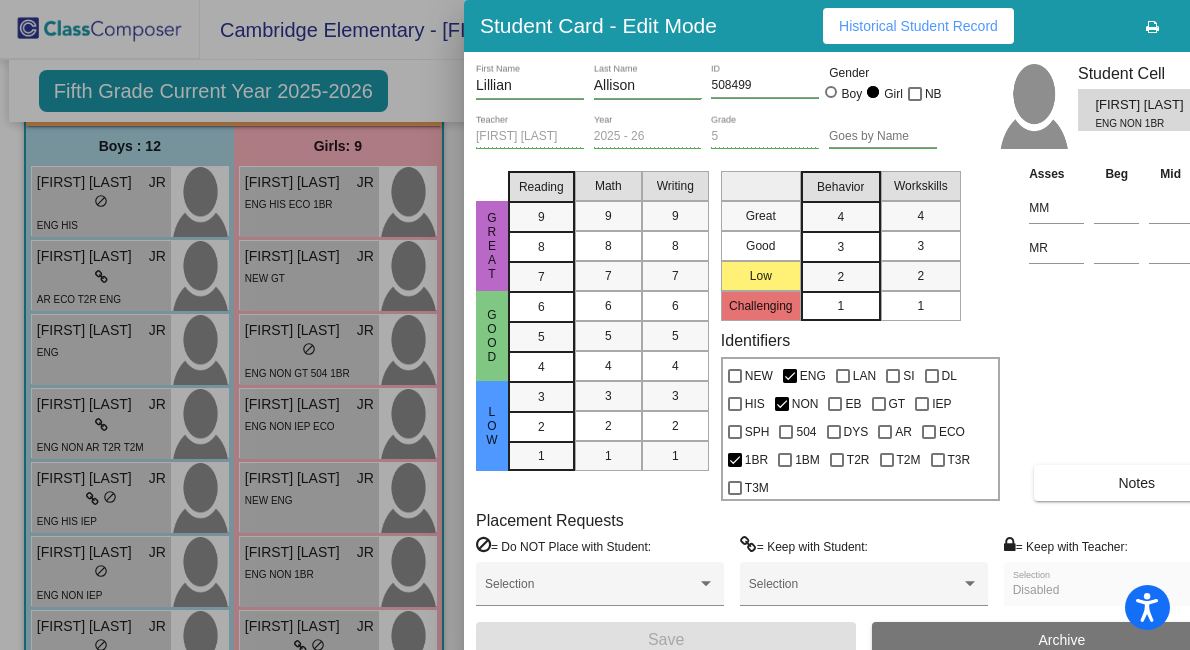 click at bounding box center [595, 325] 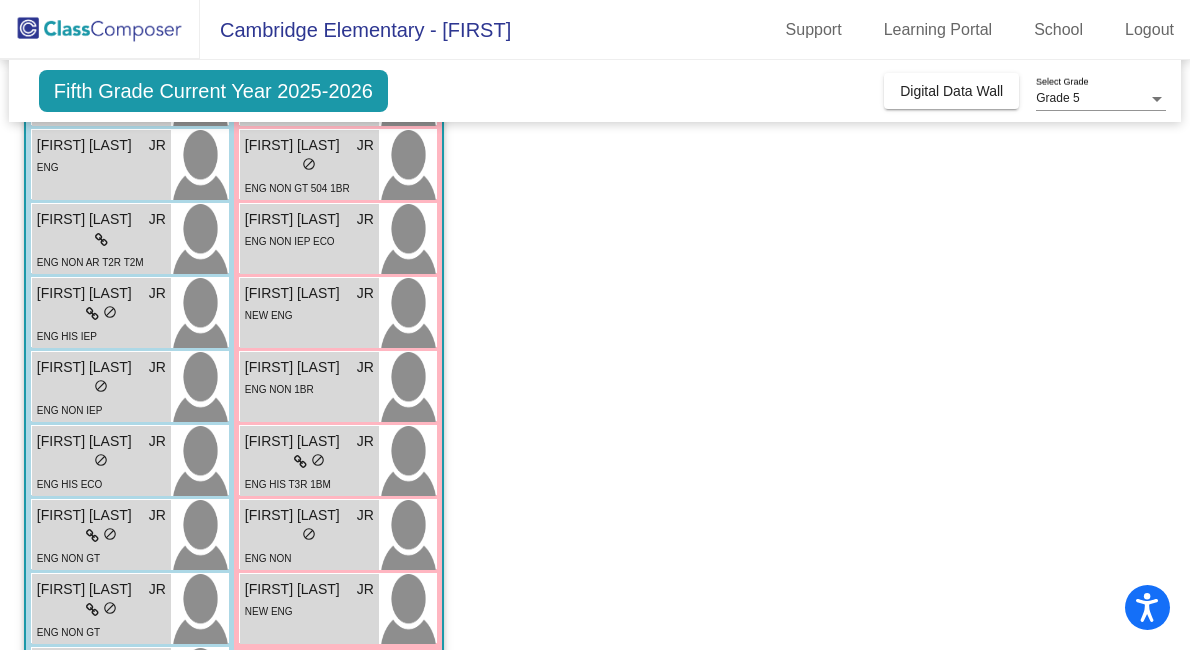 scroll, scrollTop: 348, scrollLeft: 0, axis: vertical 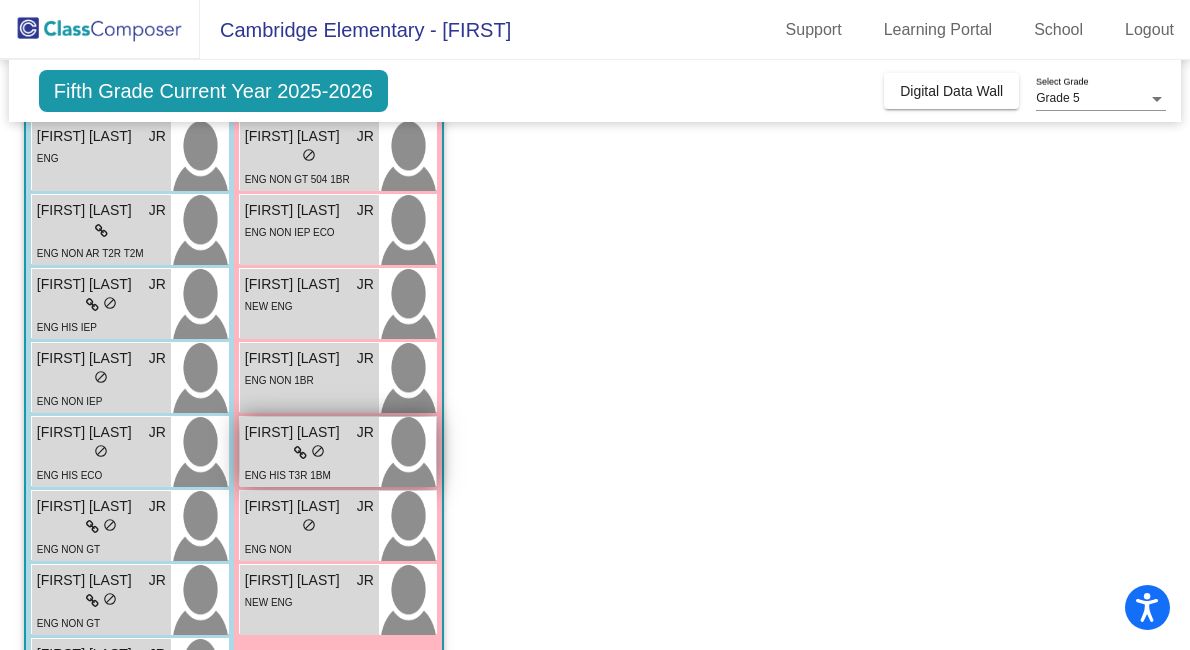click on "lock do_not_disturb_alt" at bounding box center (309, 453) 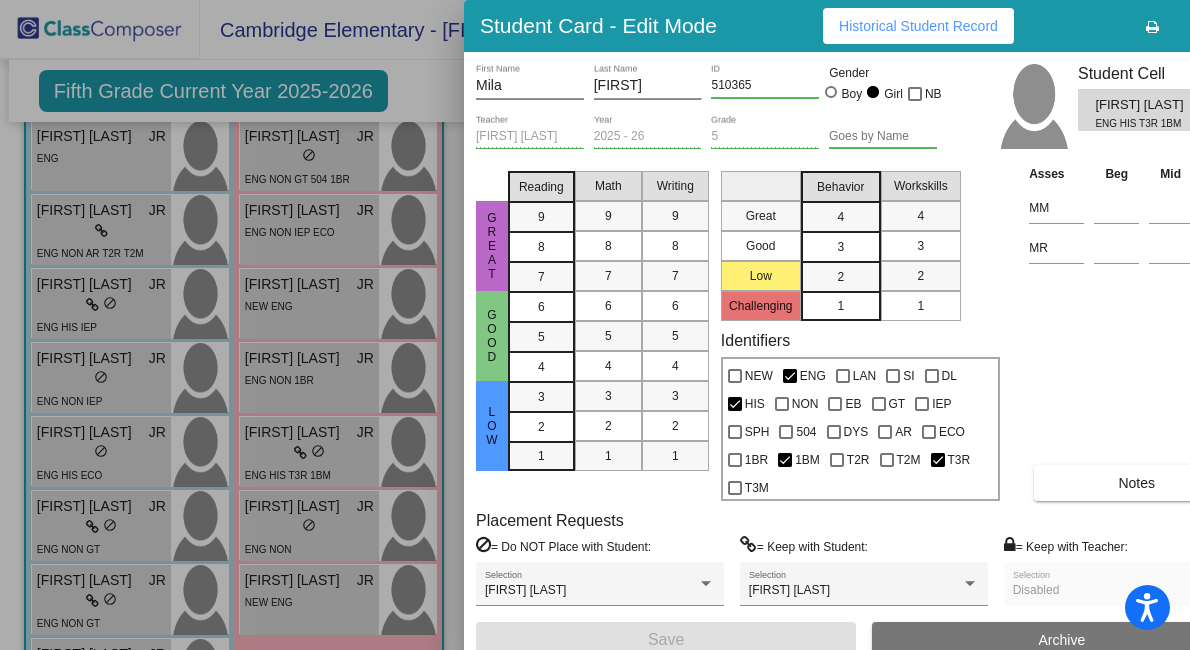 click on "Historical Student Record" at bounding box center [918, 26] 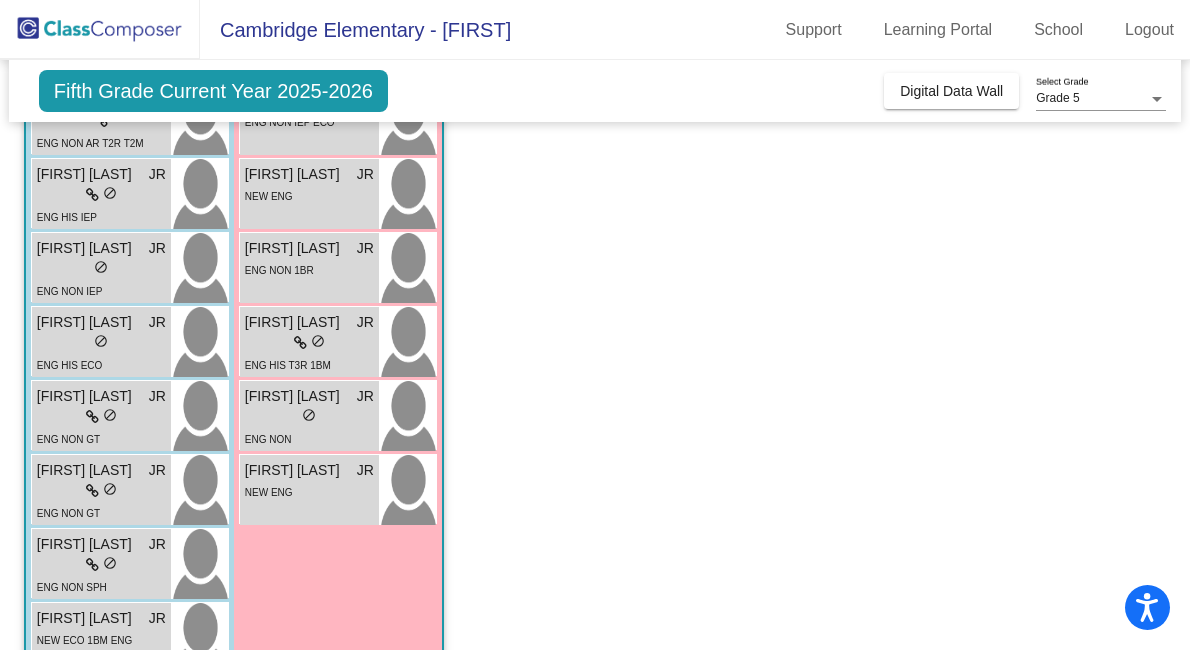 scroll, scrollTop: 463, scrollLeft: 0, axis: vertical 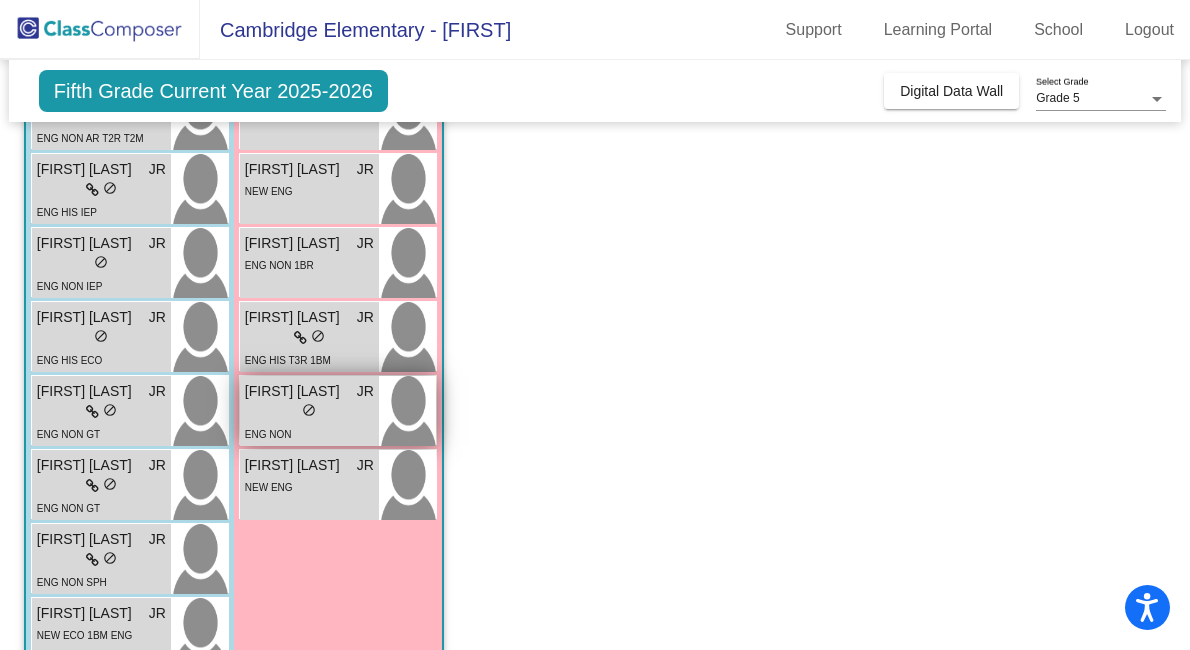 click on "ENG NON" at bounding box center (268, 433) 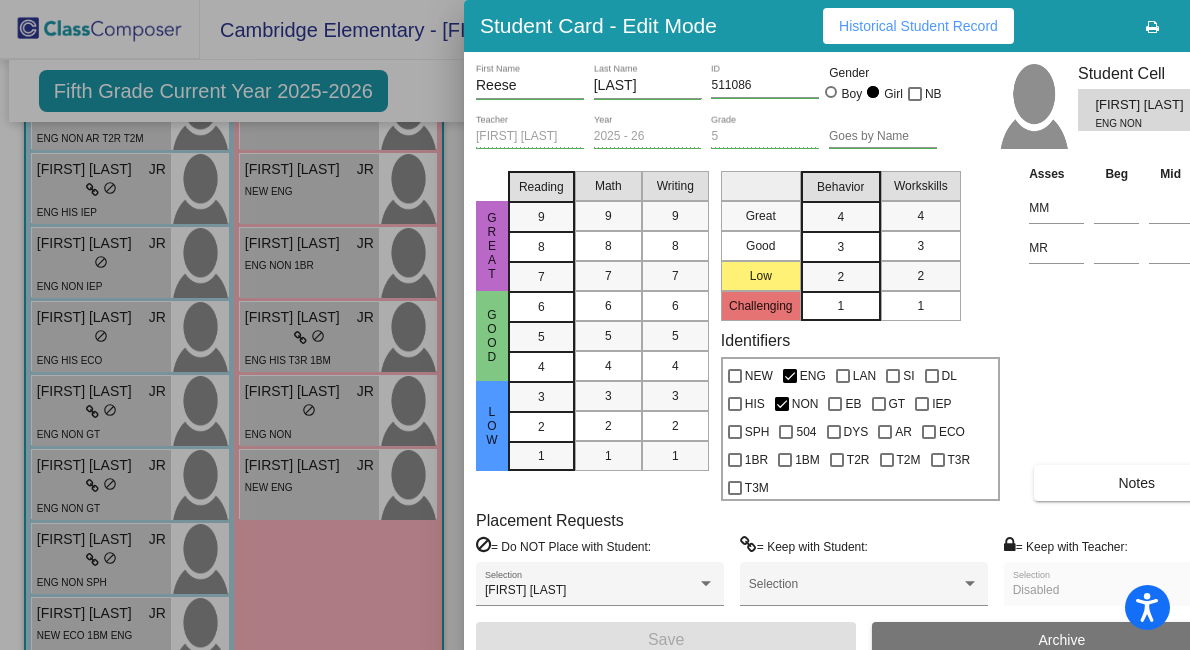 click on "Historical Student Record" at bounding box center [918, 26] 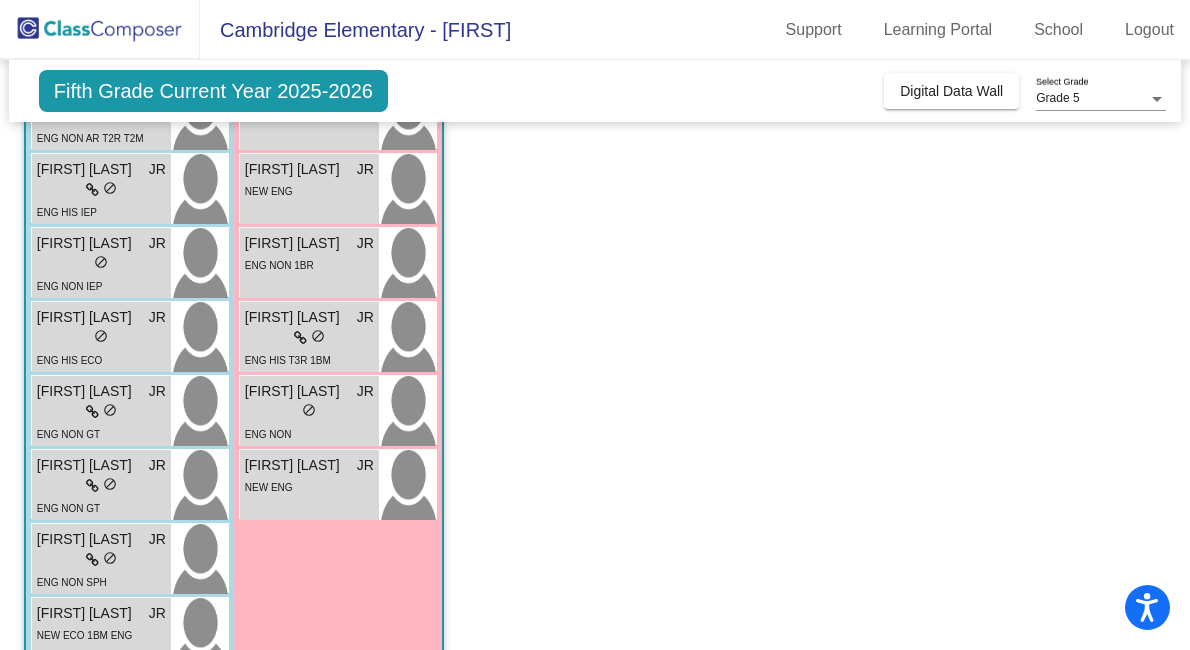 click on "Scarlett Materna" at bounding box center [295, 465] 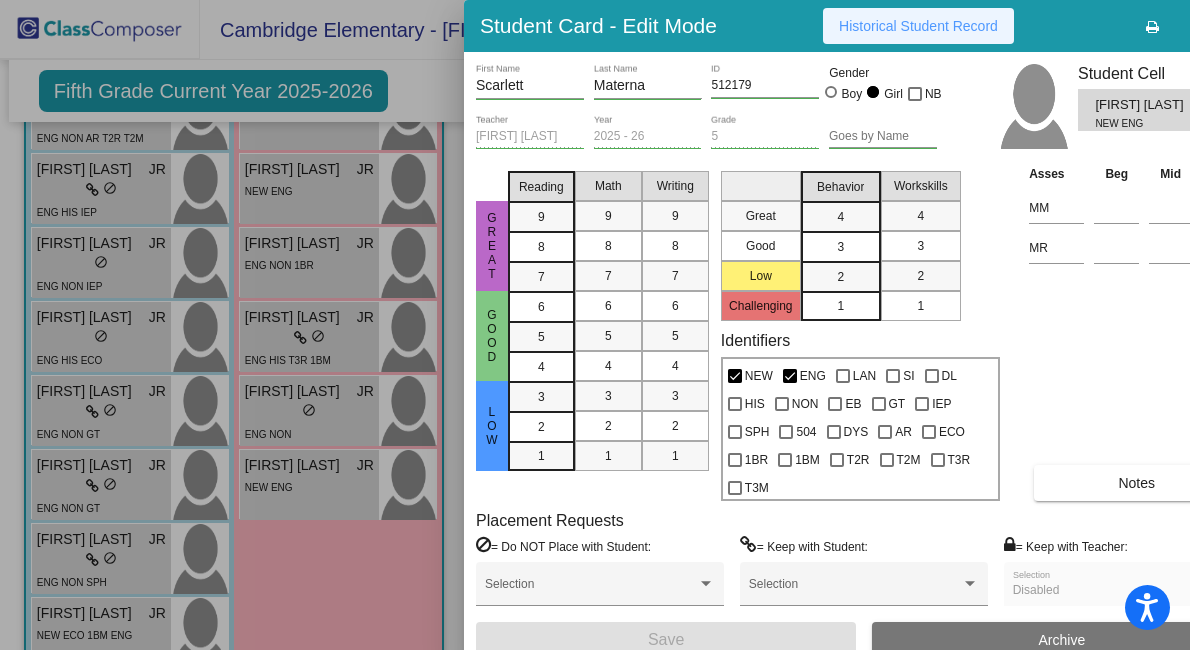 click on "Historical Student Record" at bounding box center (918, 26) 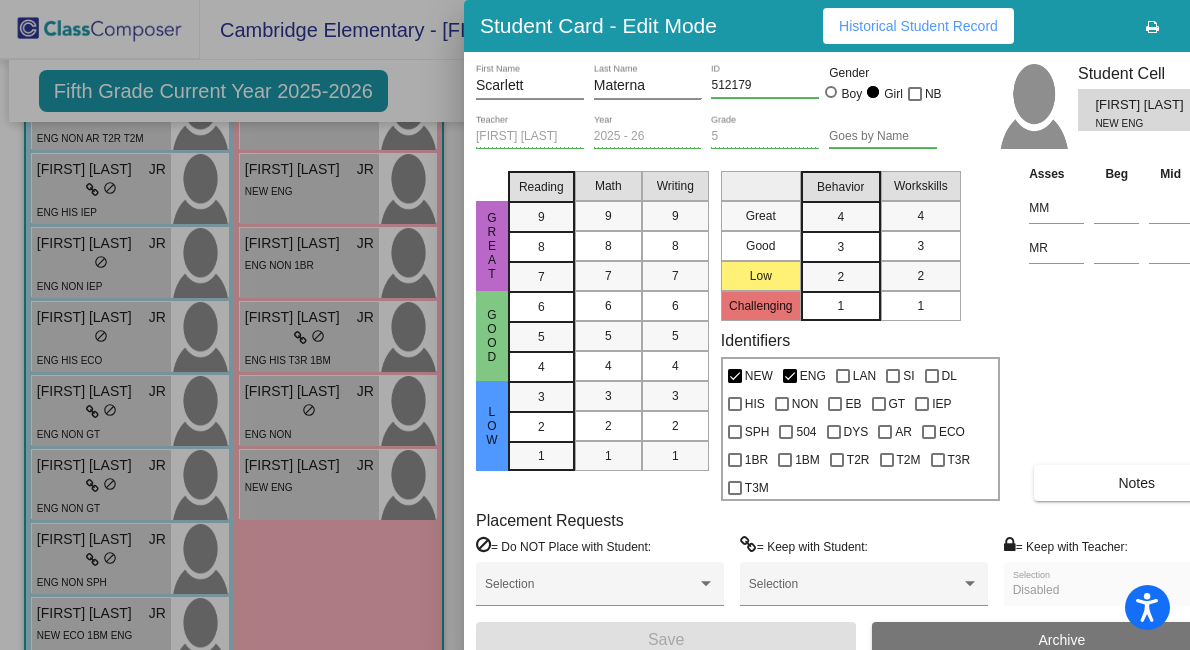 click at bounding box center (595, 325) 